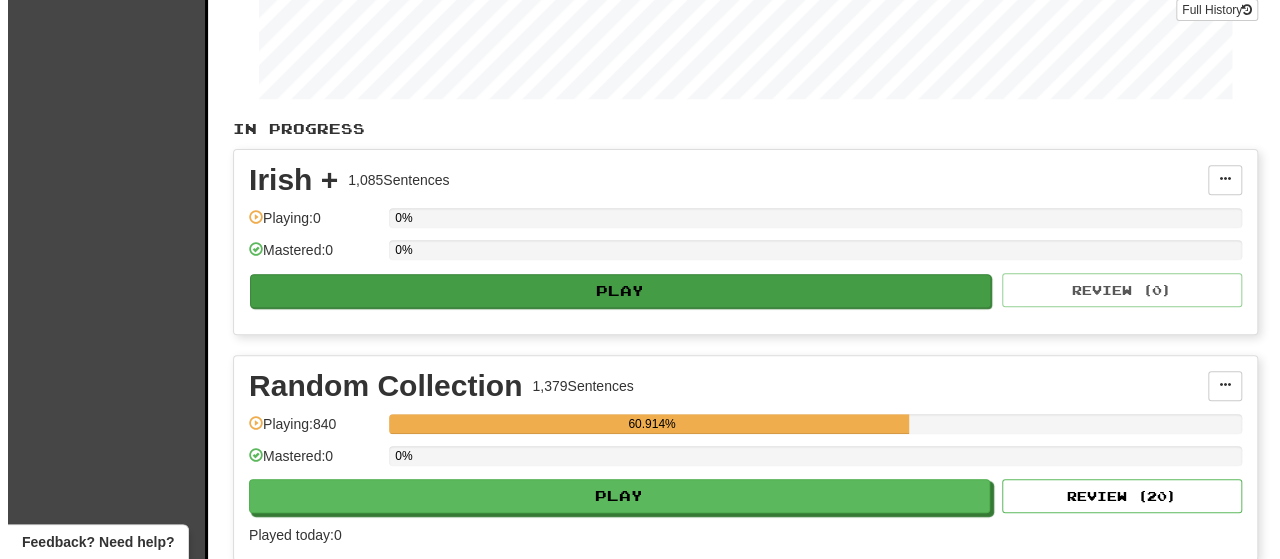 scroll, scrollTop: 316, scrollLeft: 0, axis: vertical 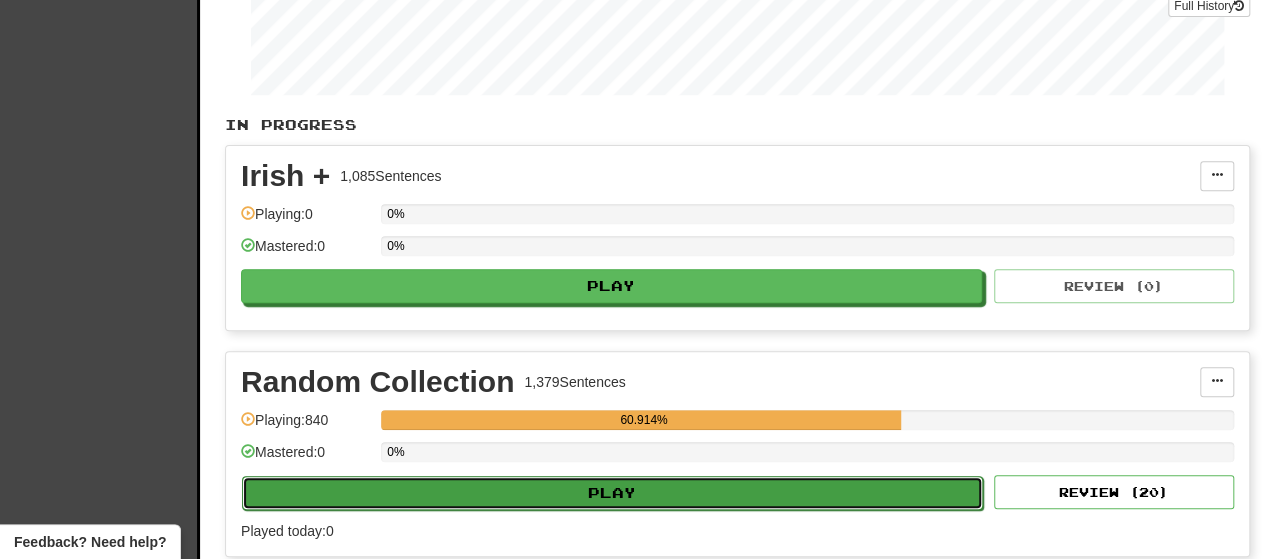 click on "Play" at bounding box center (612, 493) 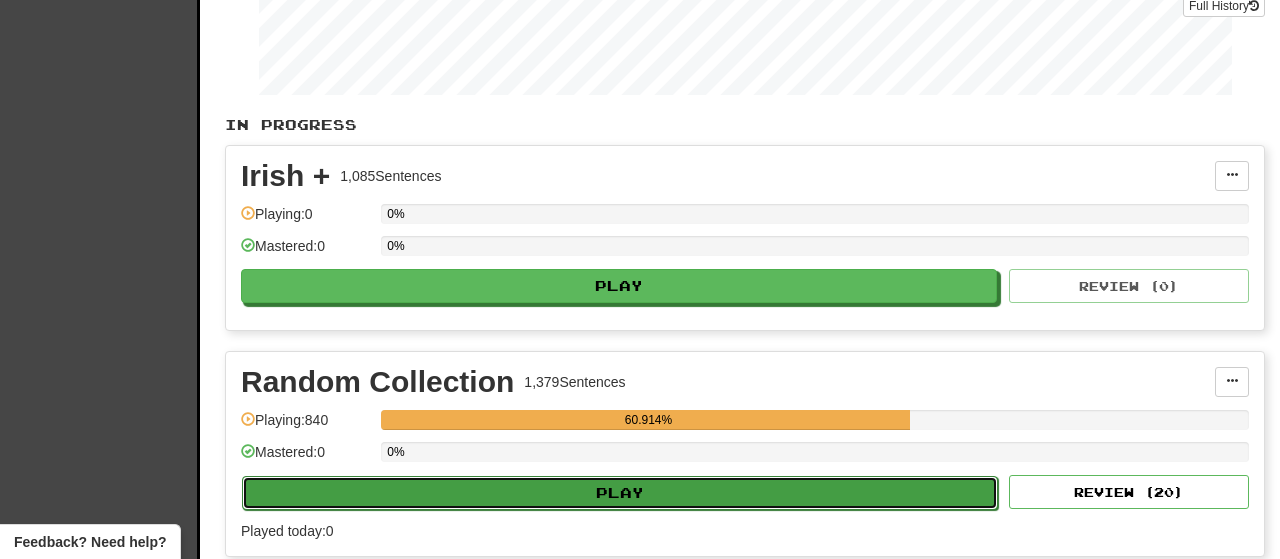 select on "***" 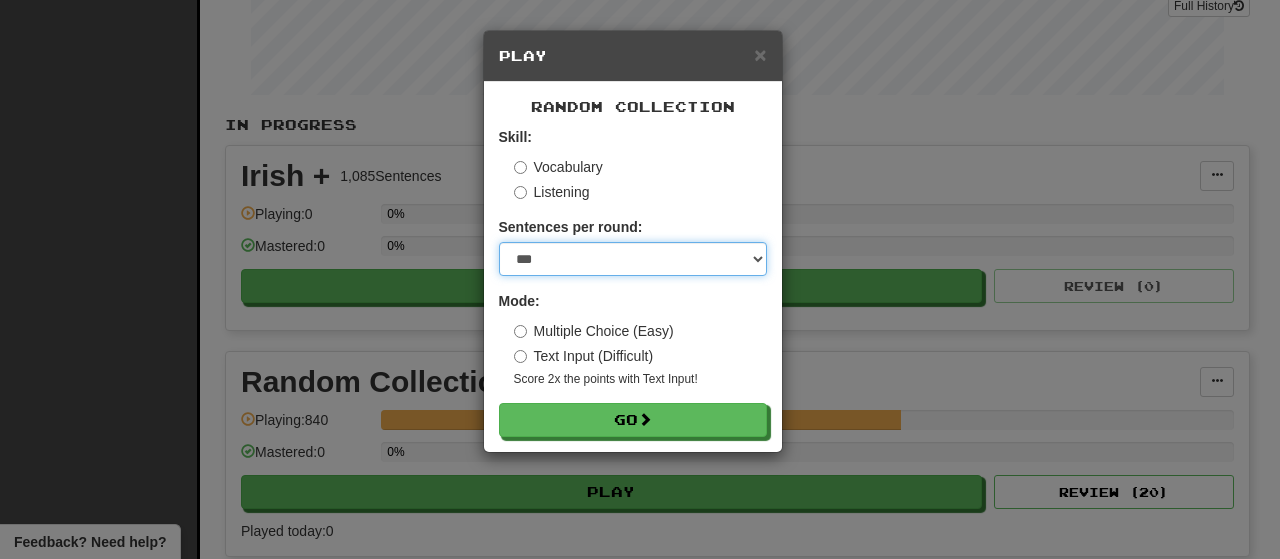click on "* ** ** ** ** ** *** ********" at bounding box center (633, 259) 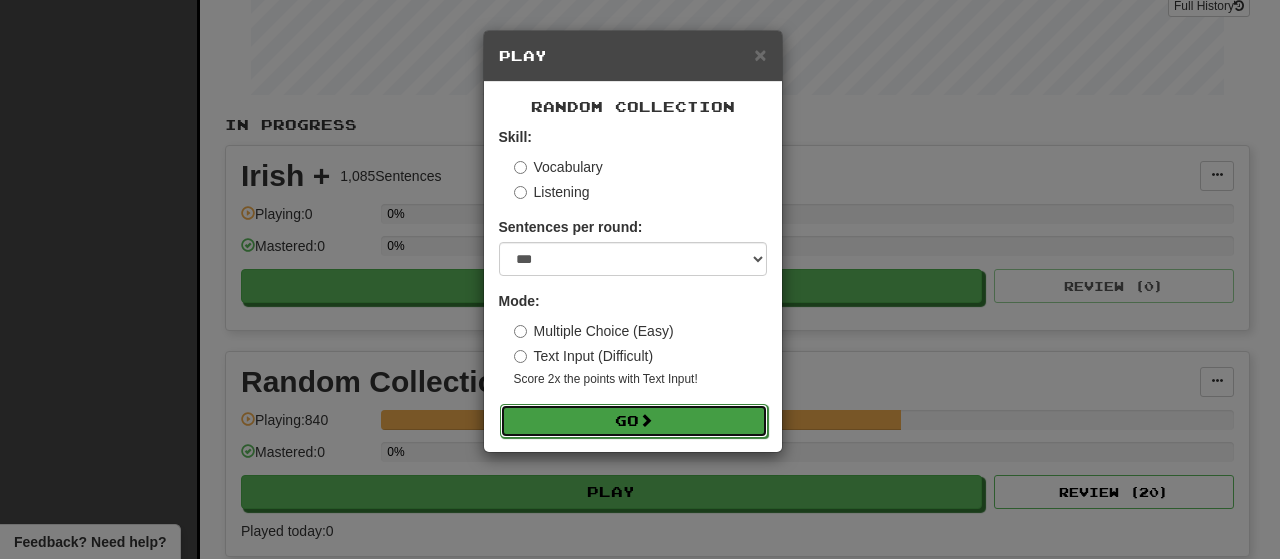 click on "Go" at bounding box center [634, 421] 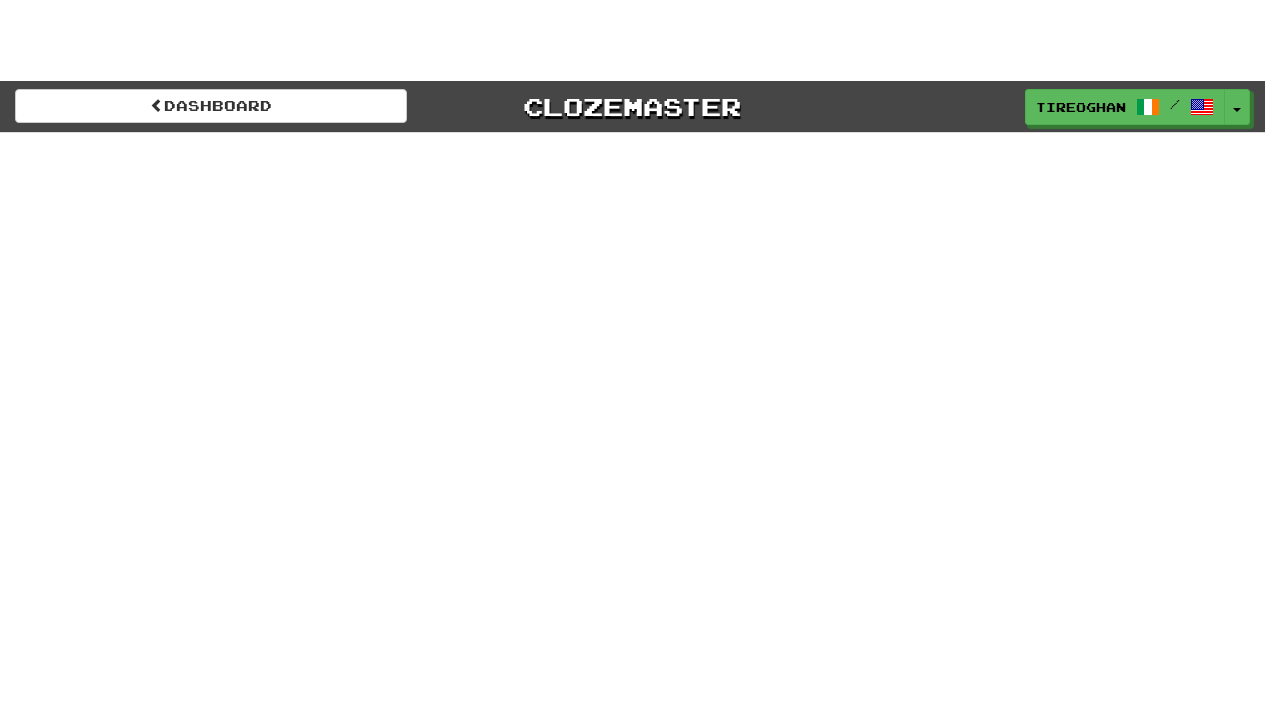 scroll, scrollTop: 0, scrollLeft: 0, axis: both 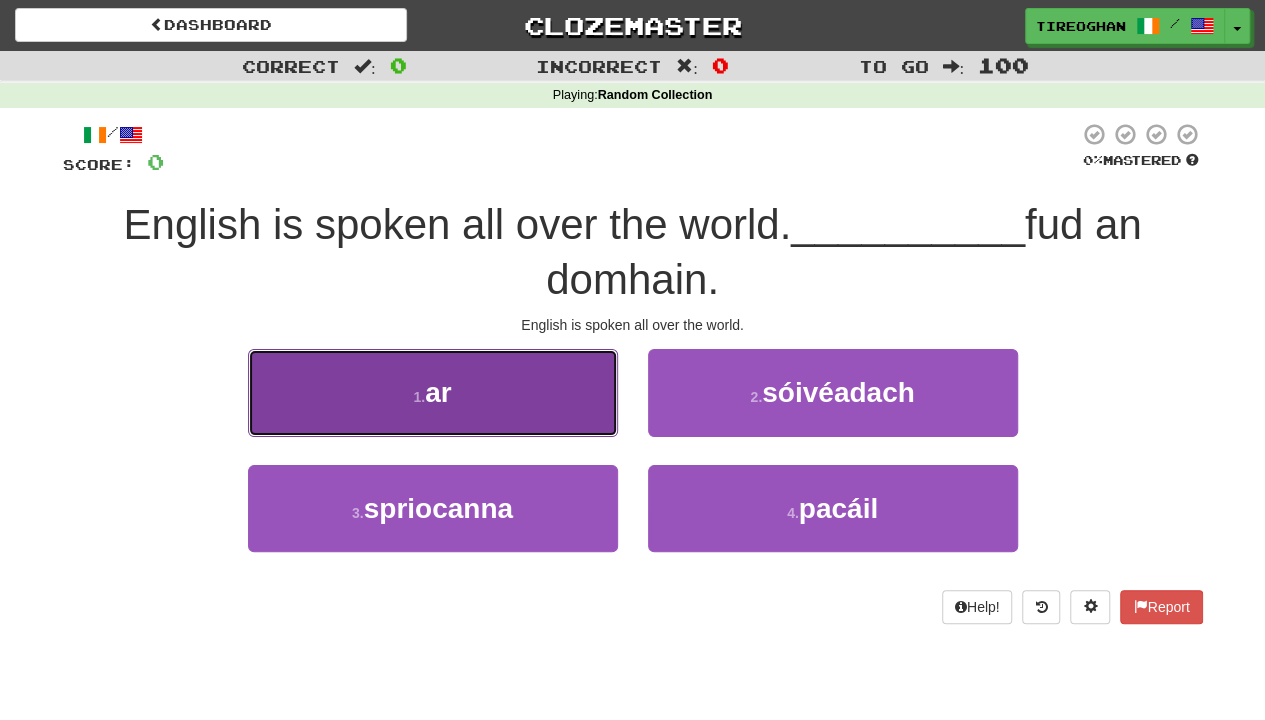 click on "1 .  ar" at bounding box center (433, 392) 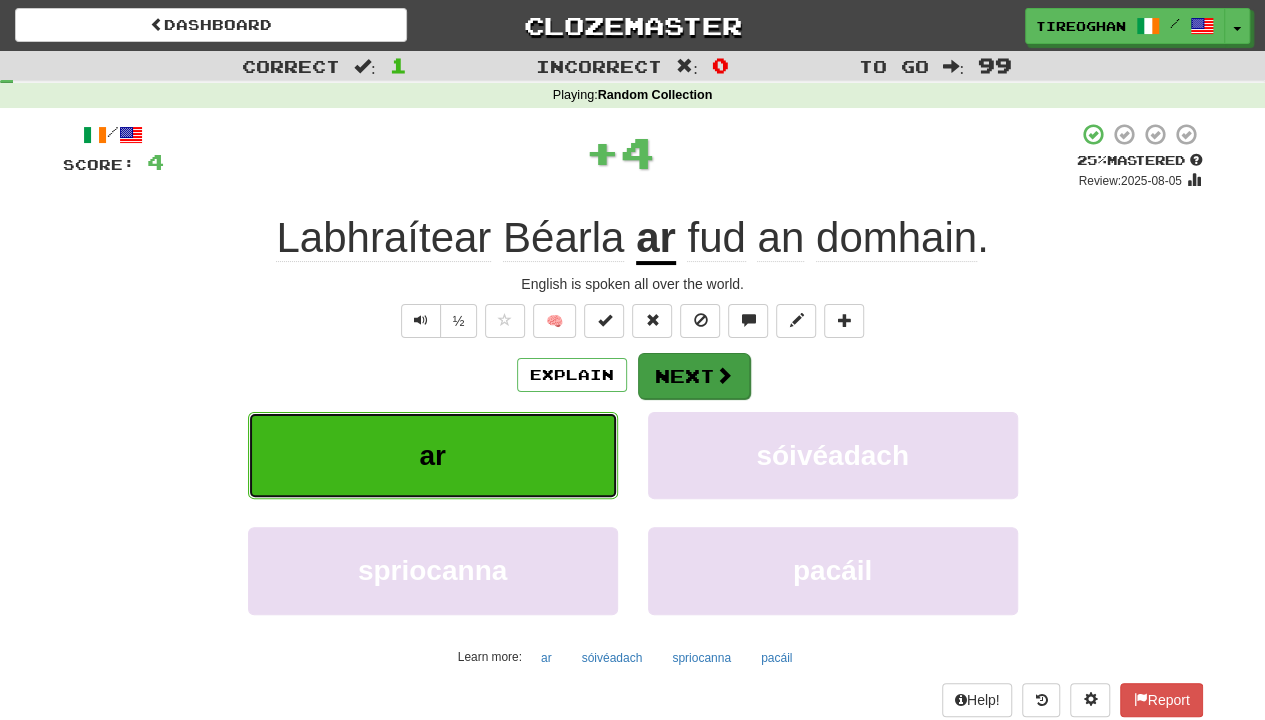 type 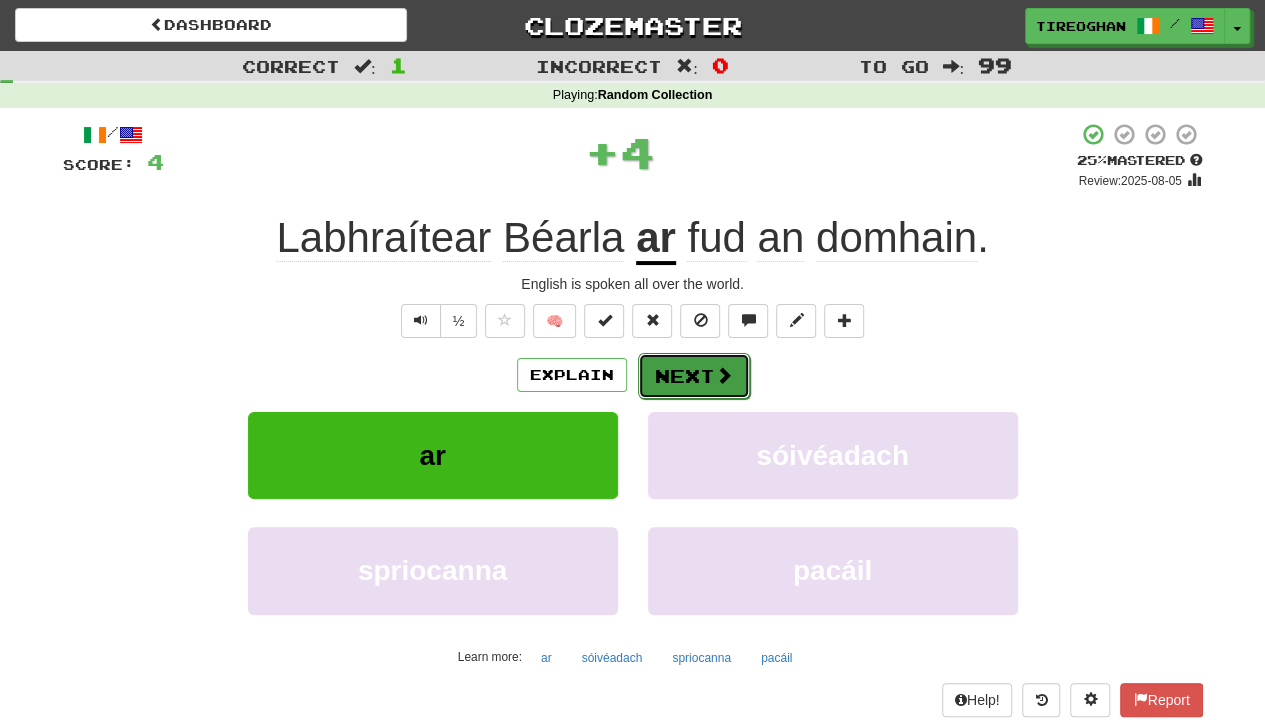 click on "Next" at bounding box center [694, 376] 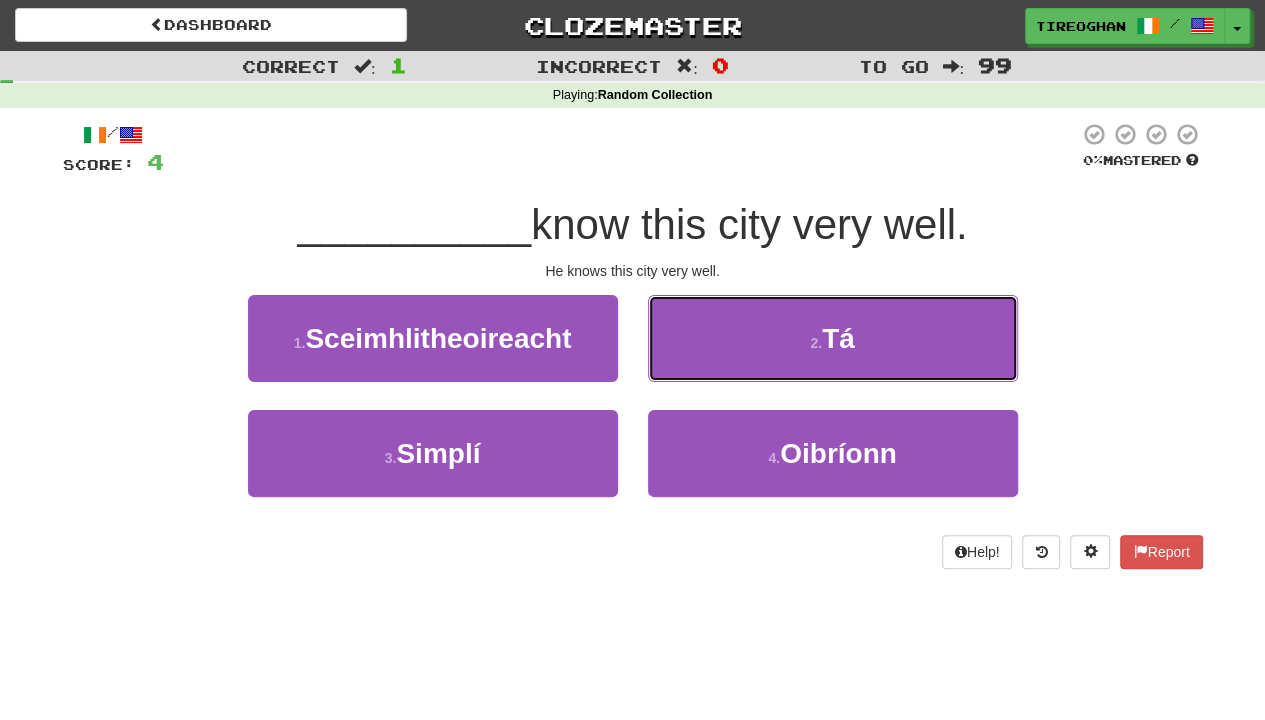 click on "2 .  Tá" at bounding box center [833, 338] 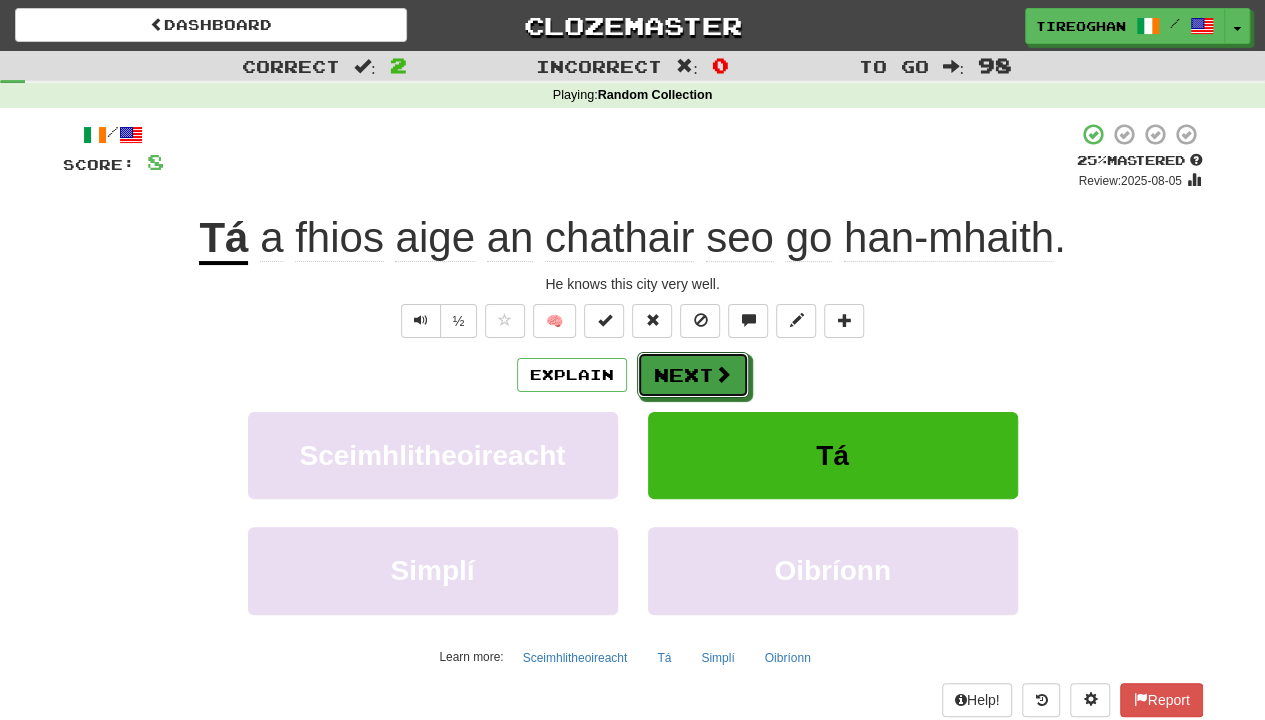 click on "Next" at bounding box center [693, 375] 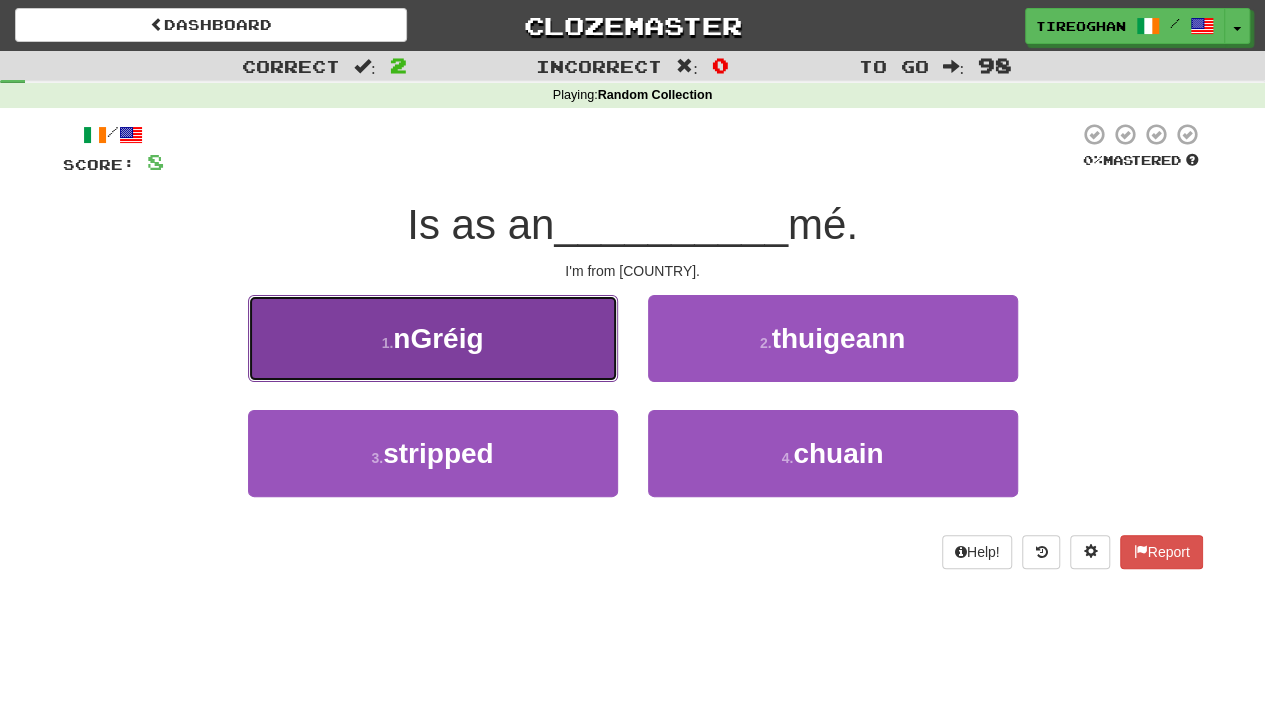 click on "1 .  [COUNTRY]" at bounding box center [433, 338] 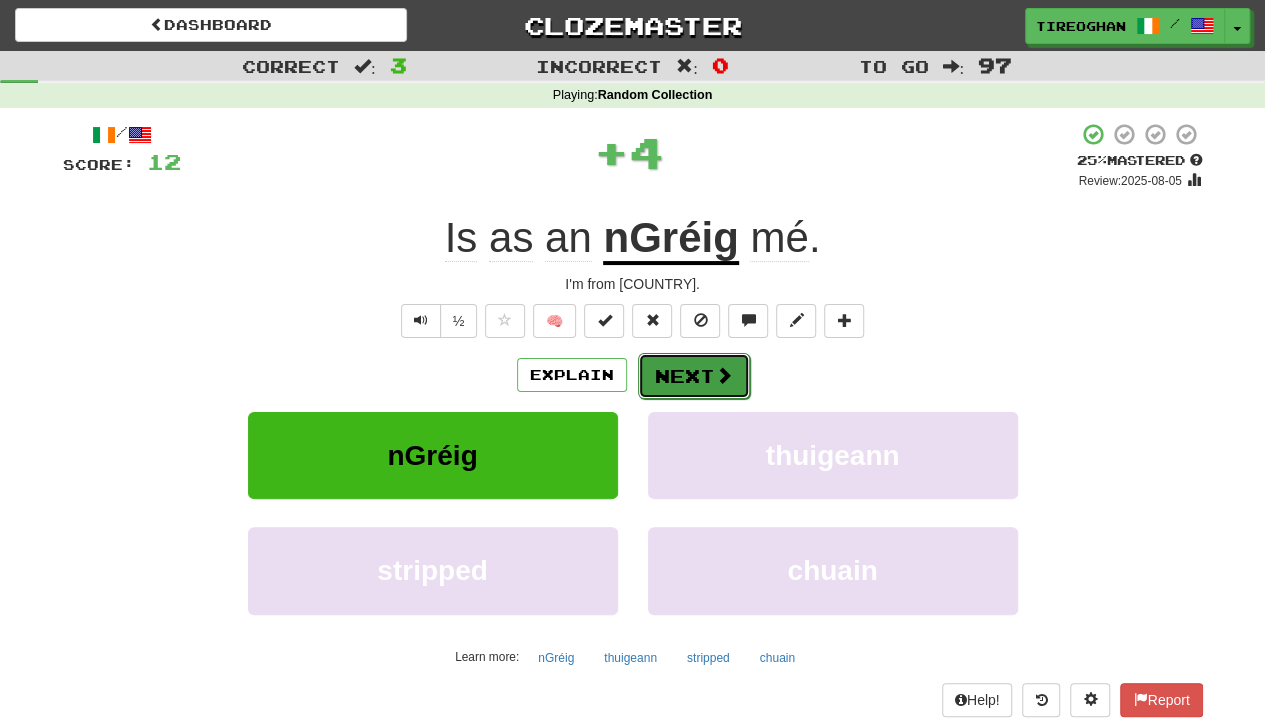 click on "Next" at bounding box center (694, 376) 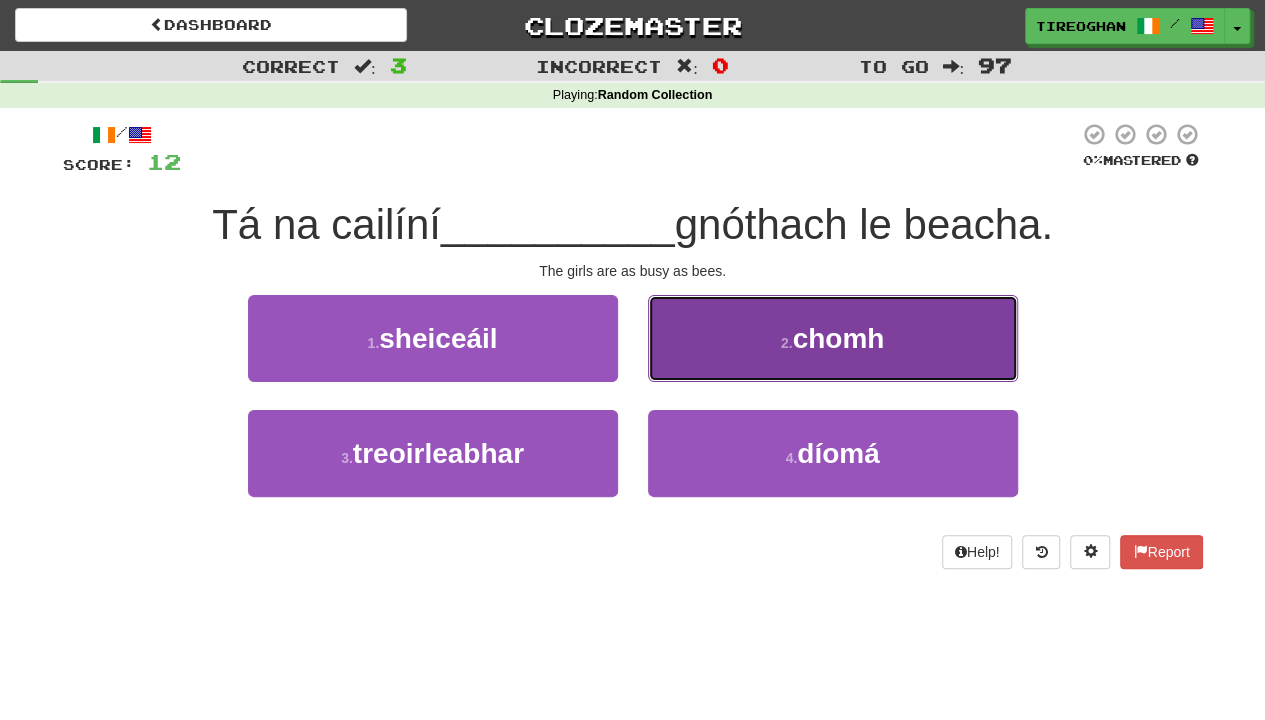 click on "2 .  chomh" at bounding box center (833, 338) 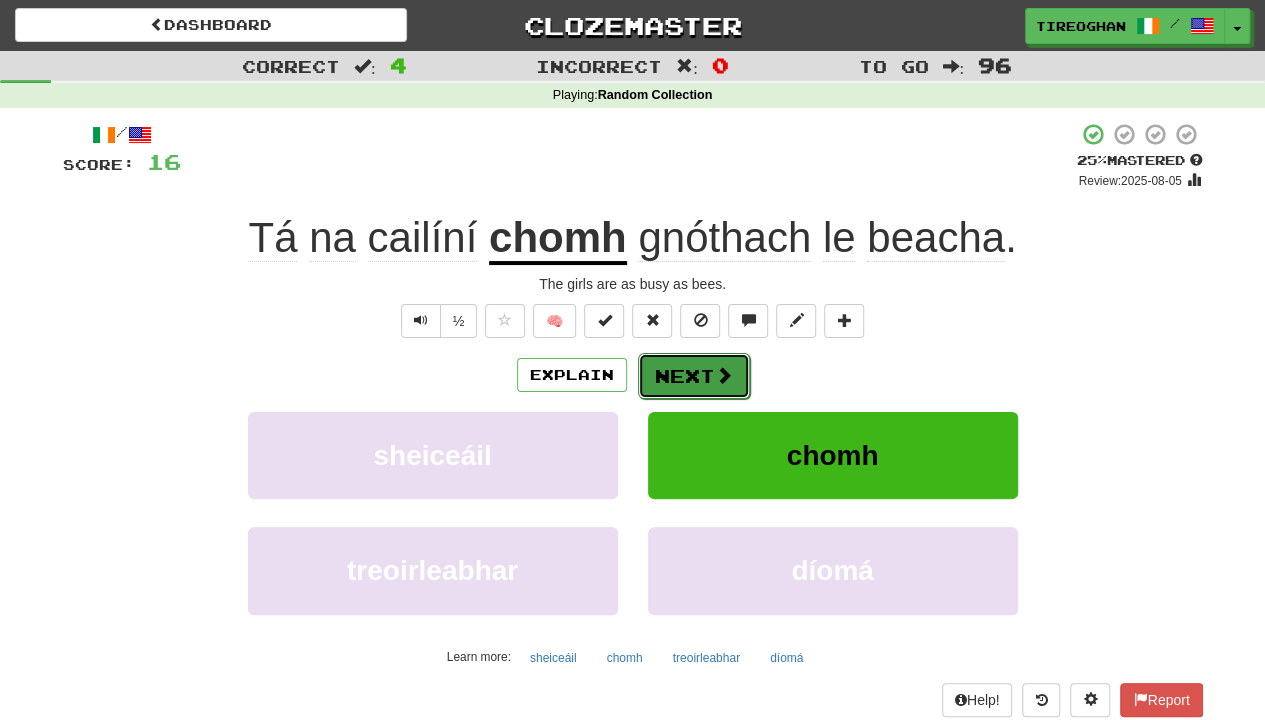 click on "Next" at bounding box center [694, 376] 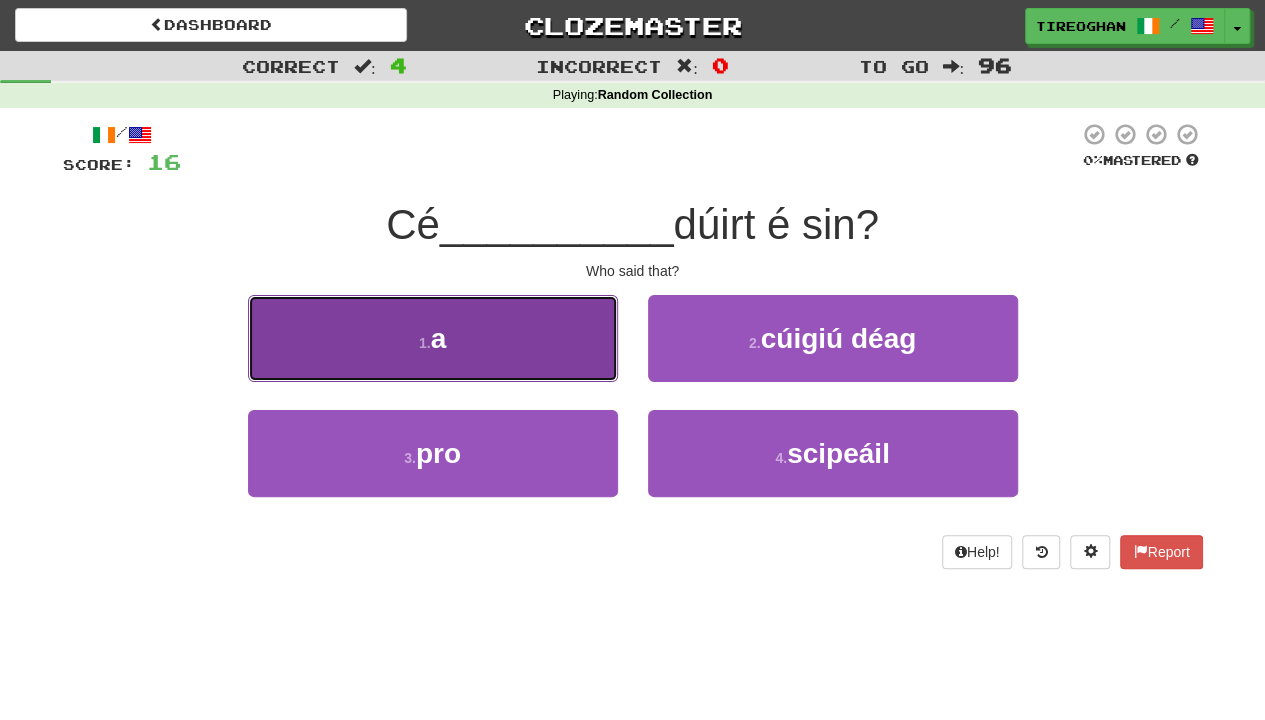 click on "1 .  a" at bounding box center (433, 338) 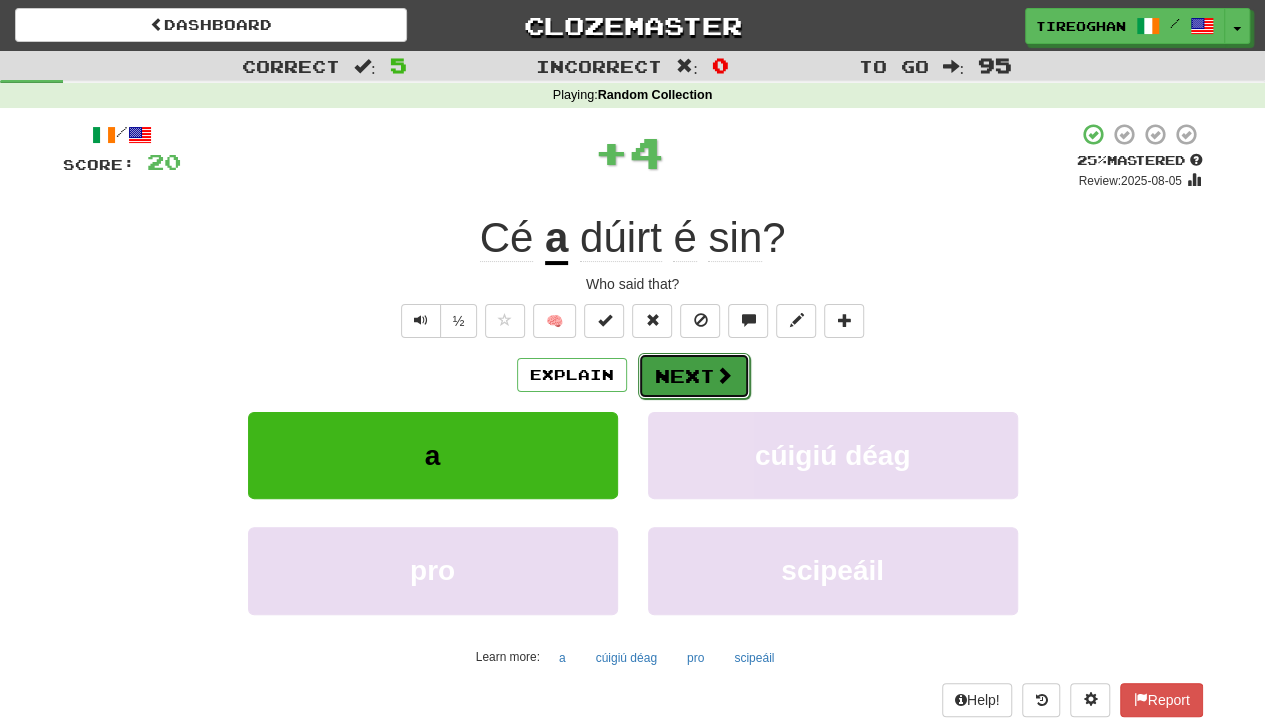 click on "Next" at bounding box center (694, 376) 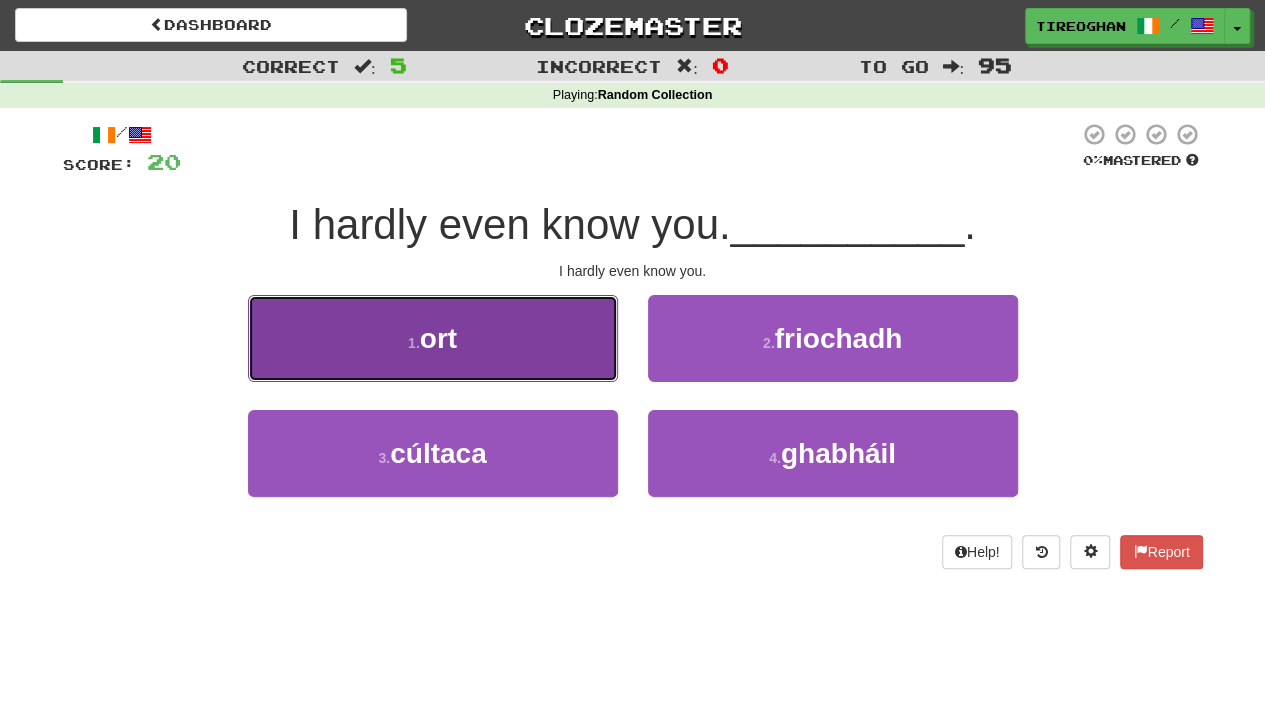 click on "1 .  ort" at bounding box center [433, 338] 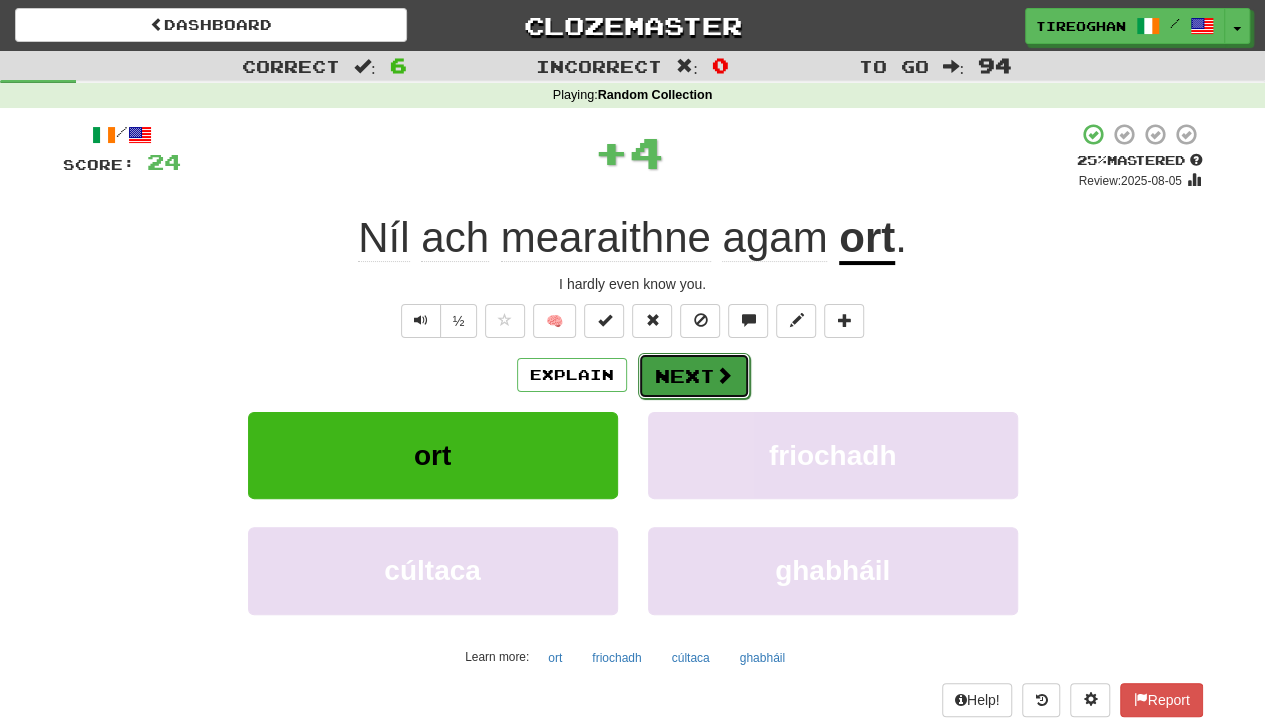 click on "Next" at bounding box center [694, 376] 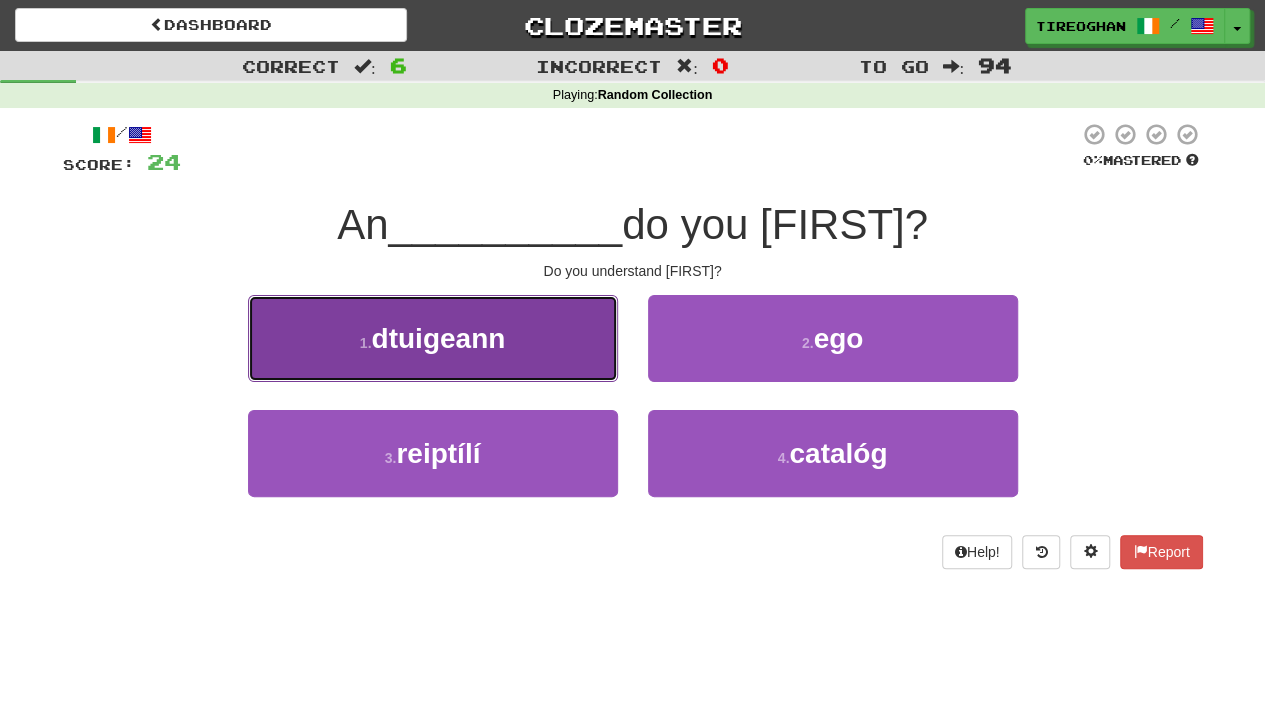 click on "dtuigeann" at bounding box center [438, 338] 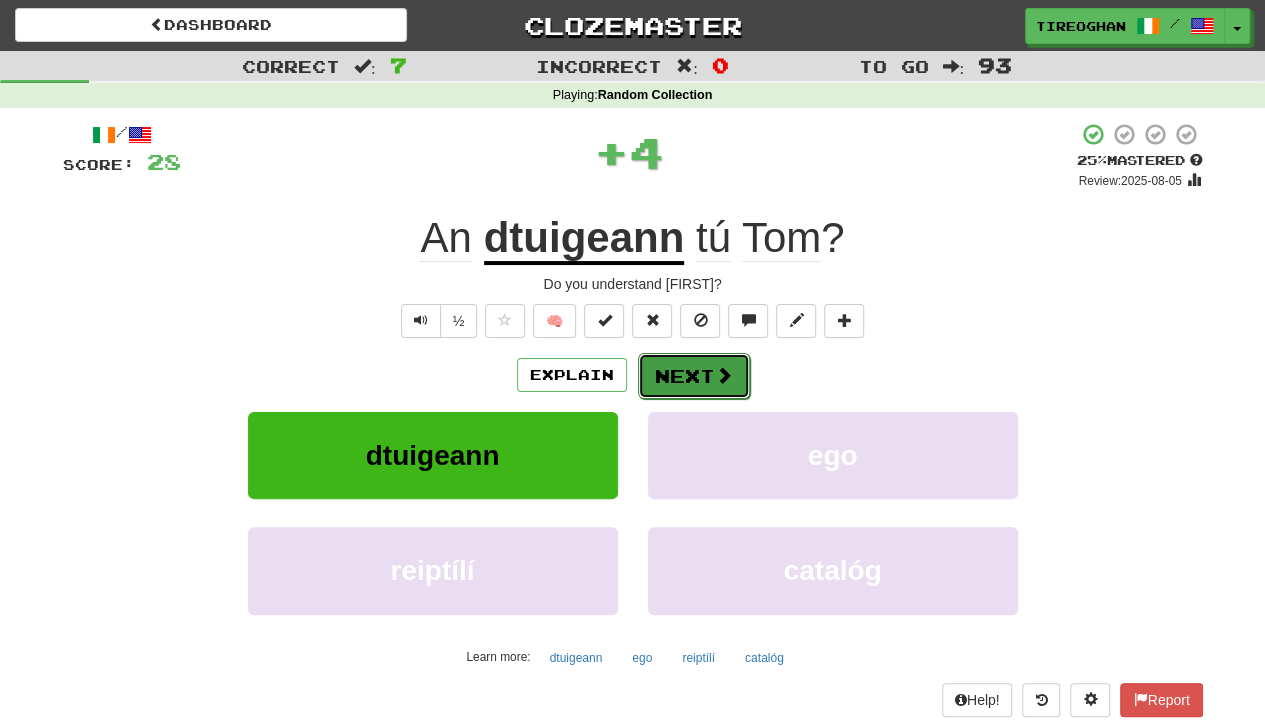 click at bounding box center (724, 375) 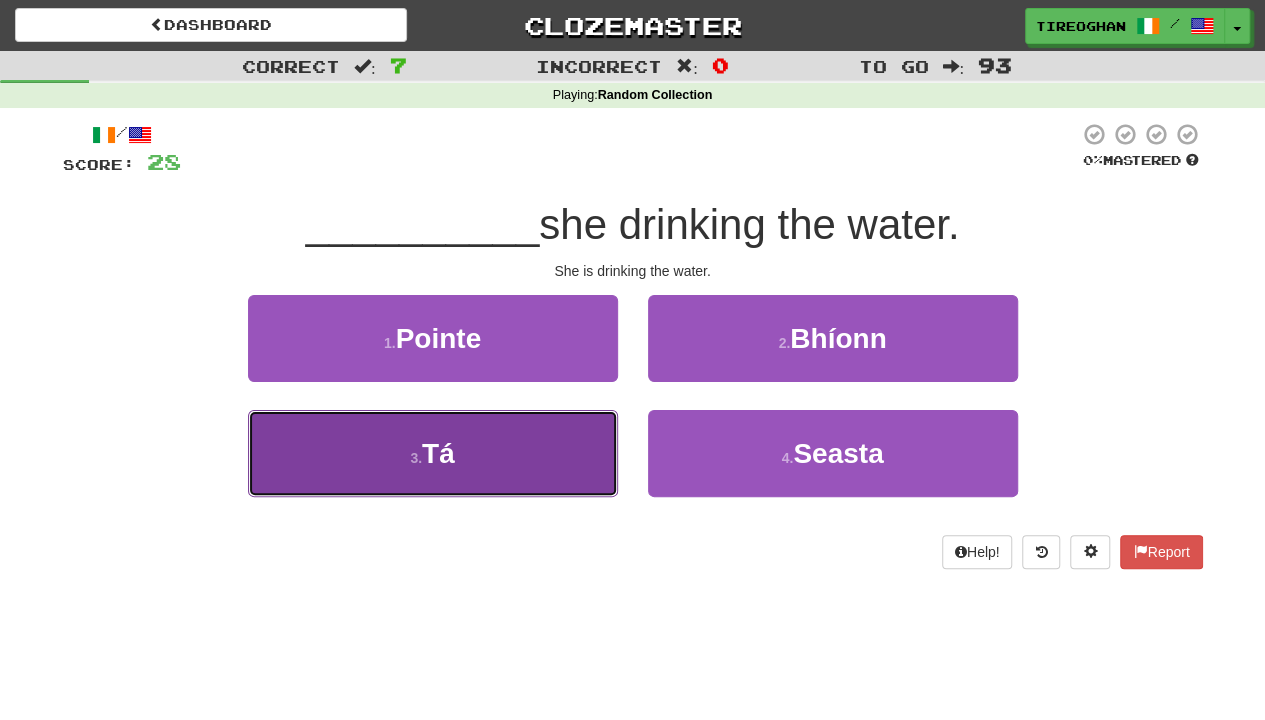 click on "3 .  Tá" at bounding box center (433, 453) 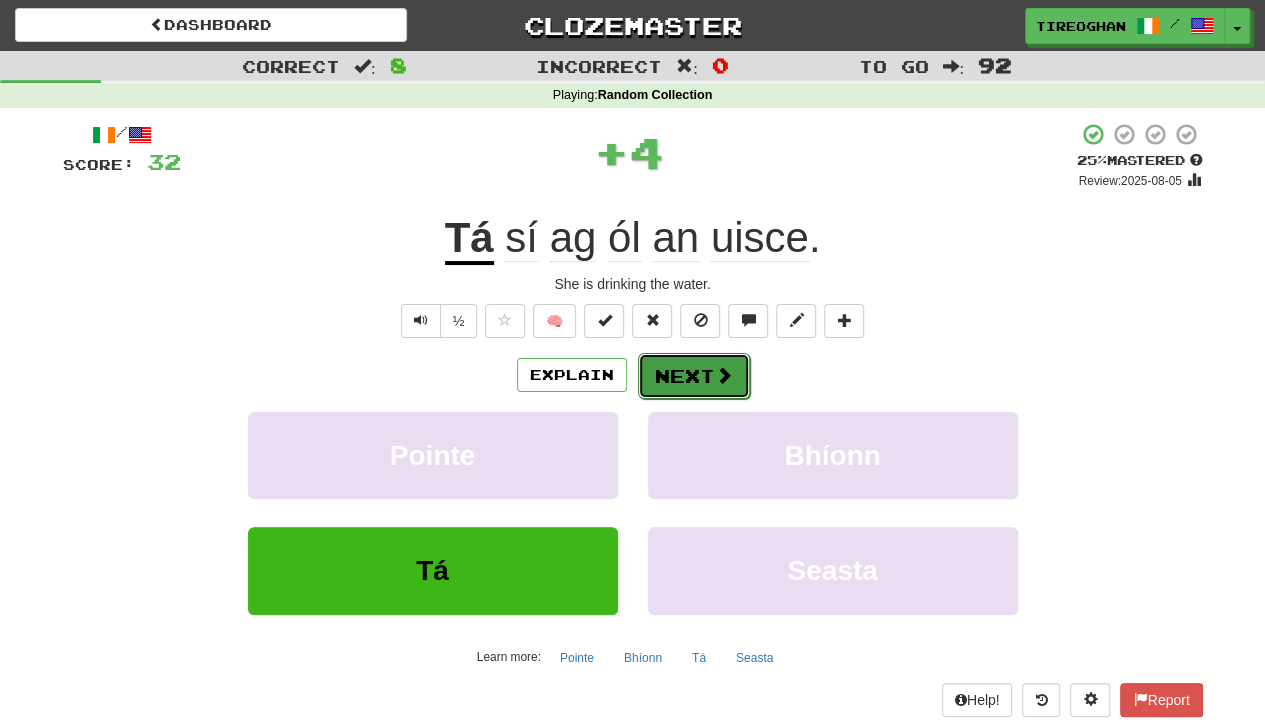 click on "Next" at bounding box center [694, 376] 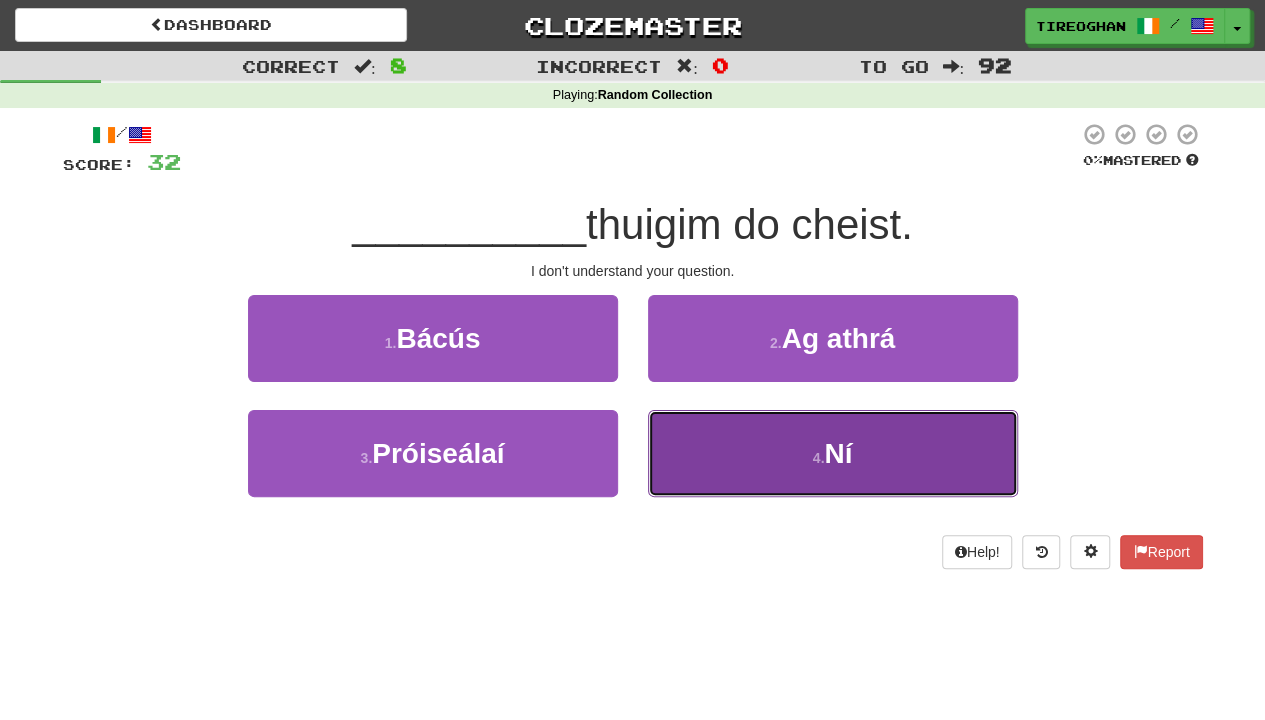 click on "4 .  Ní" at bounding box center [833, 453] 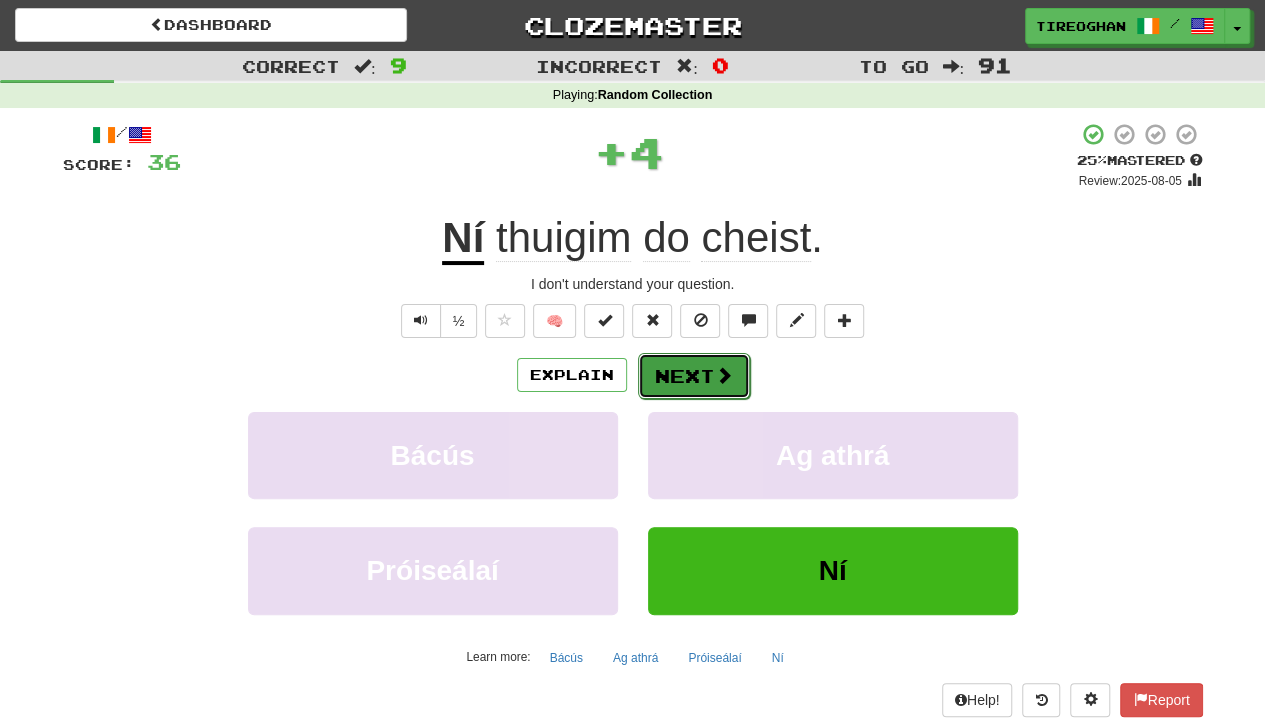 click on "Next" at bounding box center [694, 376] 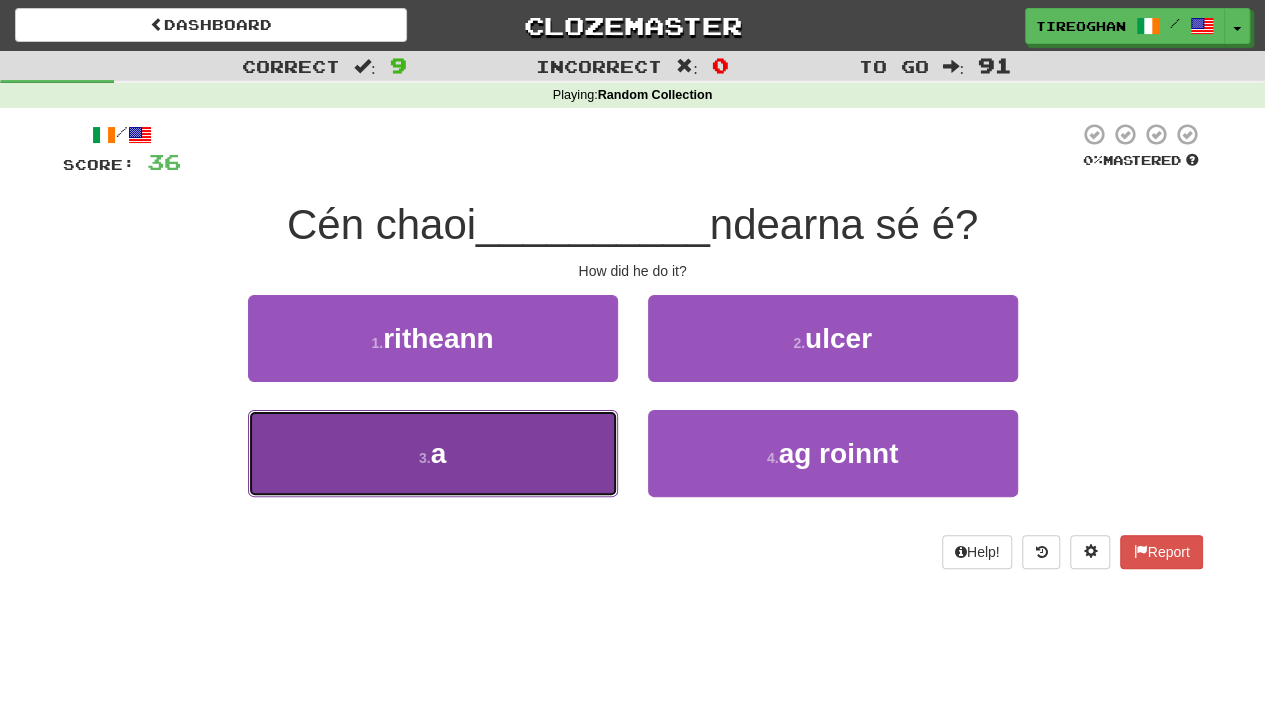 click on "3 .  a" at bounding box center (433, 453) 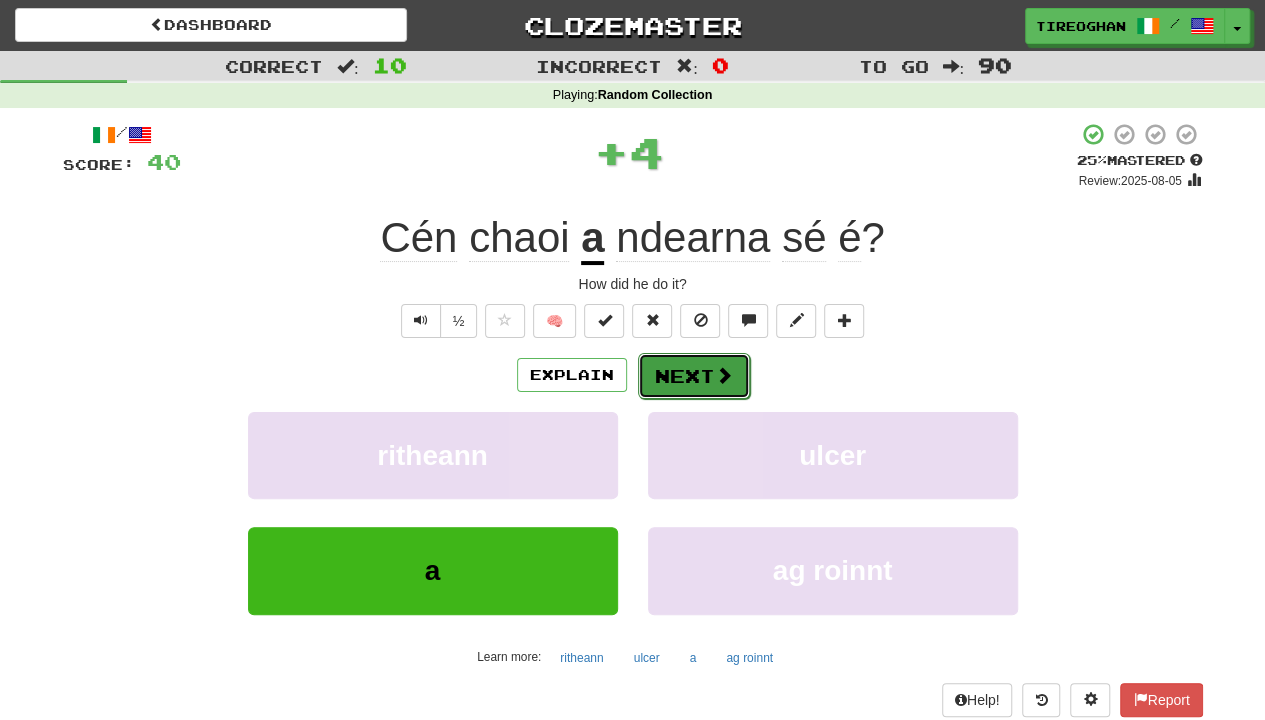 click on "Next" at bounding box center (694, 376) 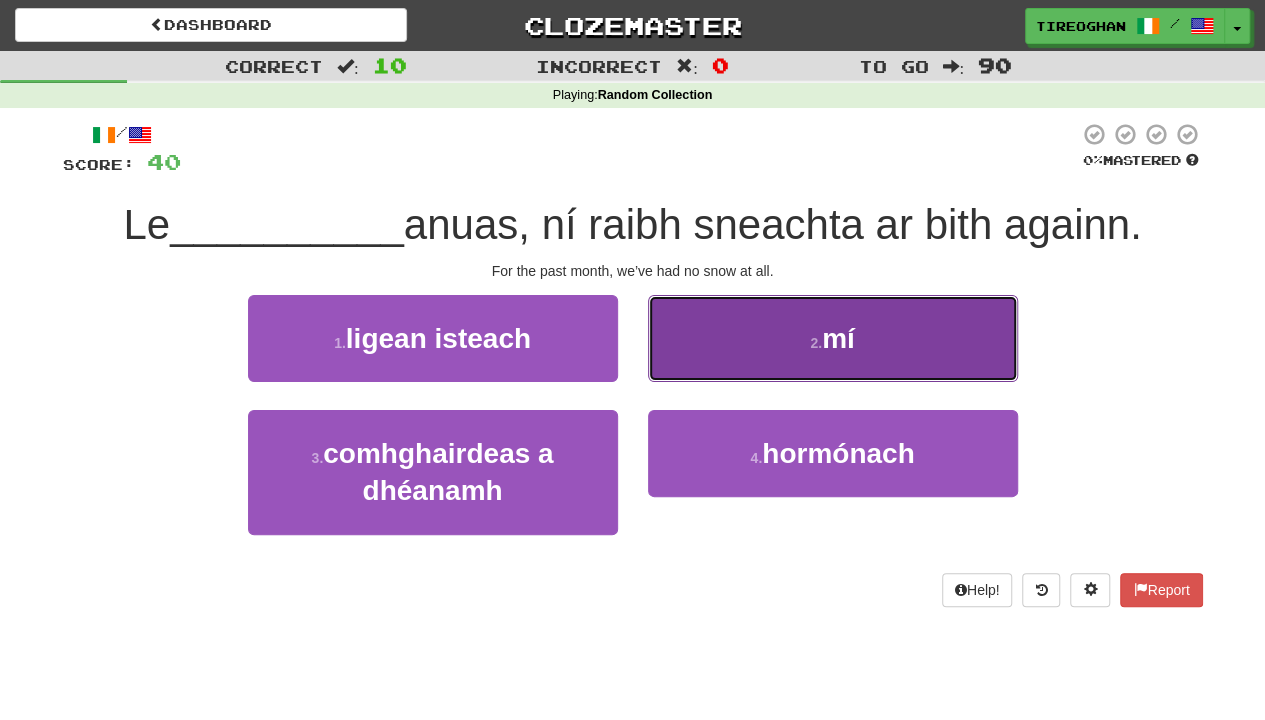 click on "2 .  mí" at bounding box center (833, 338) 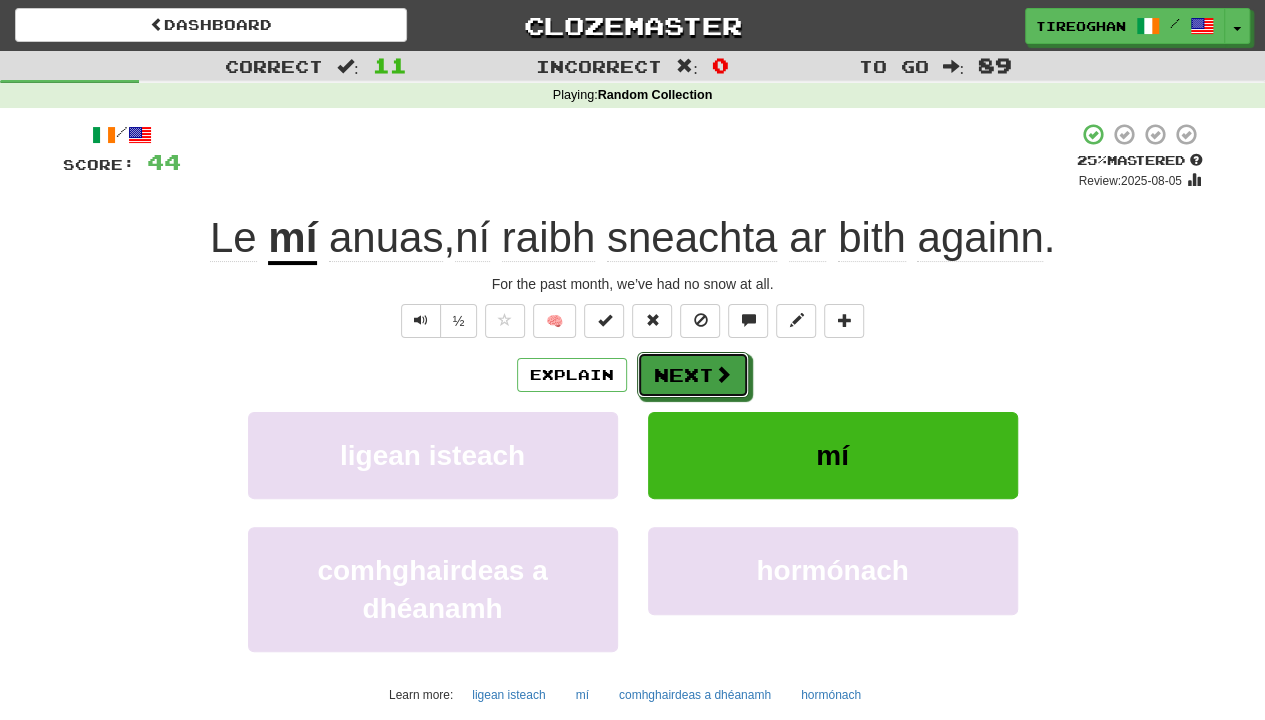 click on "Next" at bounding box center [693, 375] 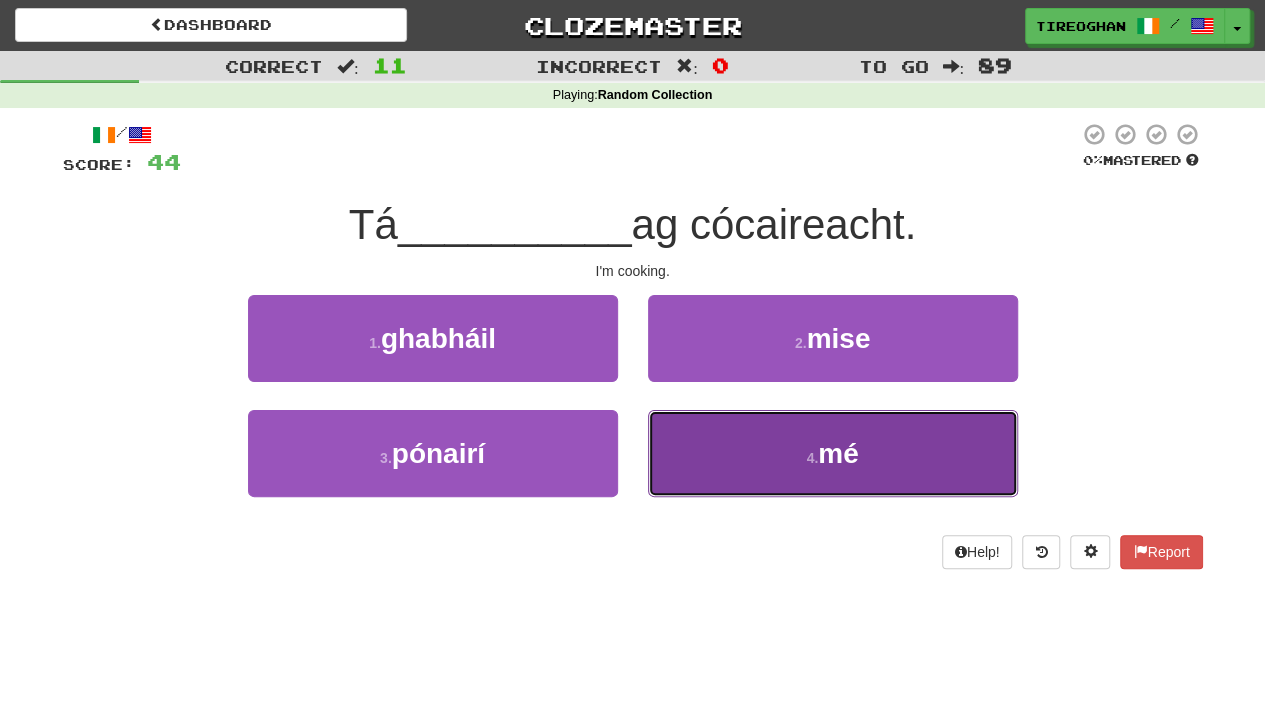 click on "4 .  mé" at bounding box center (833, 453) 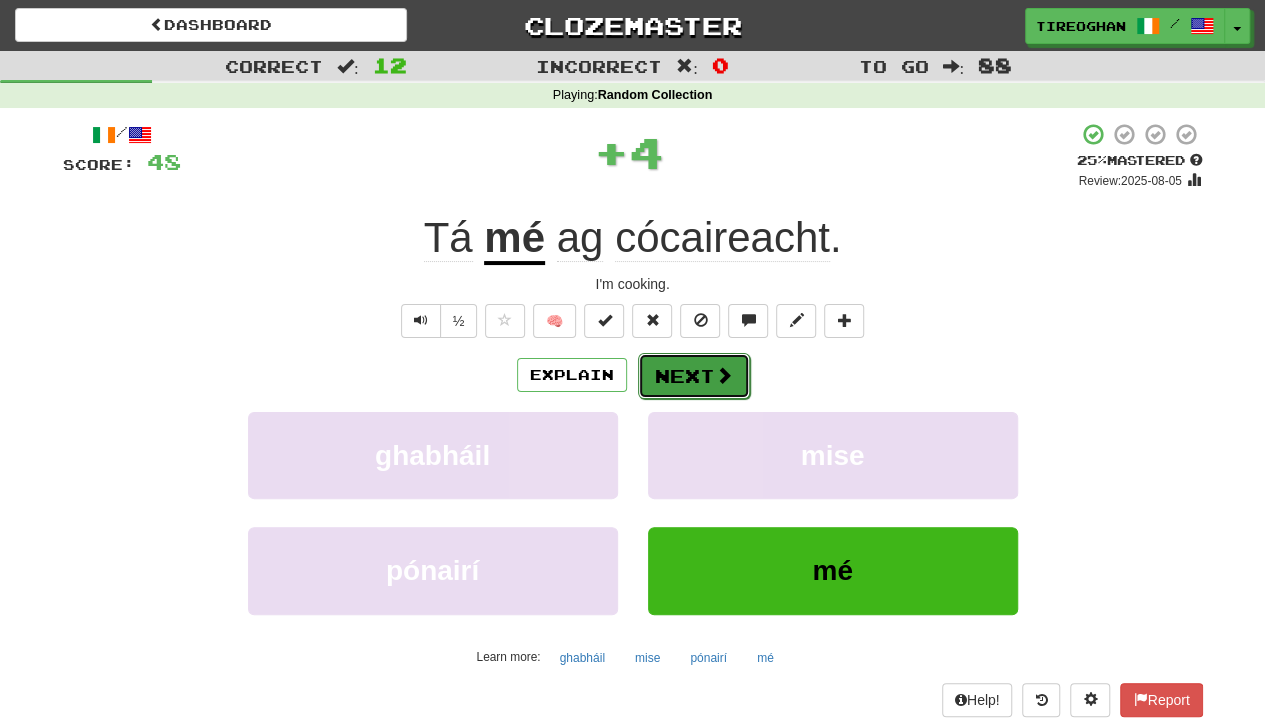 click on "Next" at bounding box center [694, 376] 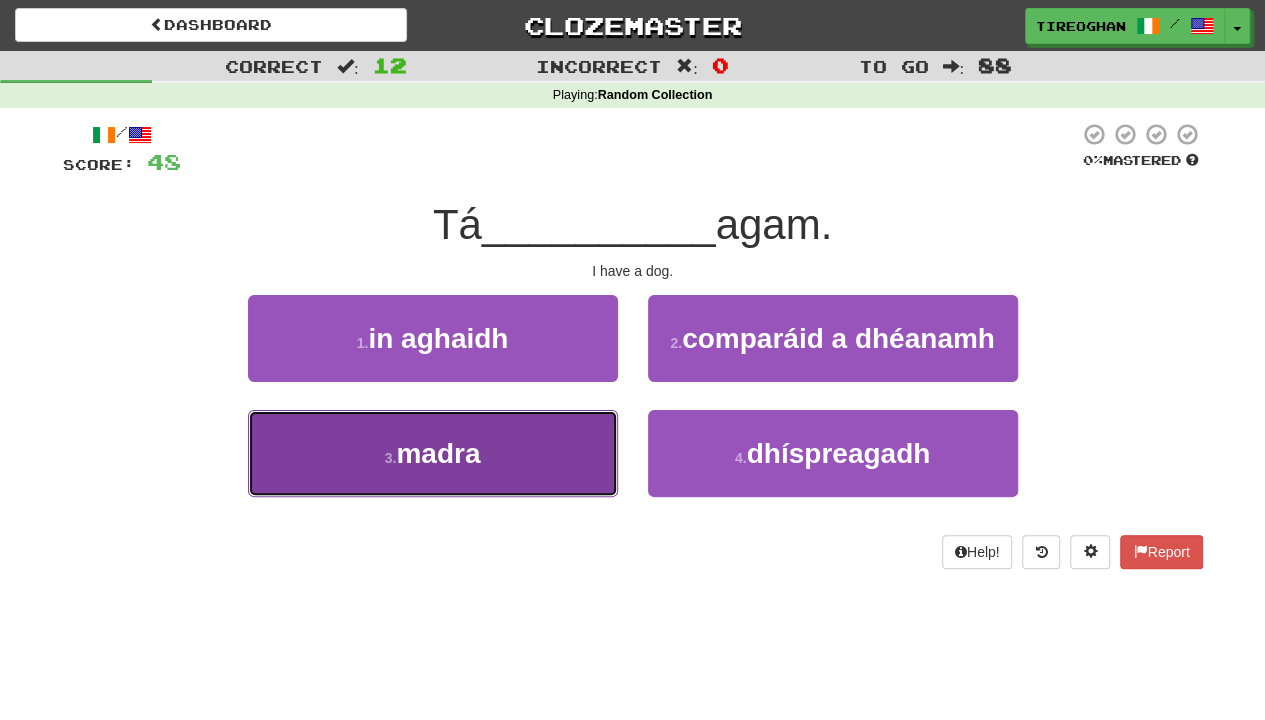 click on "3 .  madra" at bounding box center (433, 453) 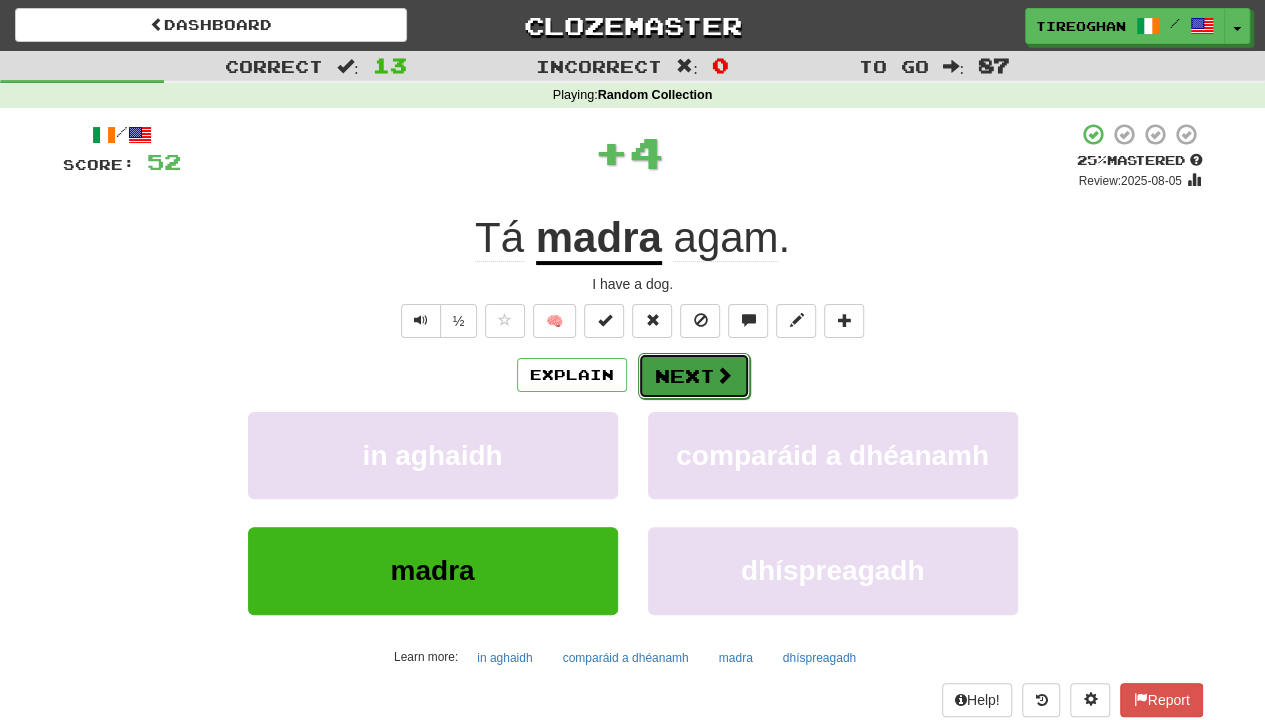 click on "Next" at bounding box center [694, 376] 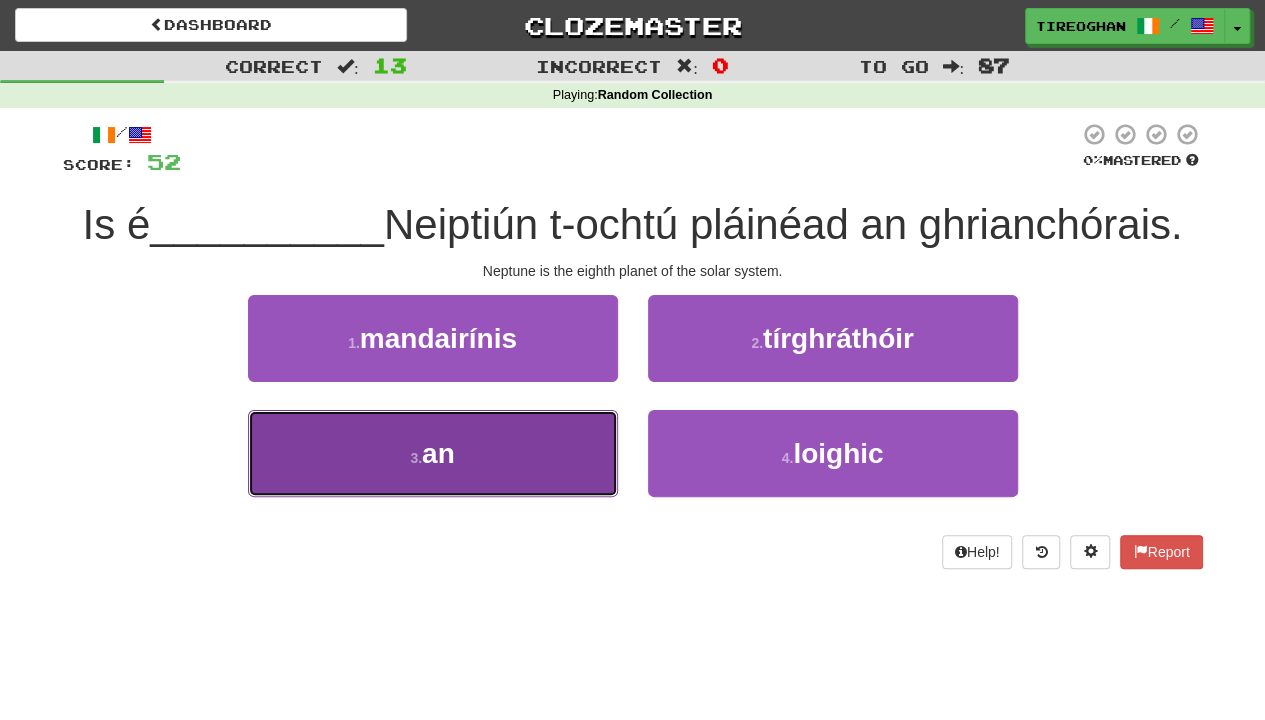 click on "3 .  an" at bounding box center (433, 453) 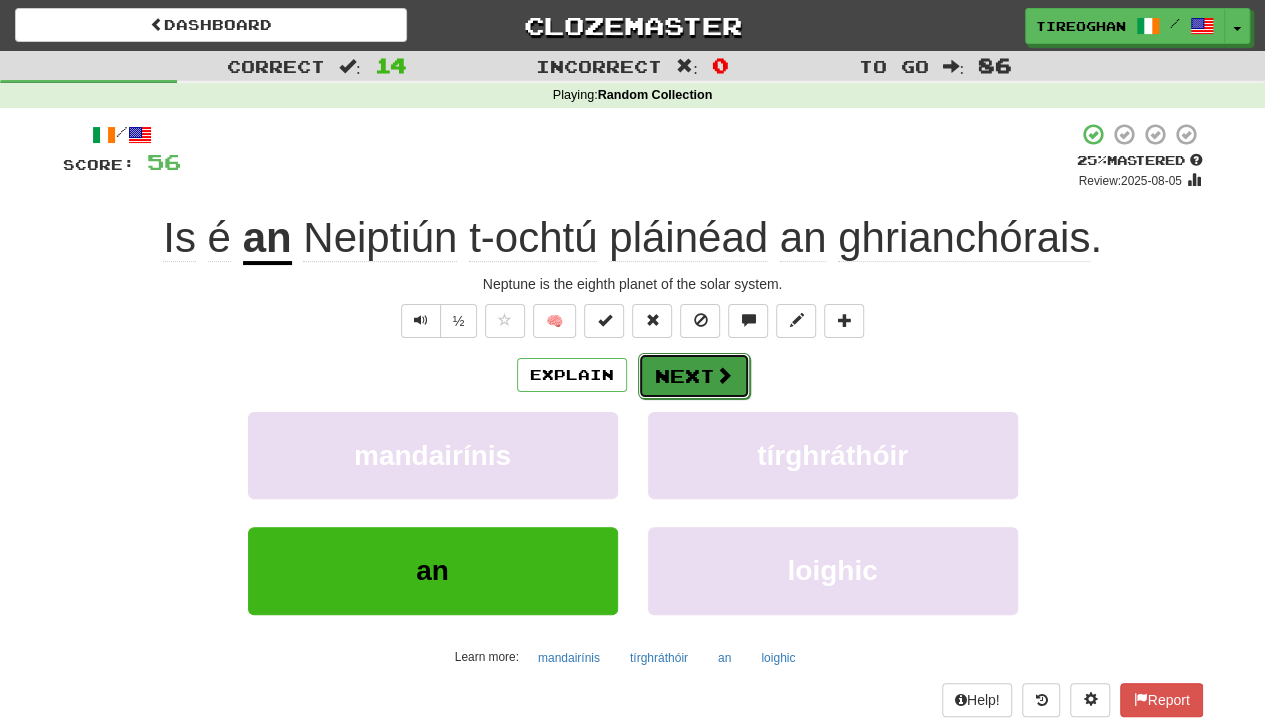 click on "Next" at bounding box center (694, 376) 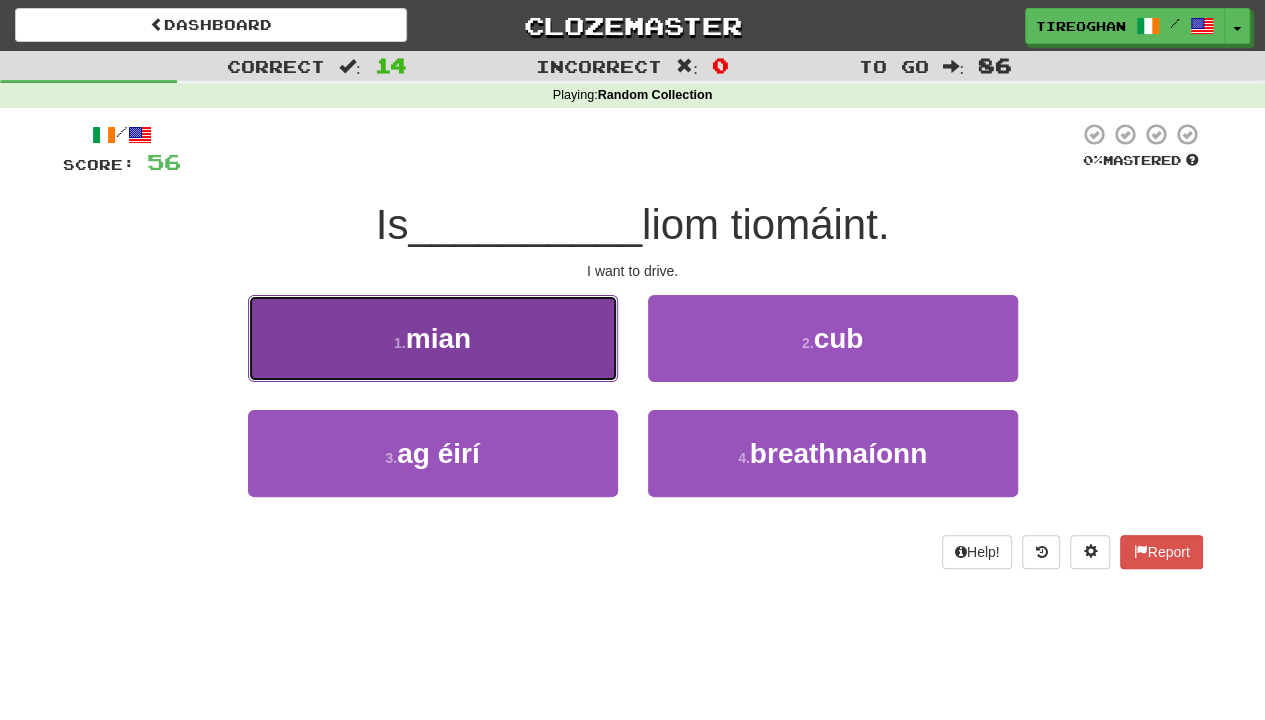 click on "1 .  mian" at bounding box center [433, 338] 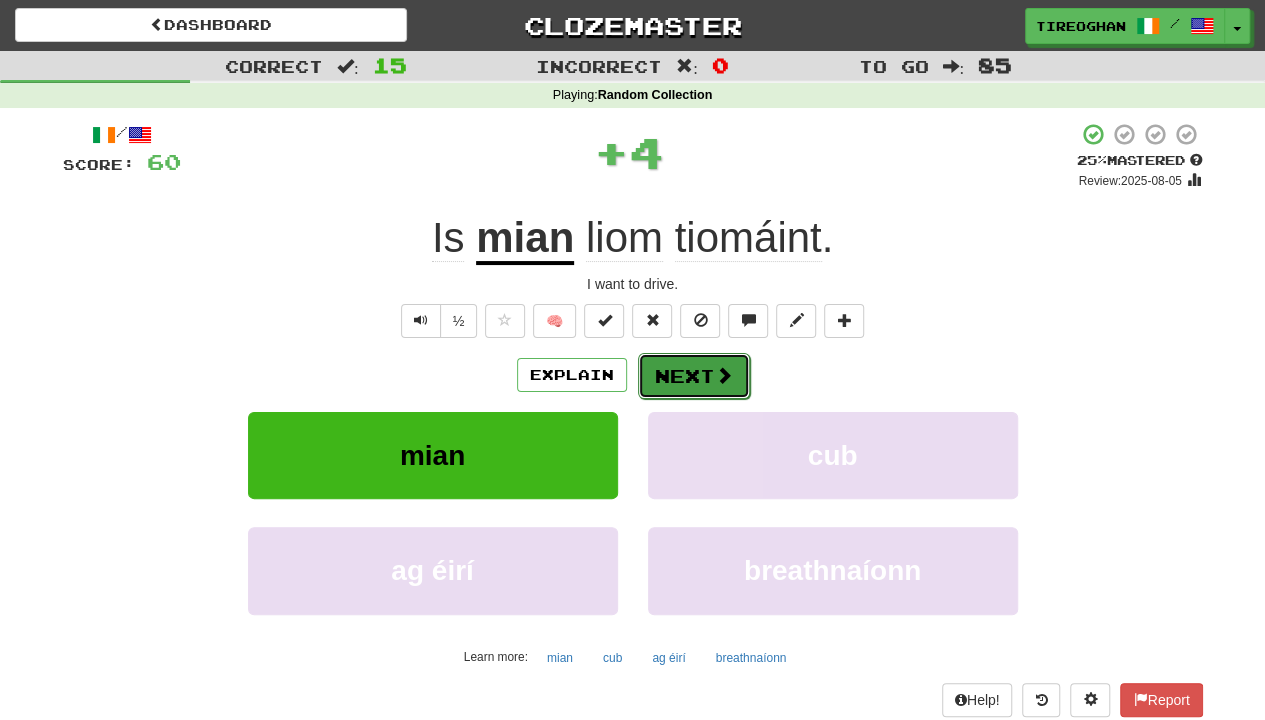 click on "Next" at bounding box center [694, 376] 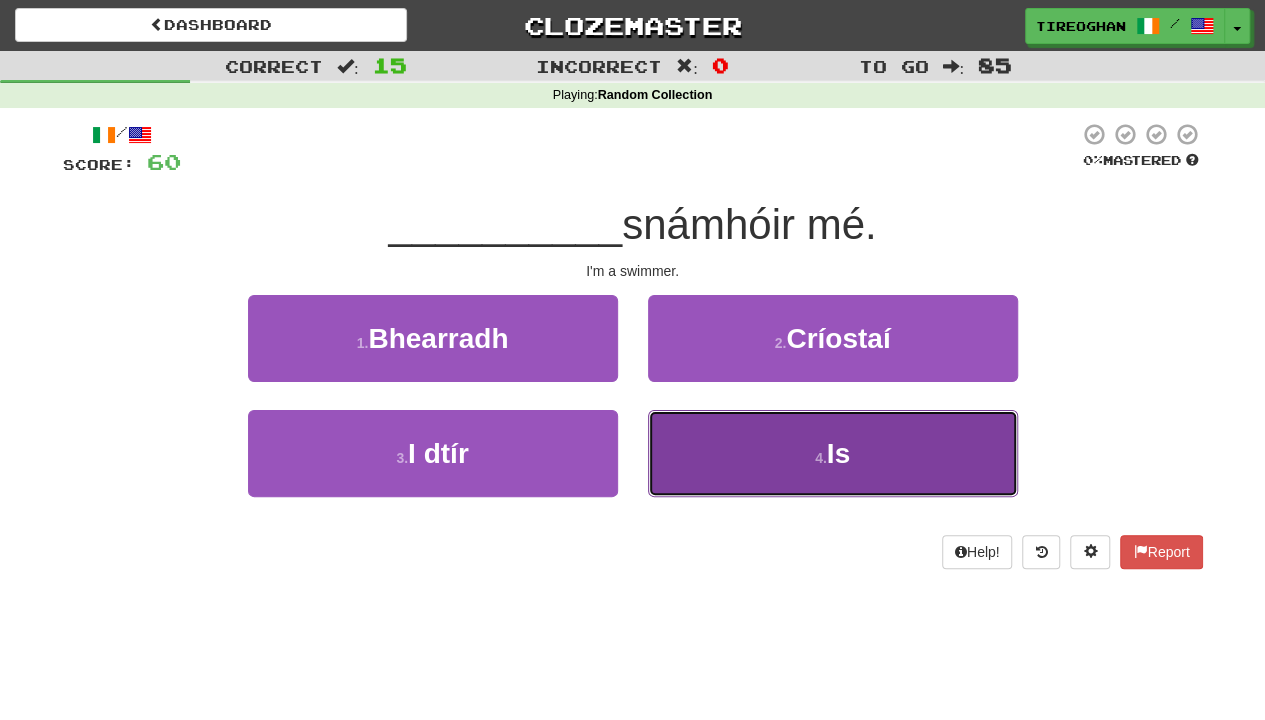 click on "4 .  Is" at bounding box center (833, 453) 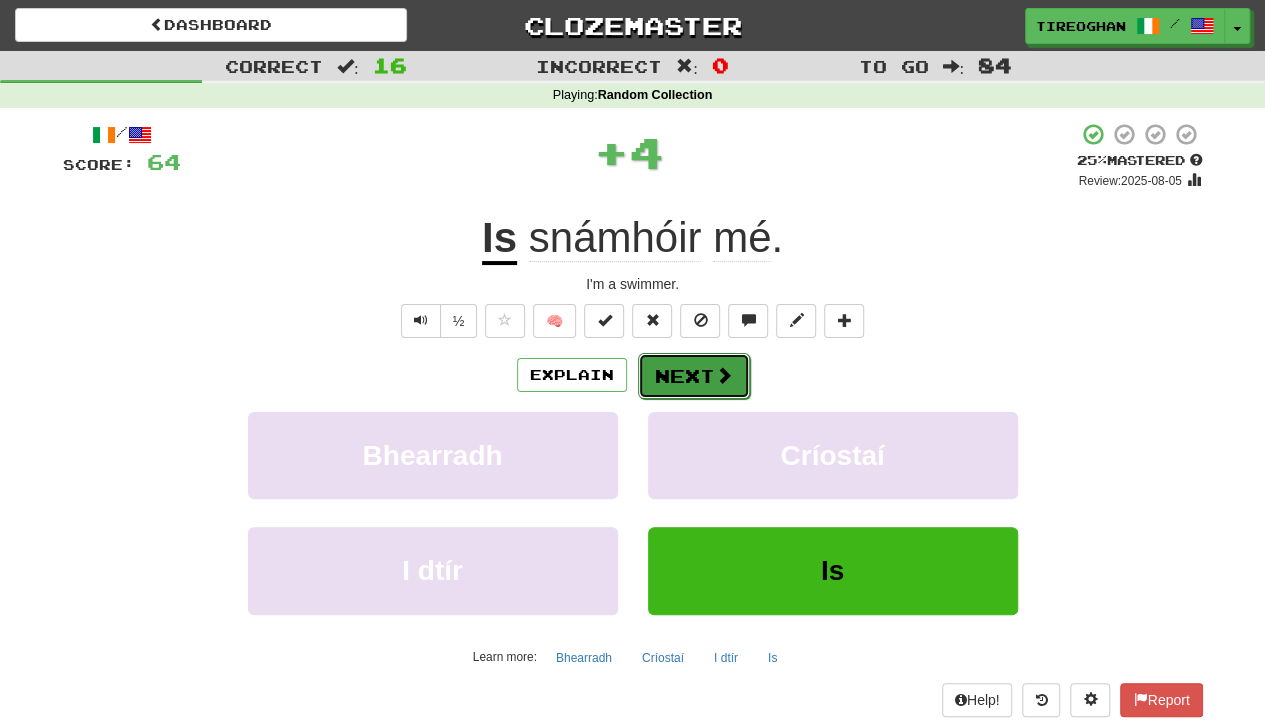 click on "Next" at bounding box center (694, 376) 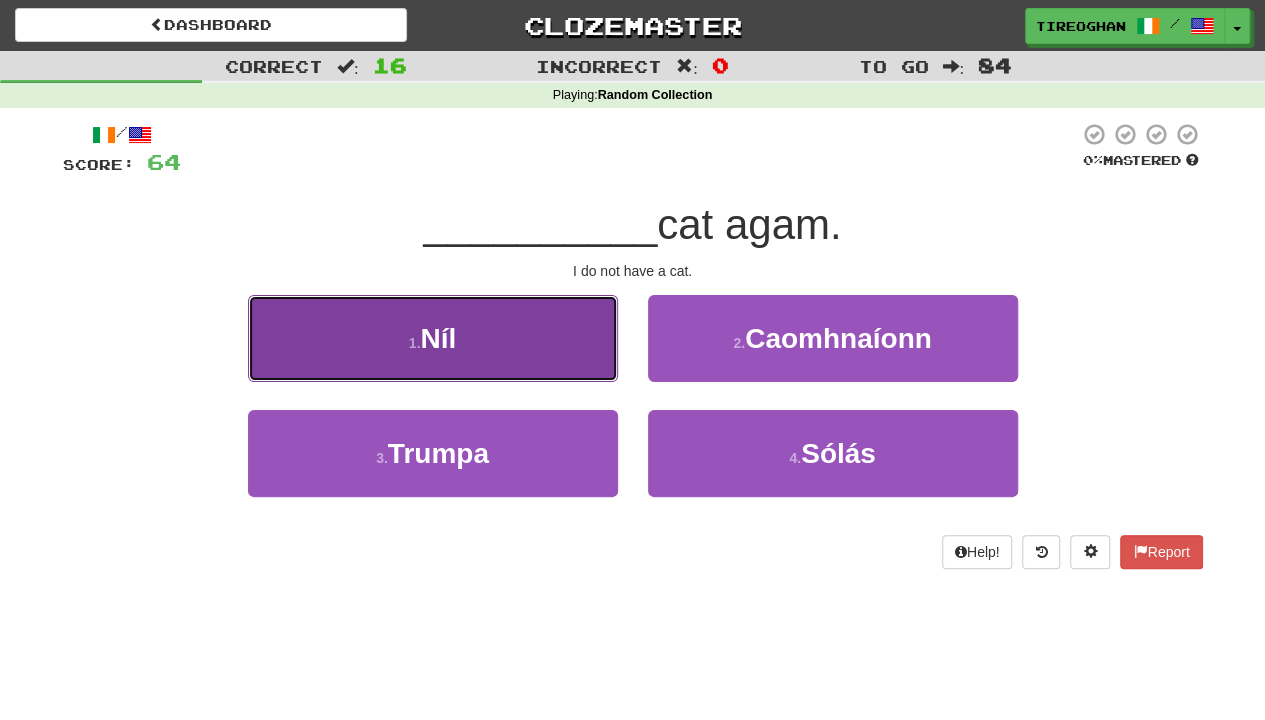 click on "1 .  Níl" at bounding box center (433, 338) 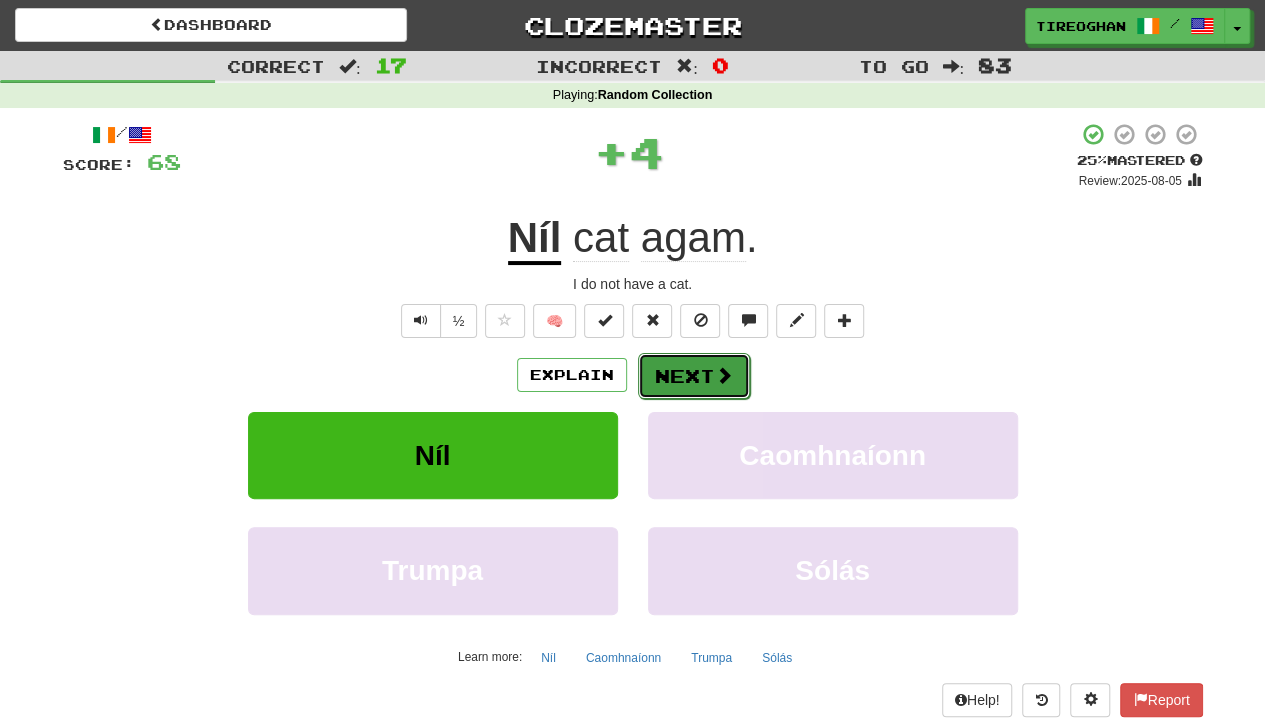 click on "Next" at bounding box center (694, 376) 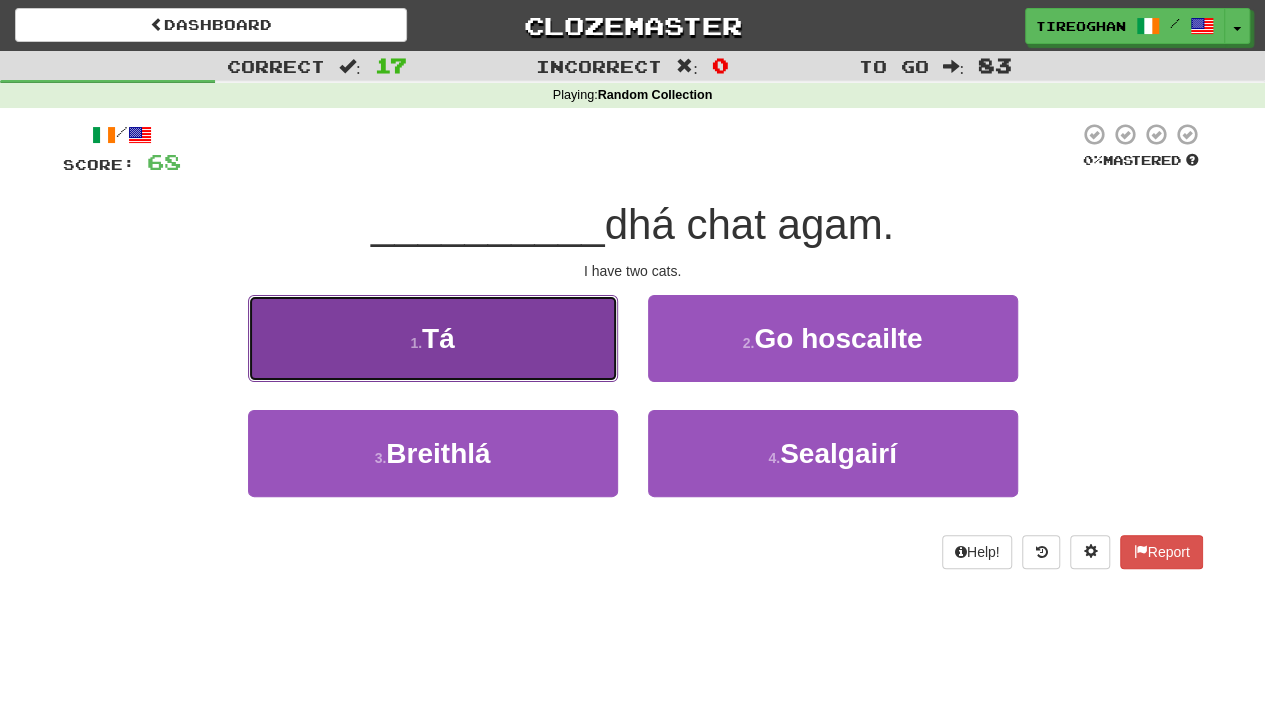 click on "1 .  Tá" at bounding box center [433, 338] 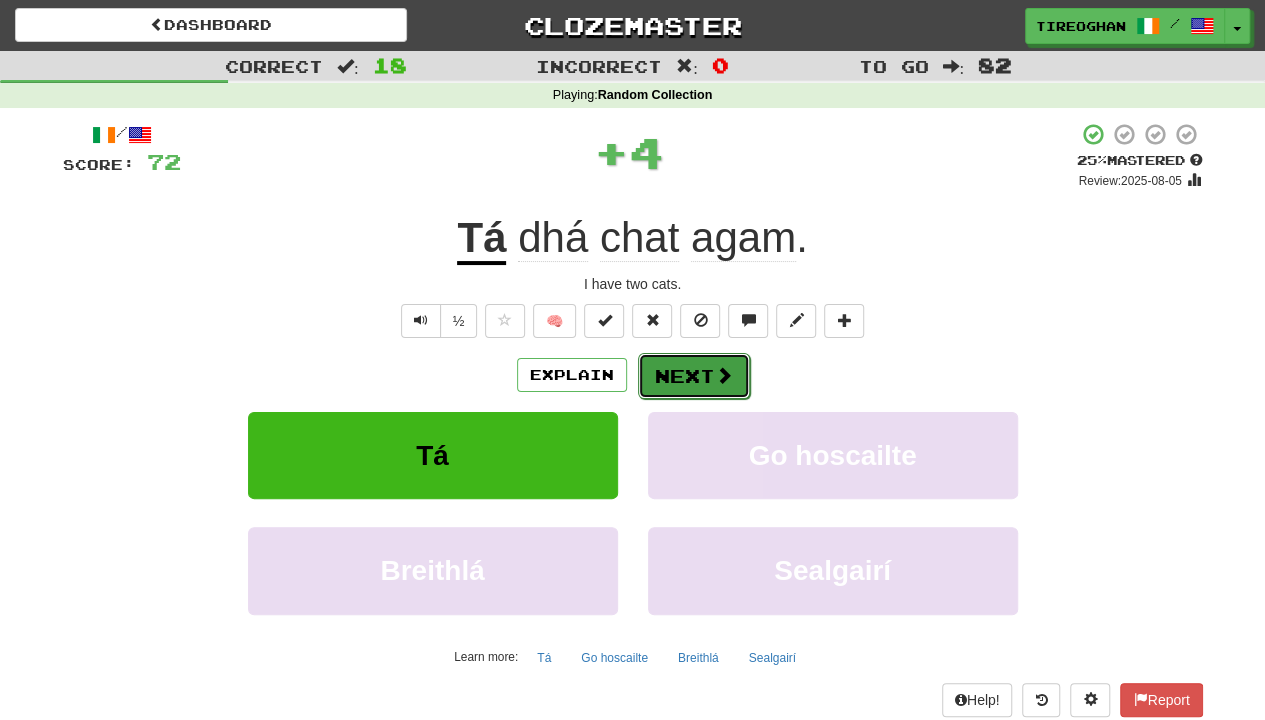 click on "Next" at bounding box center [694, 376] 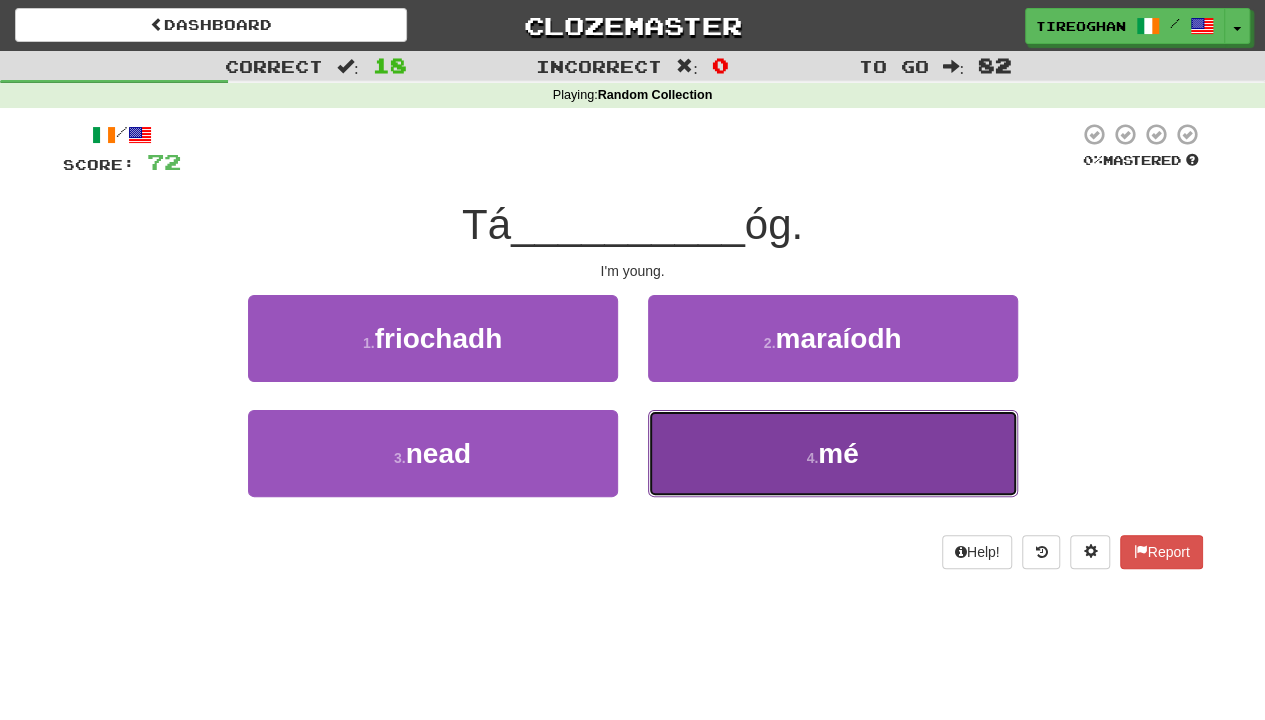 click on "4 .  mé" at bounding box center [833, 453] 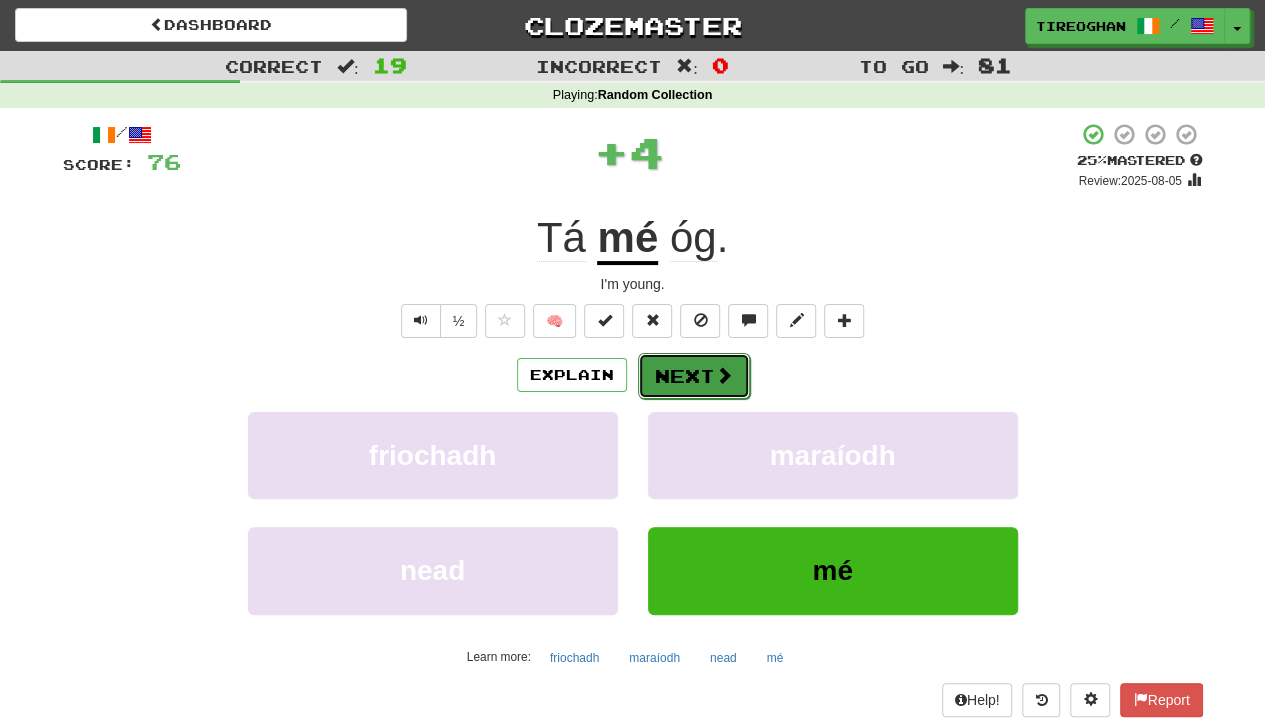 click on "Next" at bounding box center (694, 376) 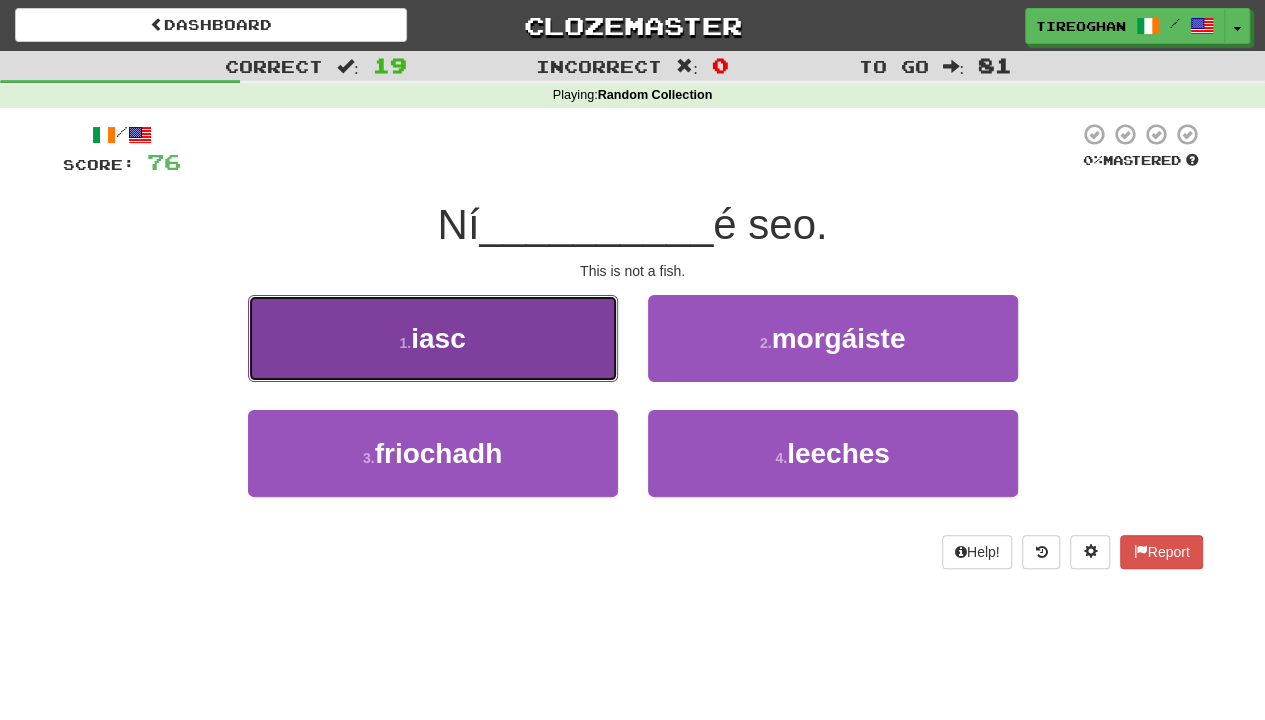 click on "1 .  iasc" at bounding box center [433, 338] 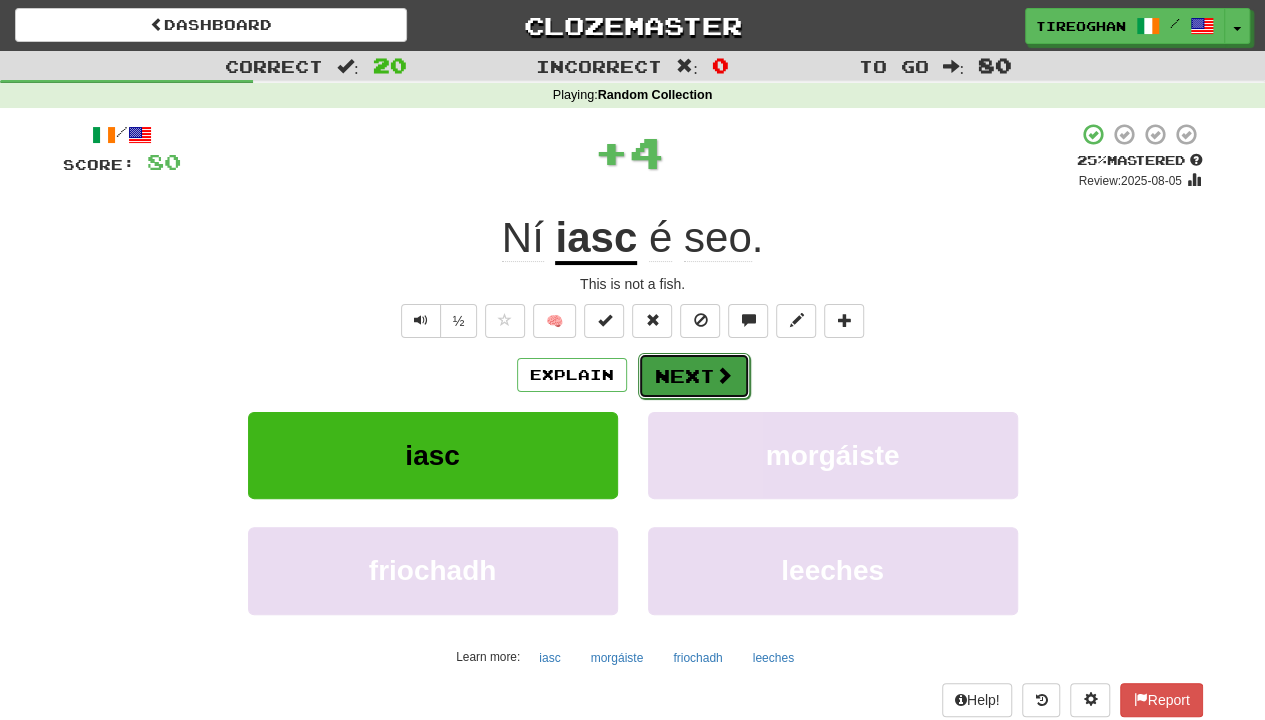 click on "Next" at bounding box center (694, 376) 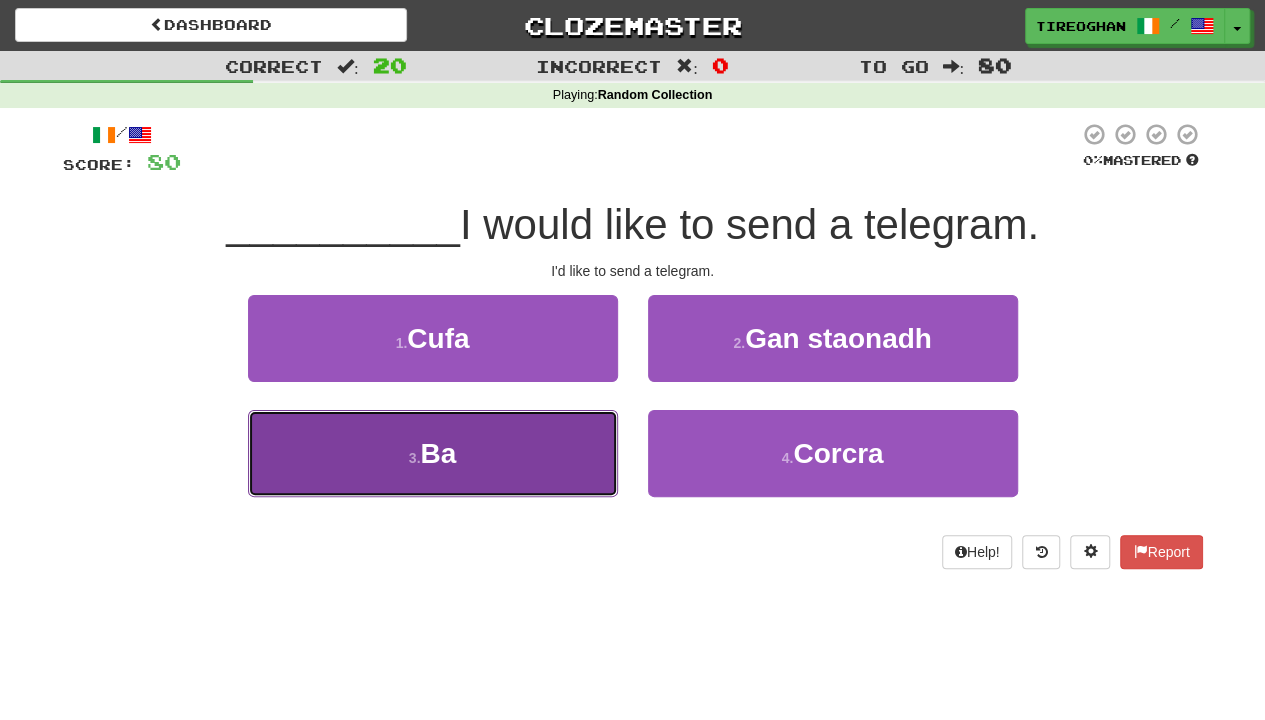 click on "3 .  Ba" at bounding box center (433, 453) 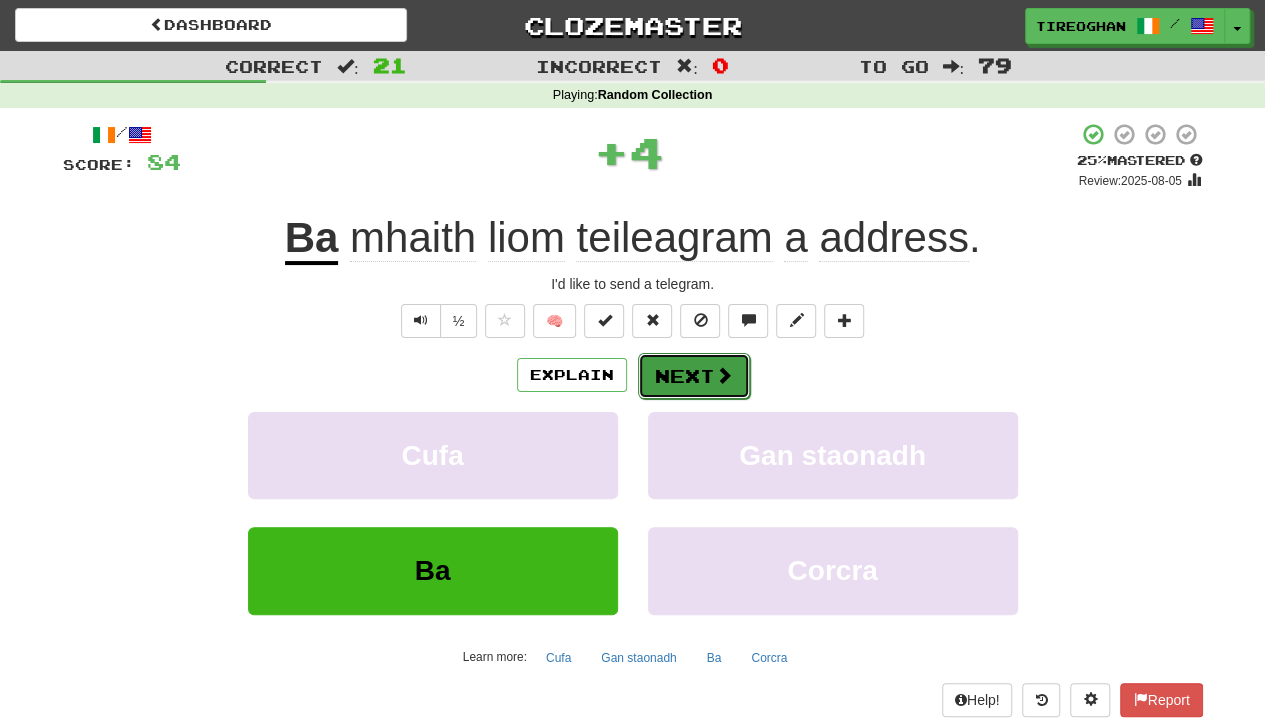 click on "Next" at bounding box center (694, 376) 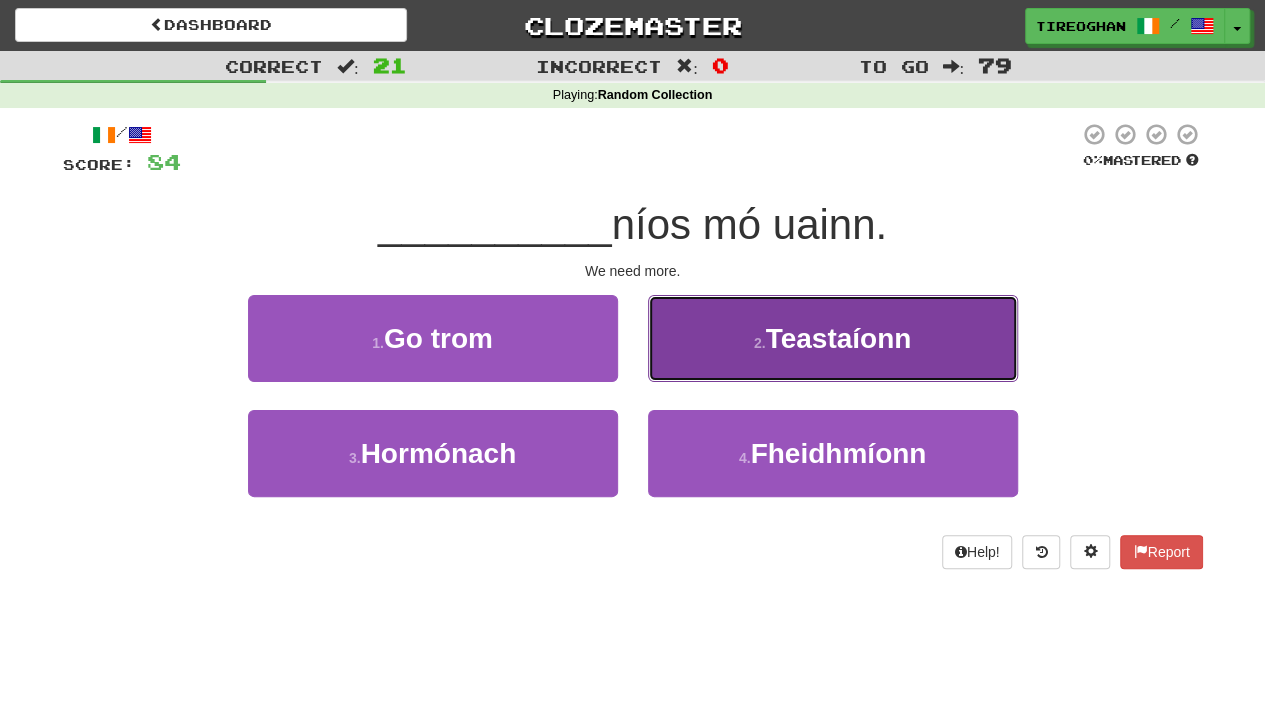 click on "2 .  Teastaíonn" at bounding box center (833, 338) 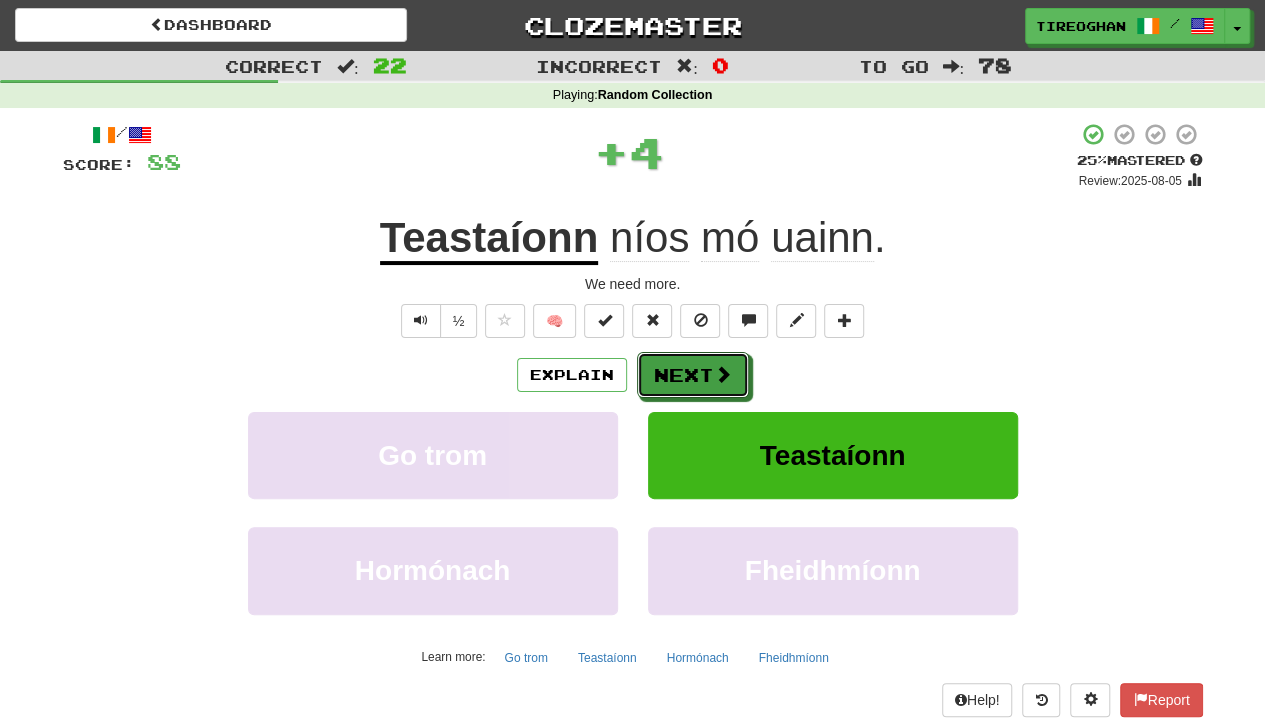 click on "Next" at bounding box center (693, 375) 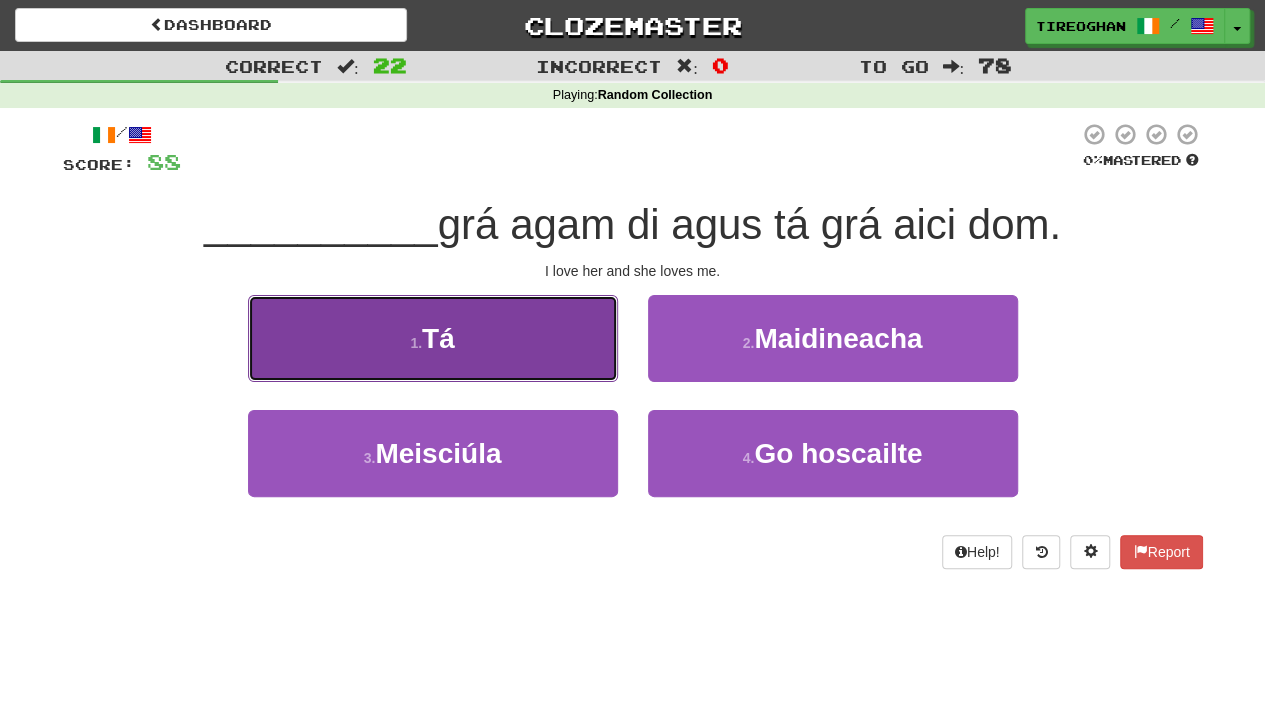 click on "1 .  Tá" at bounding box center (433, 338) 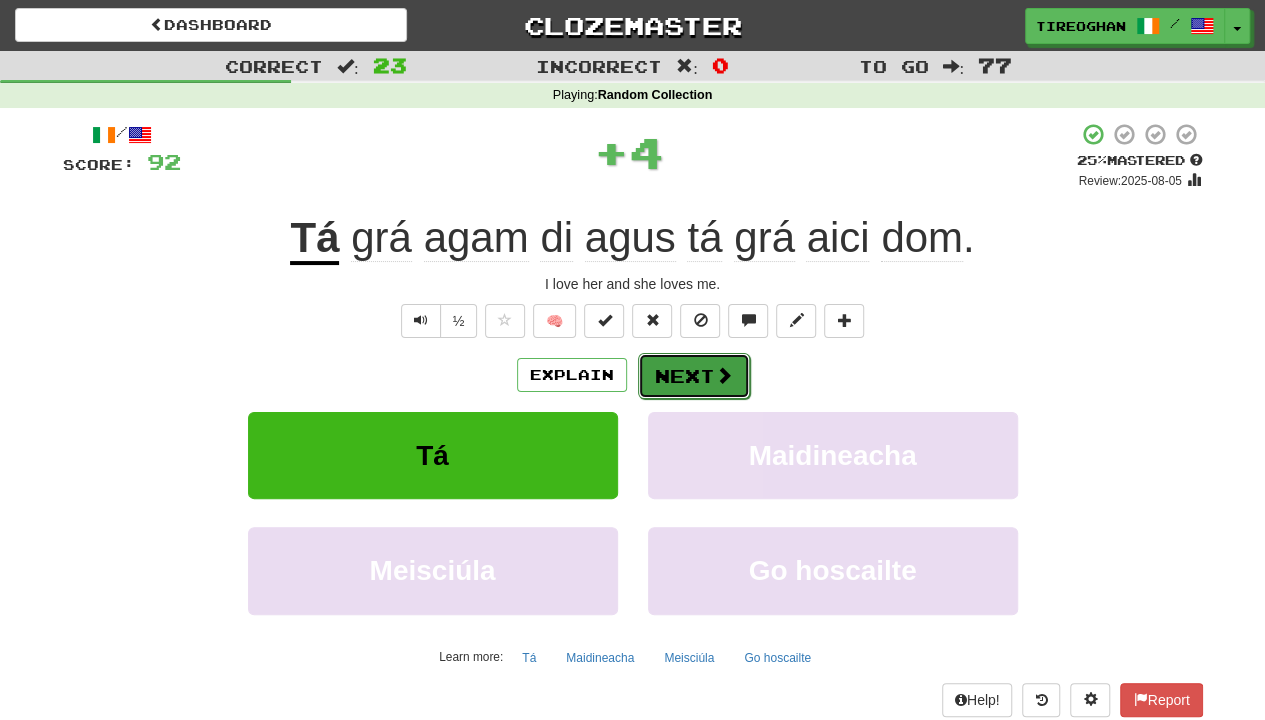 click on "Next" at bounding box center (694, 376) 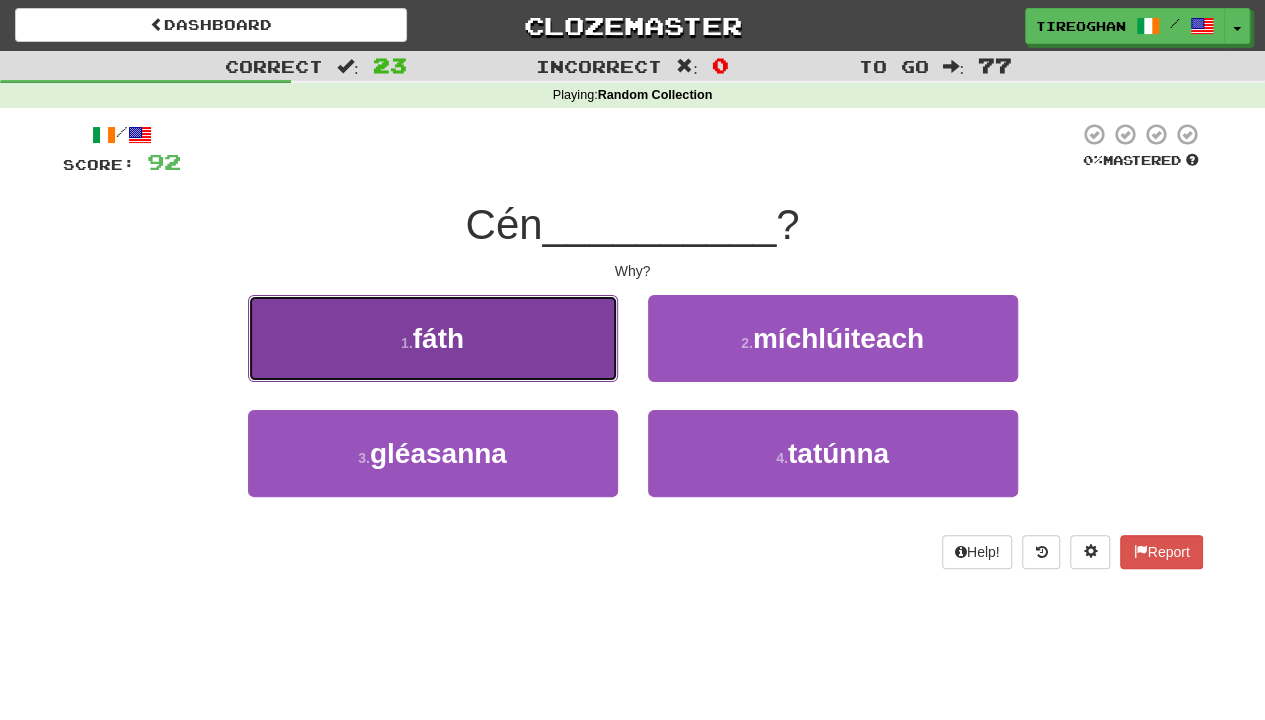 click on "1 .  fáth" at bounding box center (433, 338) 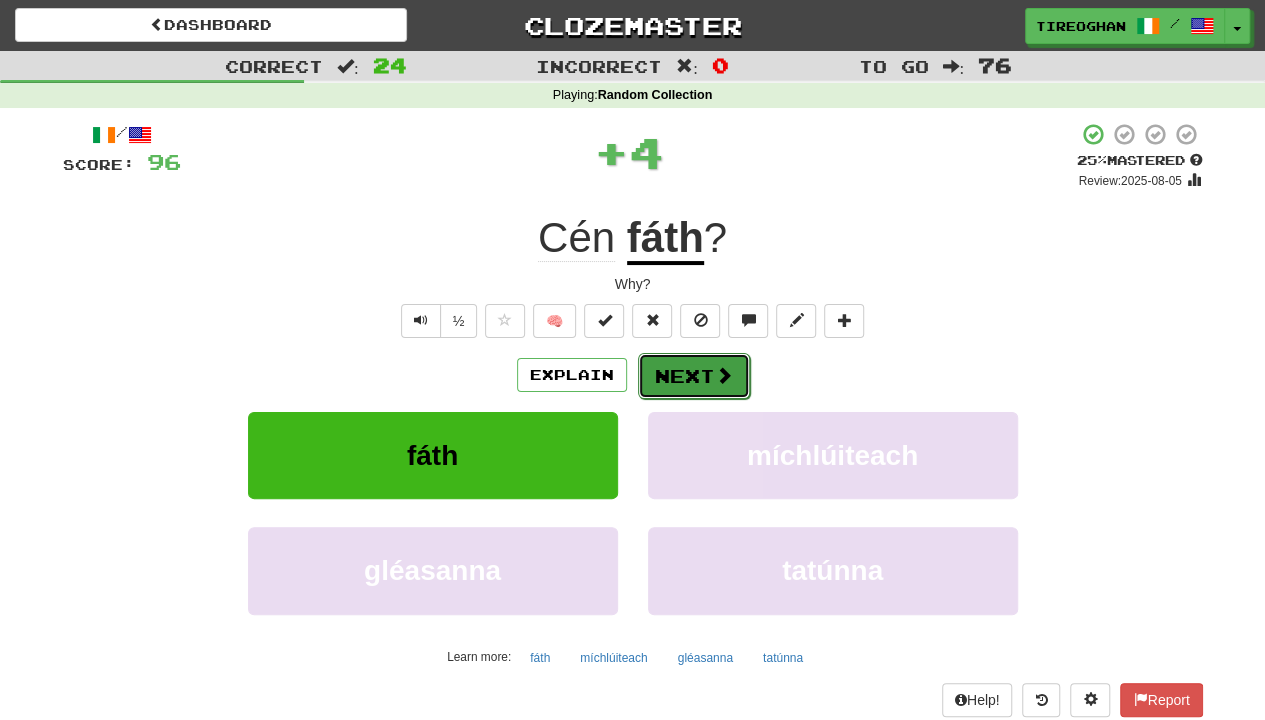 click on "Next" at bounding box center [694, 376] 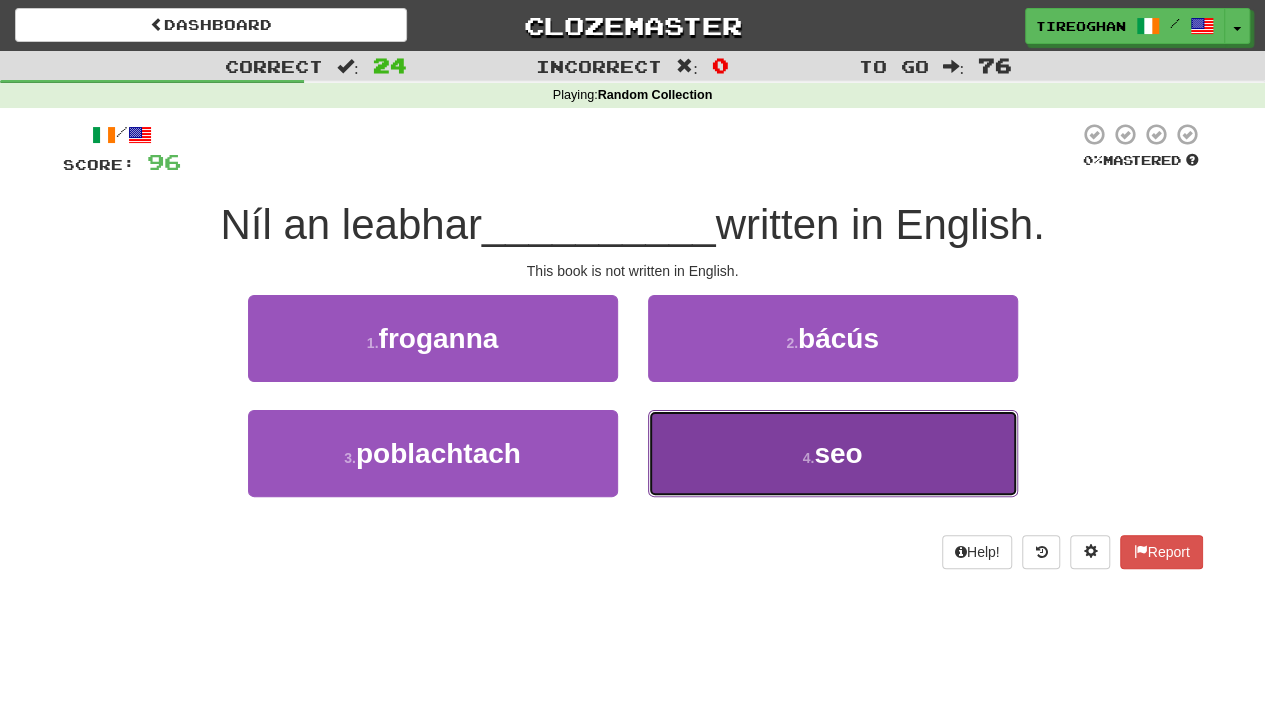 click on "4 .  seo" at bounding box center [833, 453] 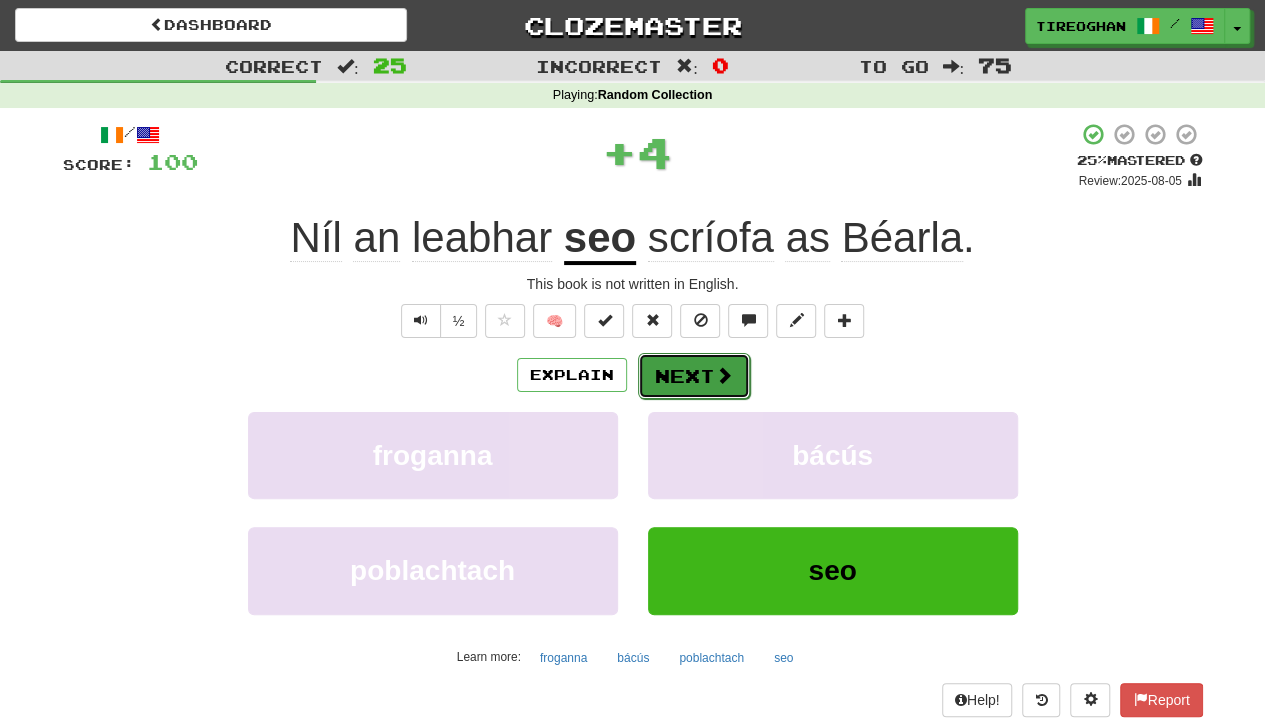 click on "Next" at bounding box center [694, 376] 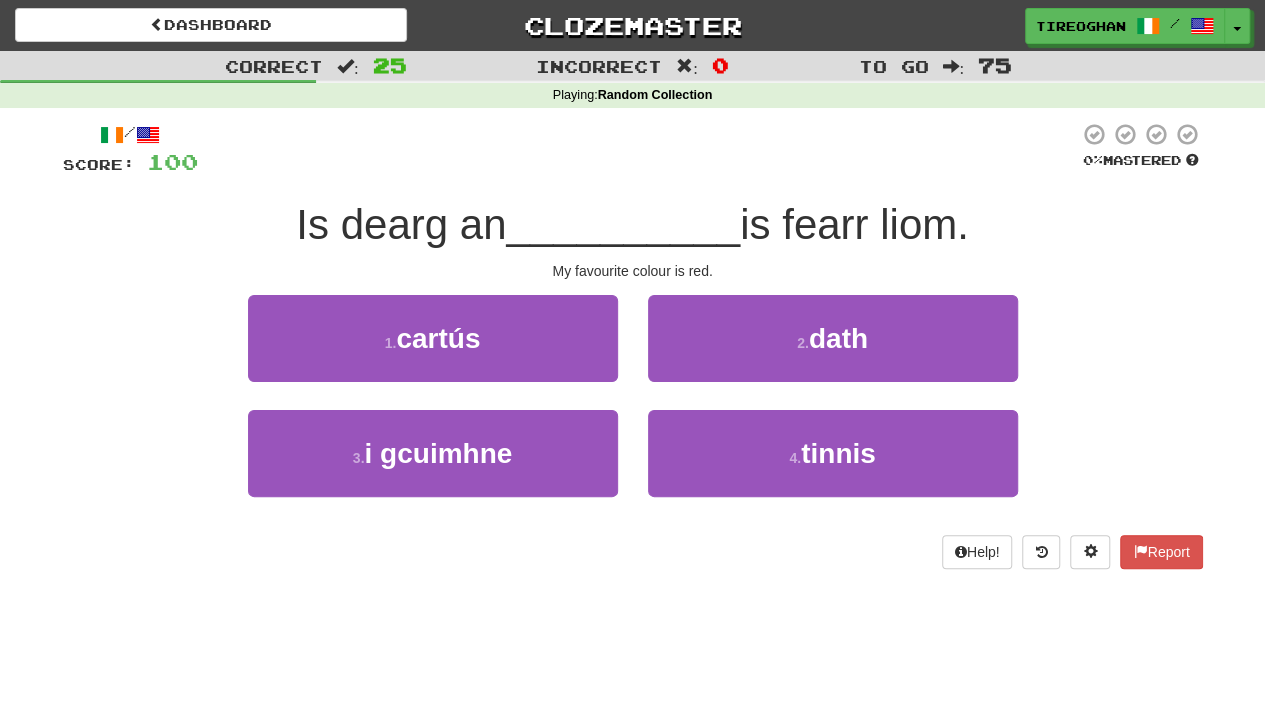 click on "2 .  dath" at bounding box center [833, 352] 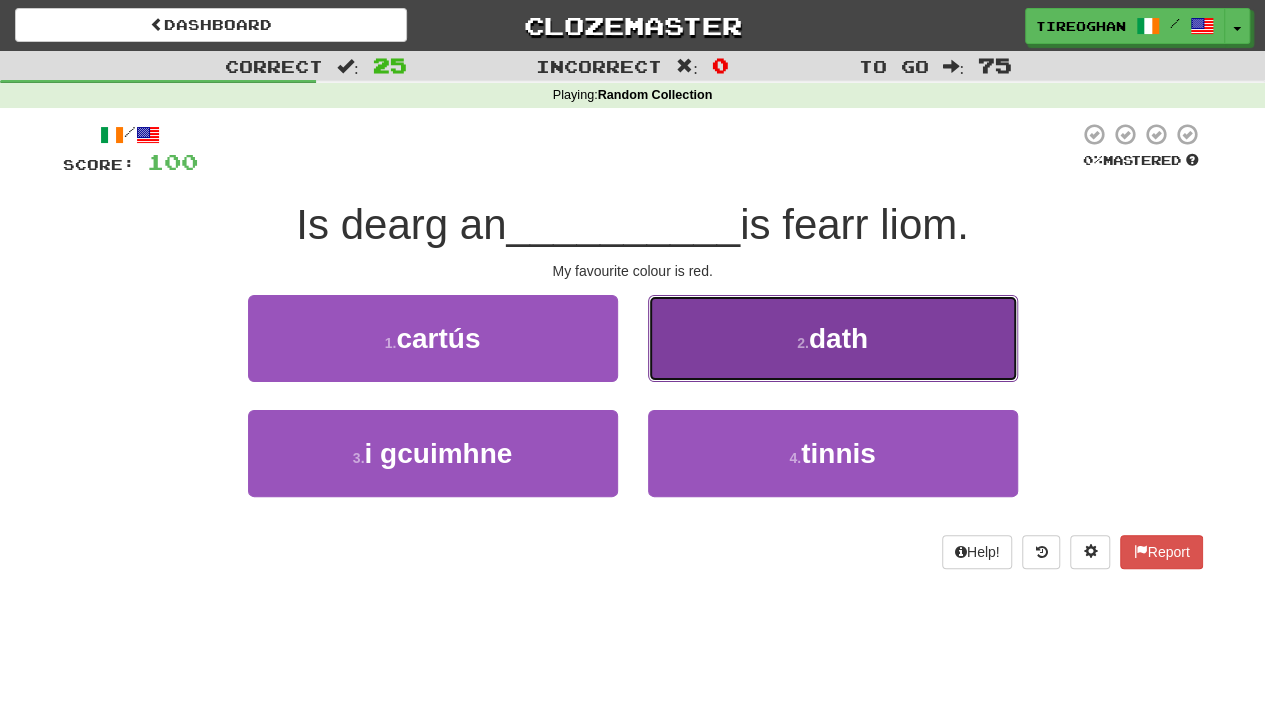 click on "2 .  dath" at bounding box center [833, 338] 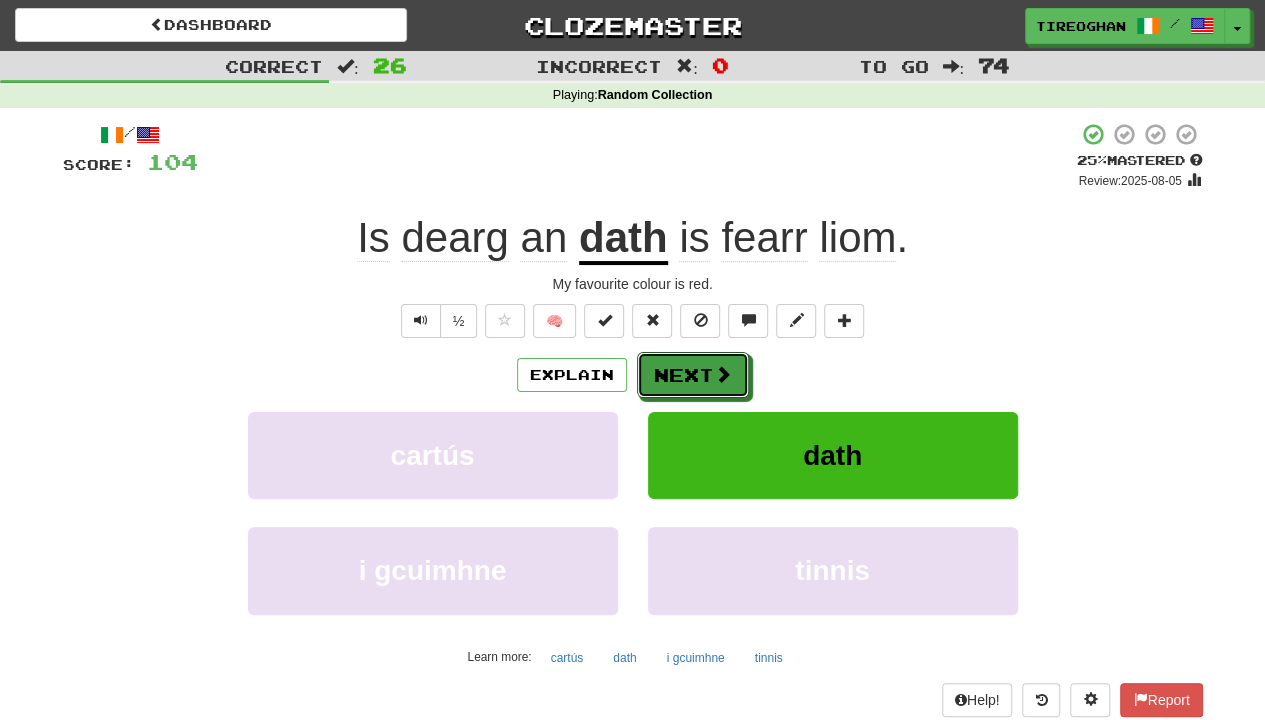 click on "Next" at bounding box center [693, 375] 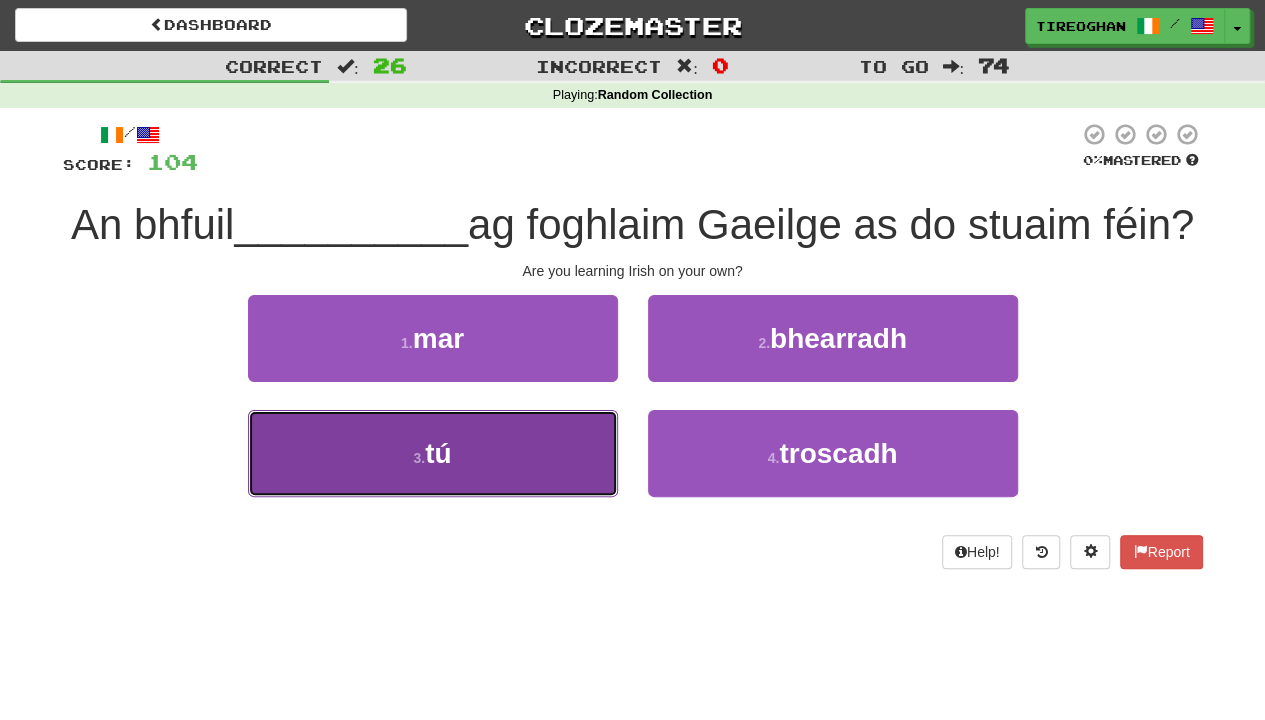 click on "3 .  tú" at bounding box center [433, 453] 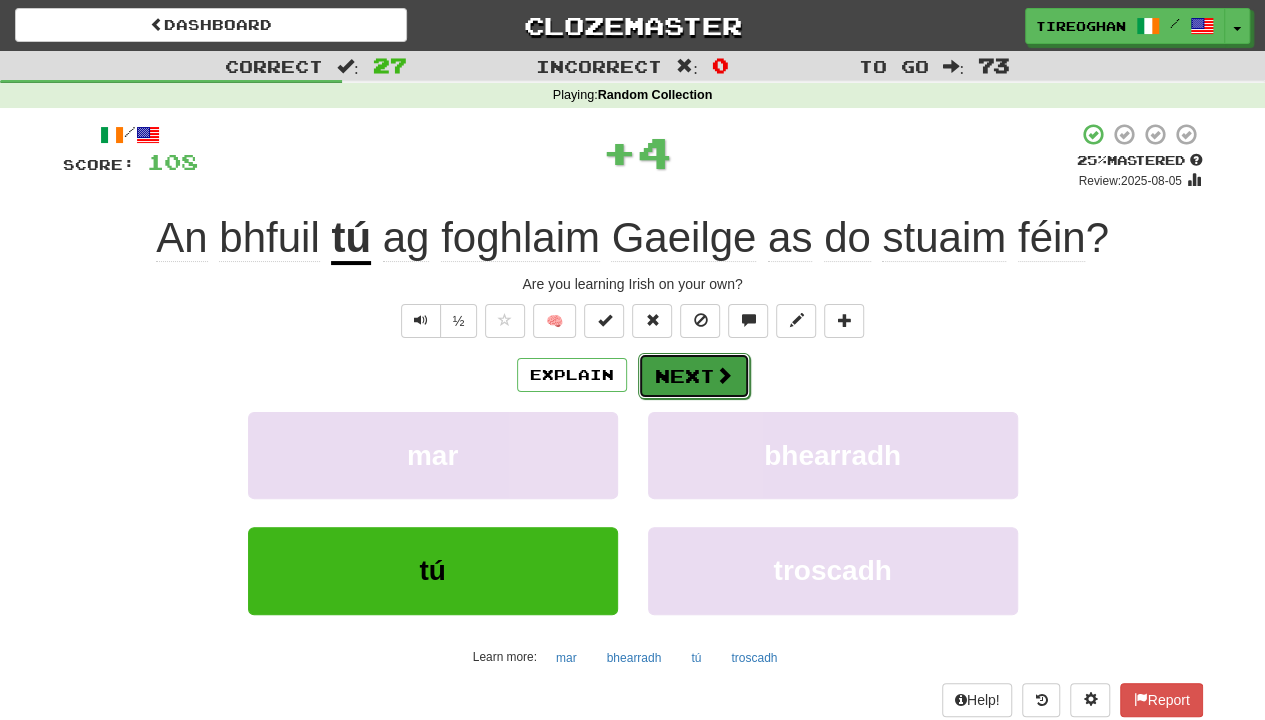 click on "Next" at bounding box center (694, 376) 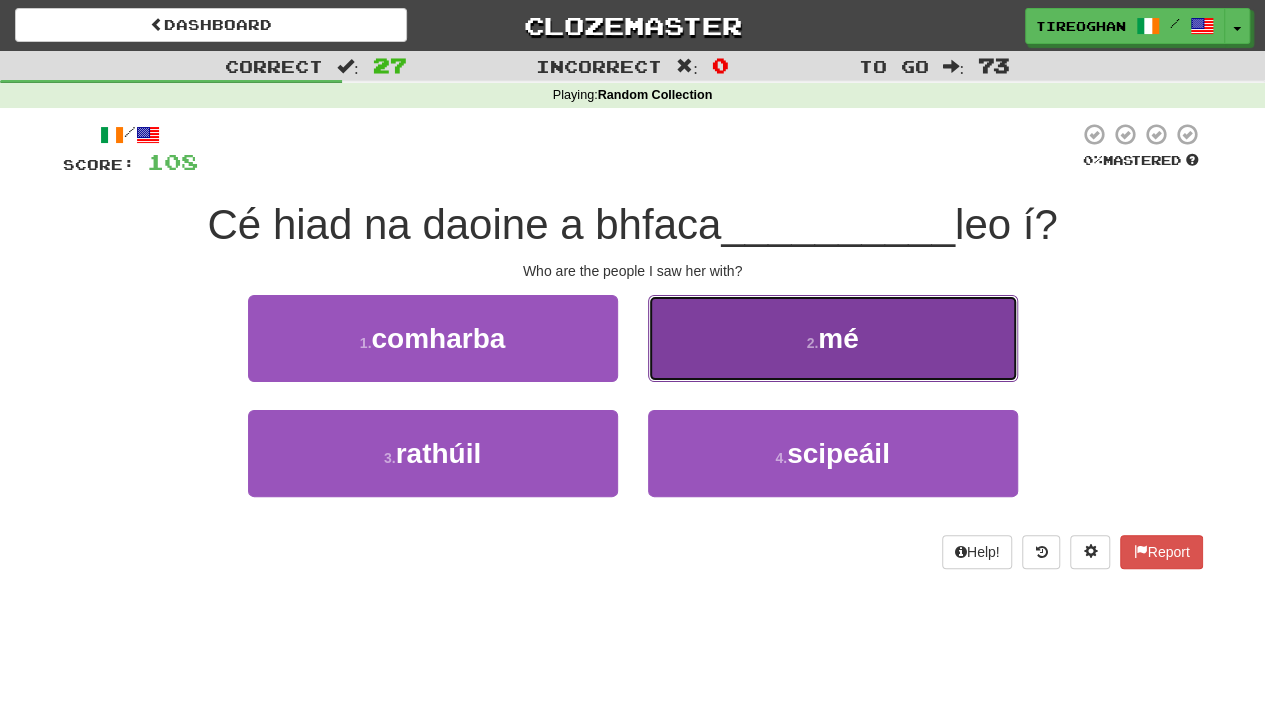 click on "2 .  mé" at bounding box center (833, 338) 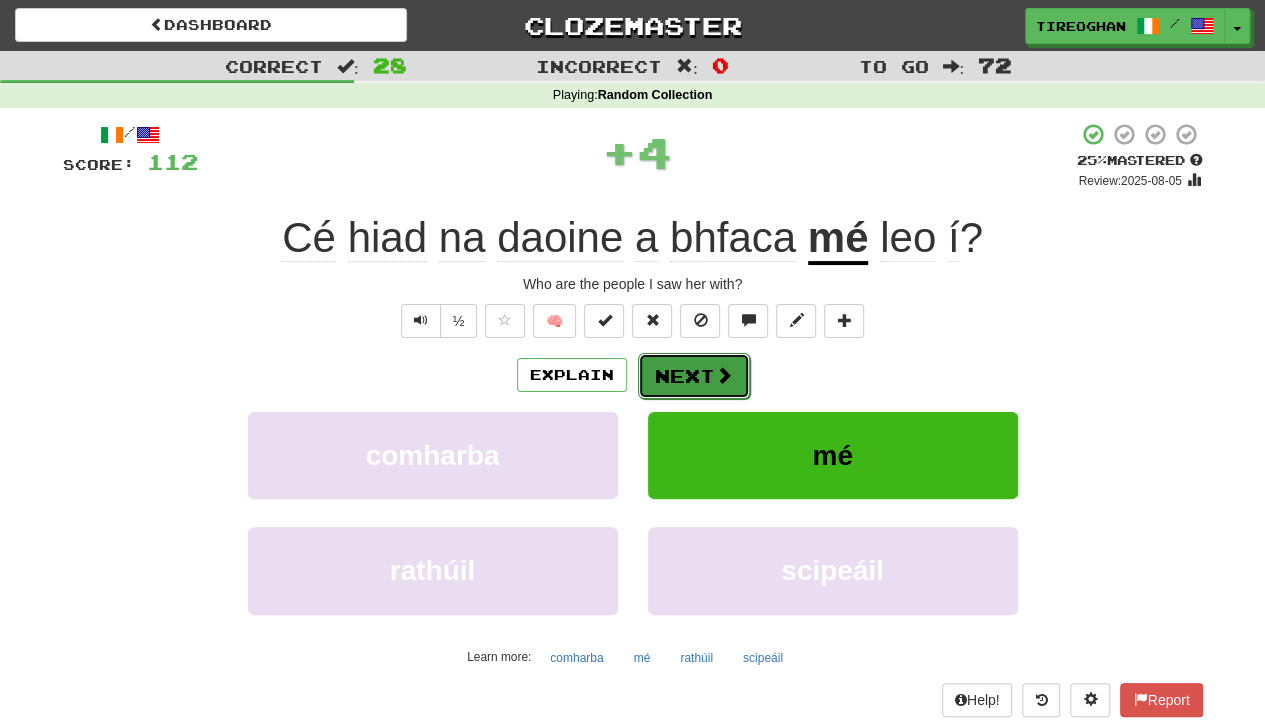 click on "Next" at bounding box center [694, 376] 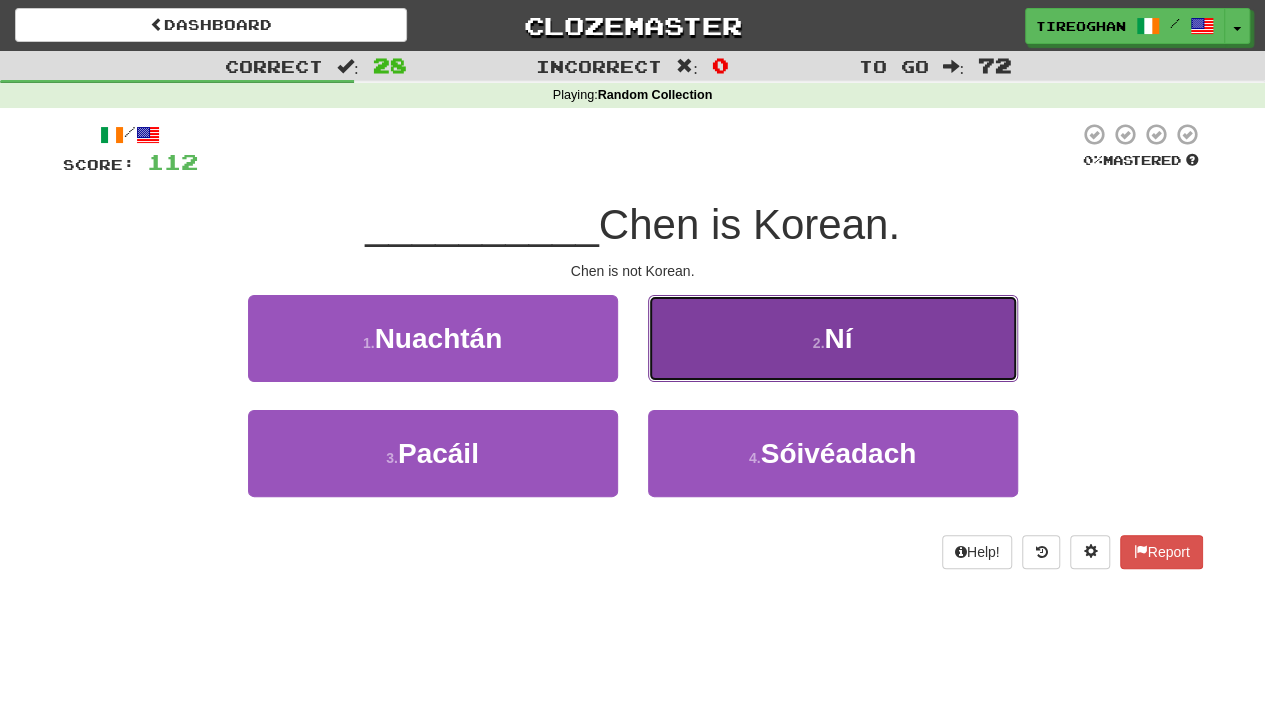 click on "2 .  Ní" at bounding box center [833, 338] 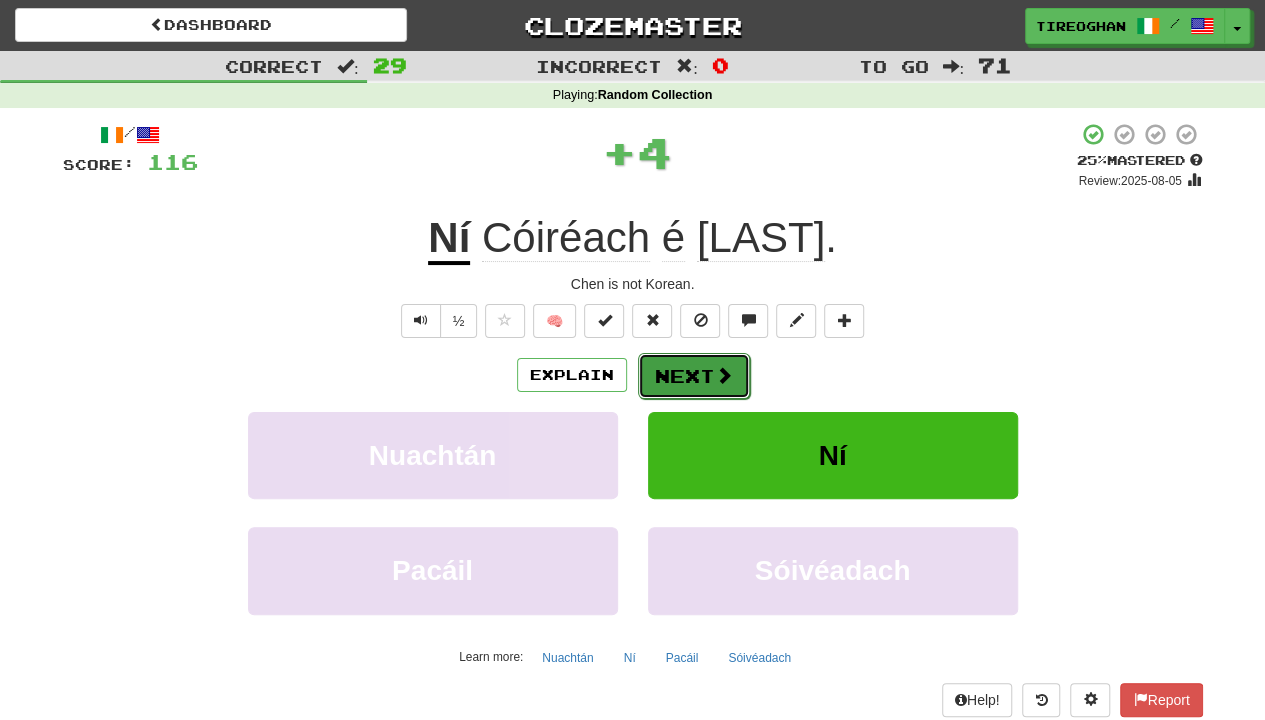 click on "Next" at bounding box center [694, 376] 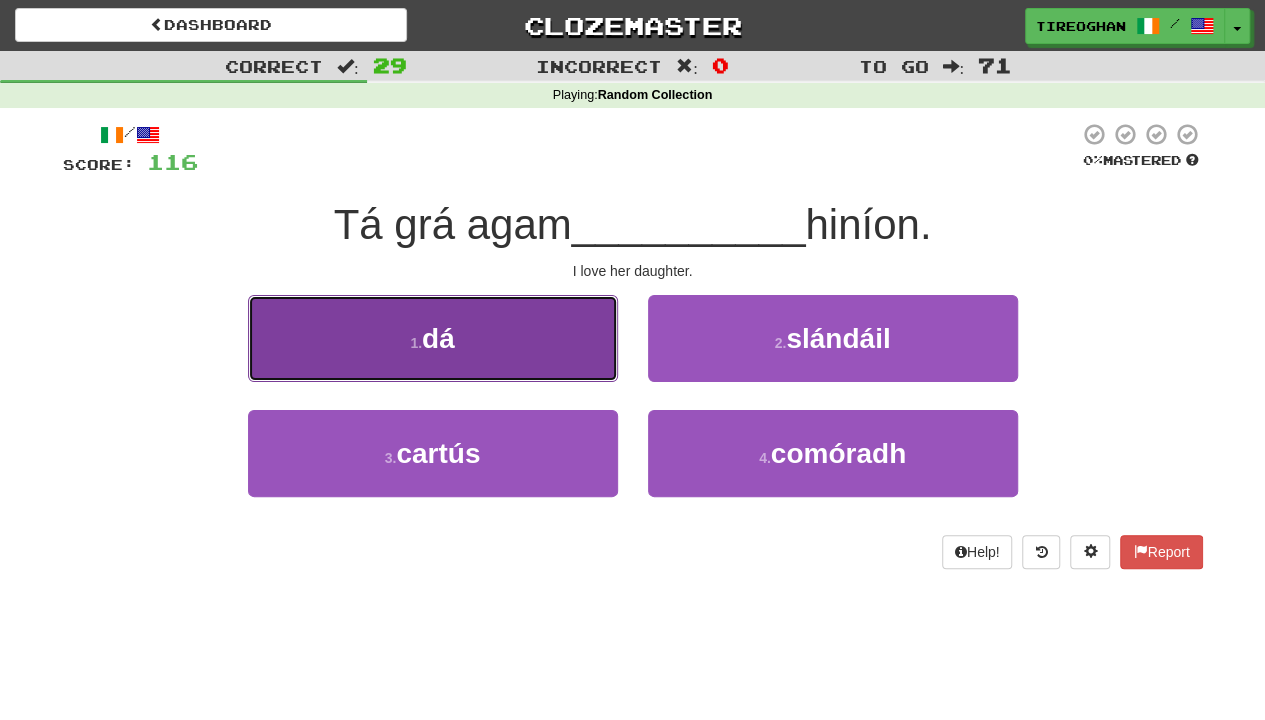 click on "1 .  dá" at bounding box center [433, 338] 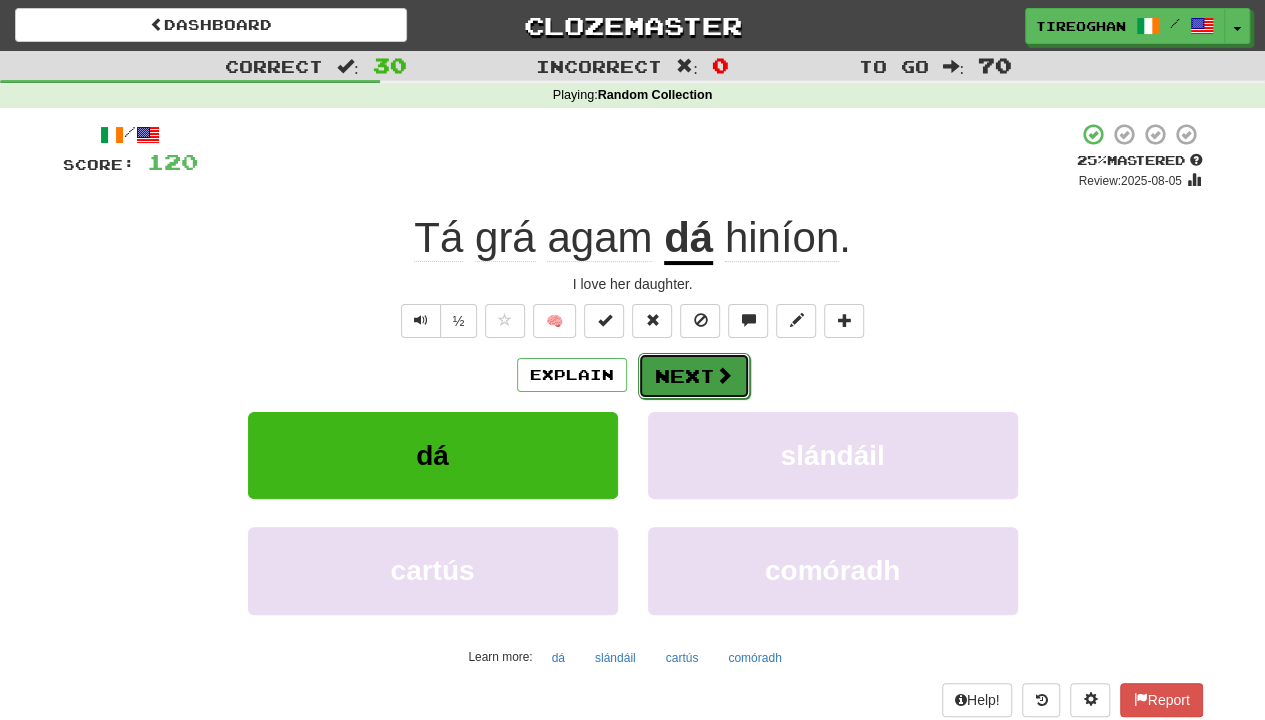 click at bounding box center [724, 375] 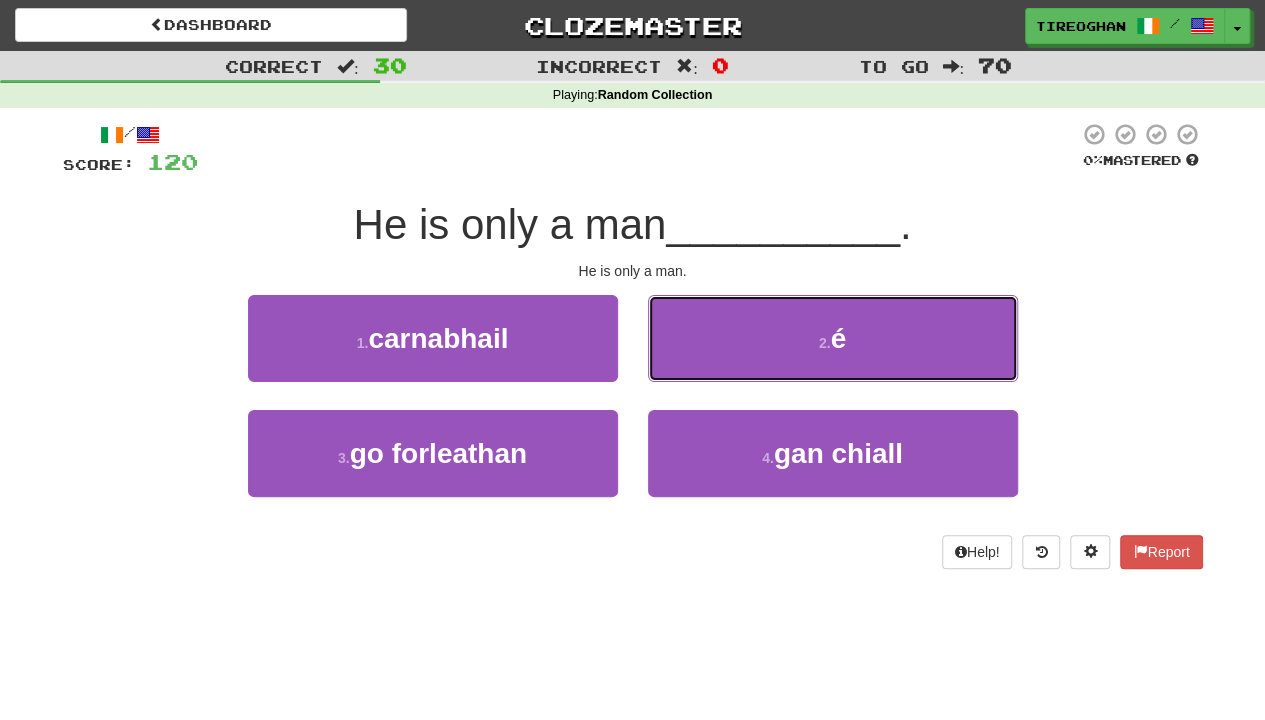 click on "2 .  é" at bounding box center (833, 338) 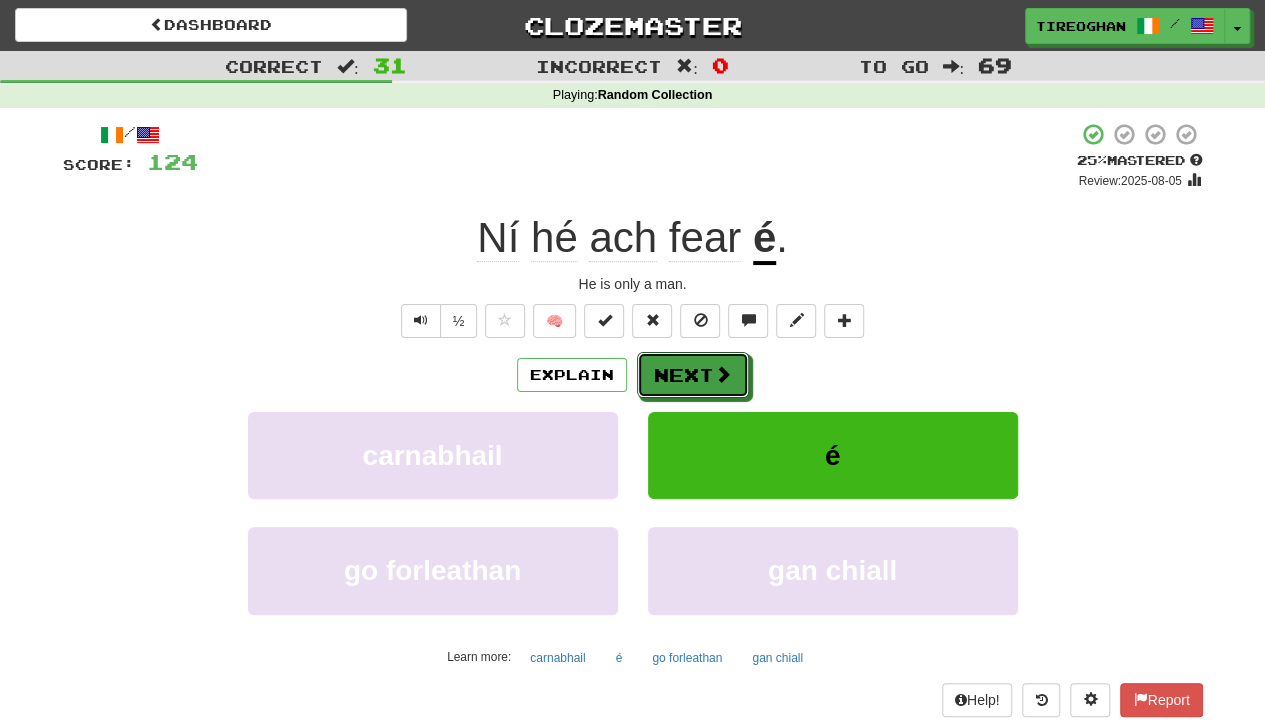 click at bounding box center [723, 374] 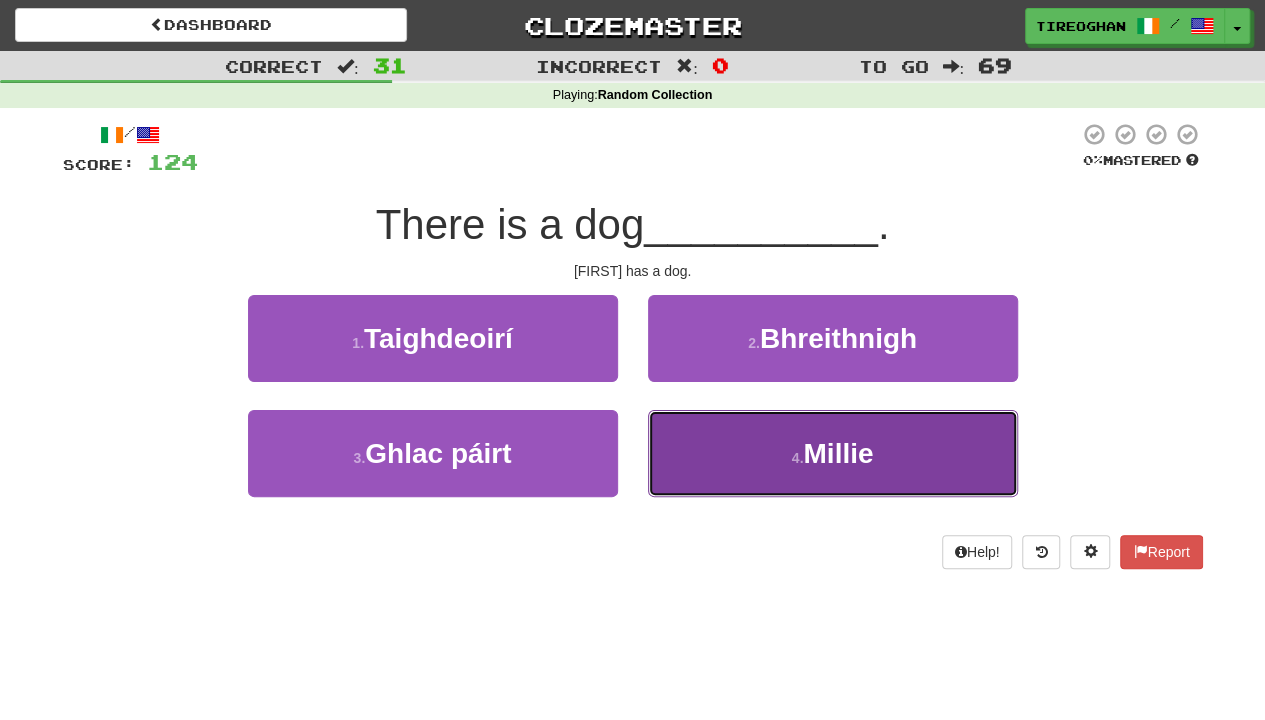 click on "Millie" at bounding box center [838, 453] 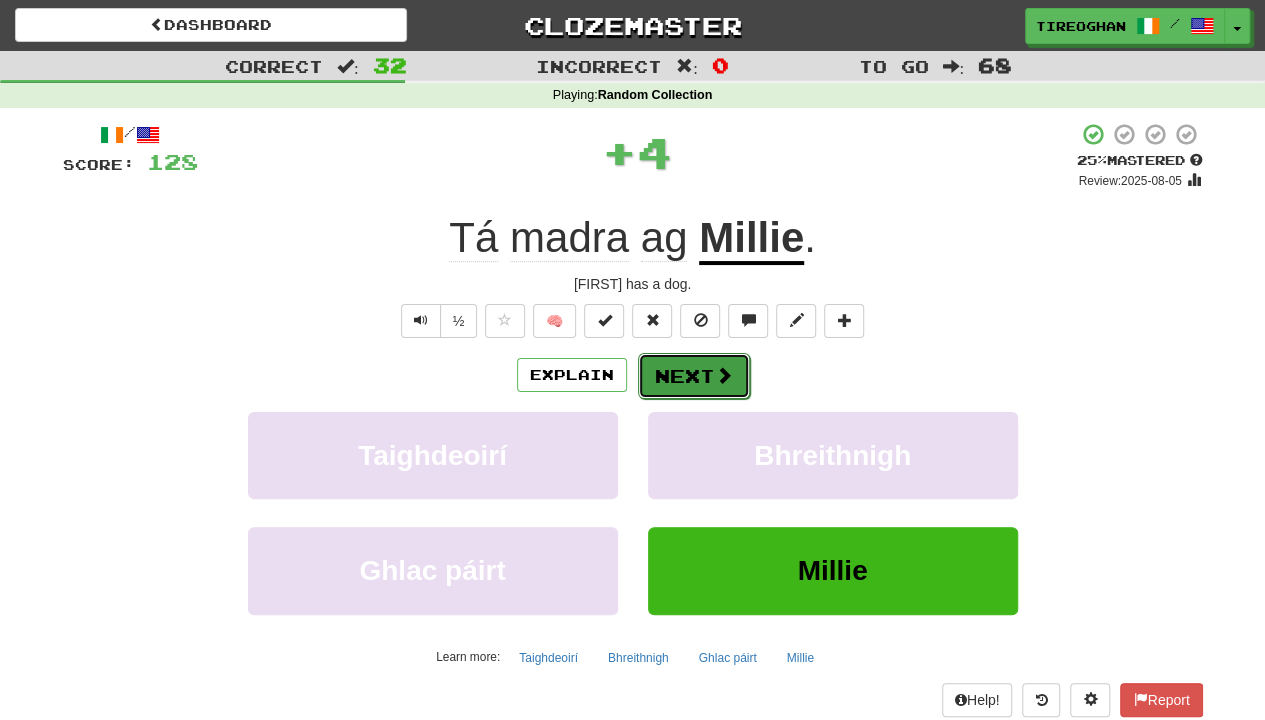 click on "Next" at bounding box center [694, 376] 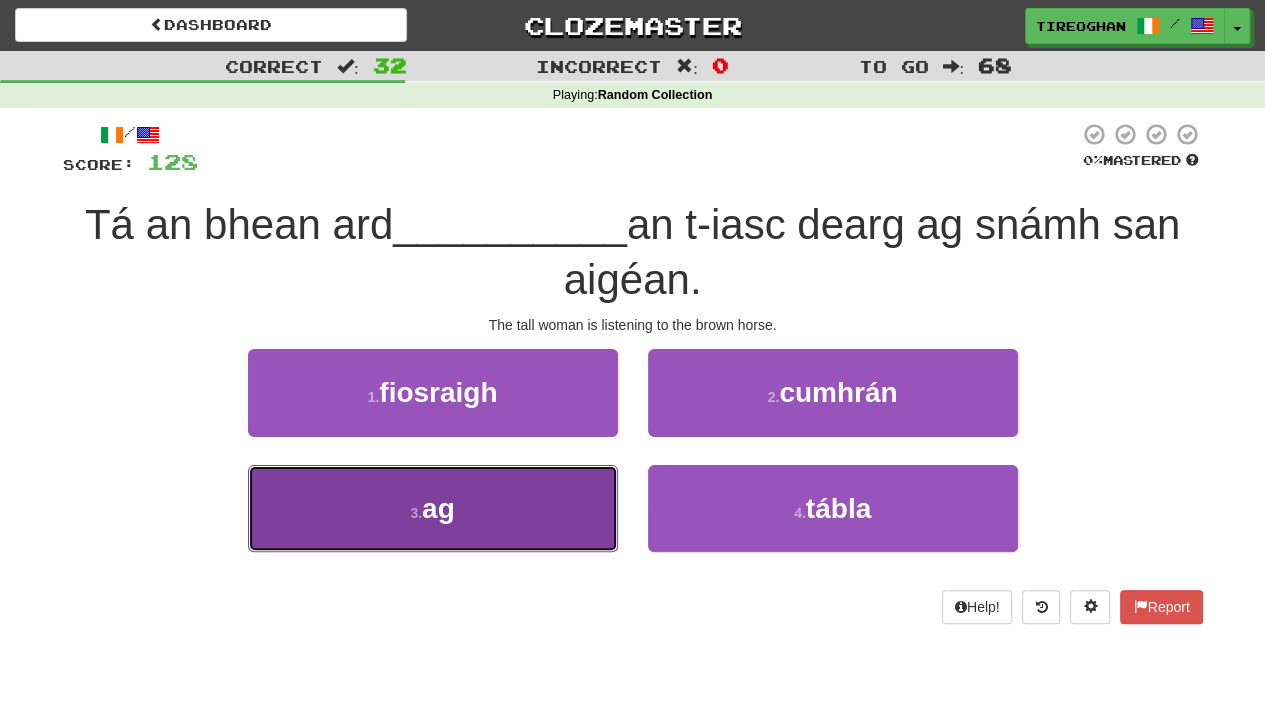 click on "3 .  ag" at bounding box center (433, 508) 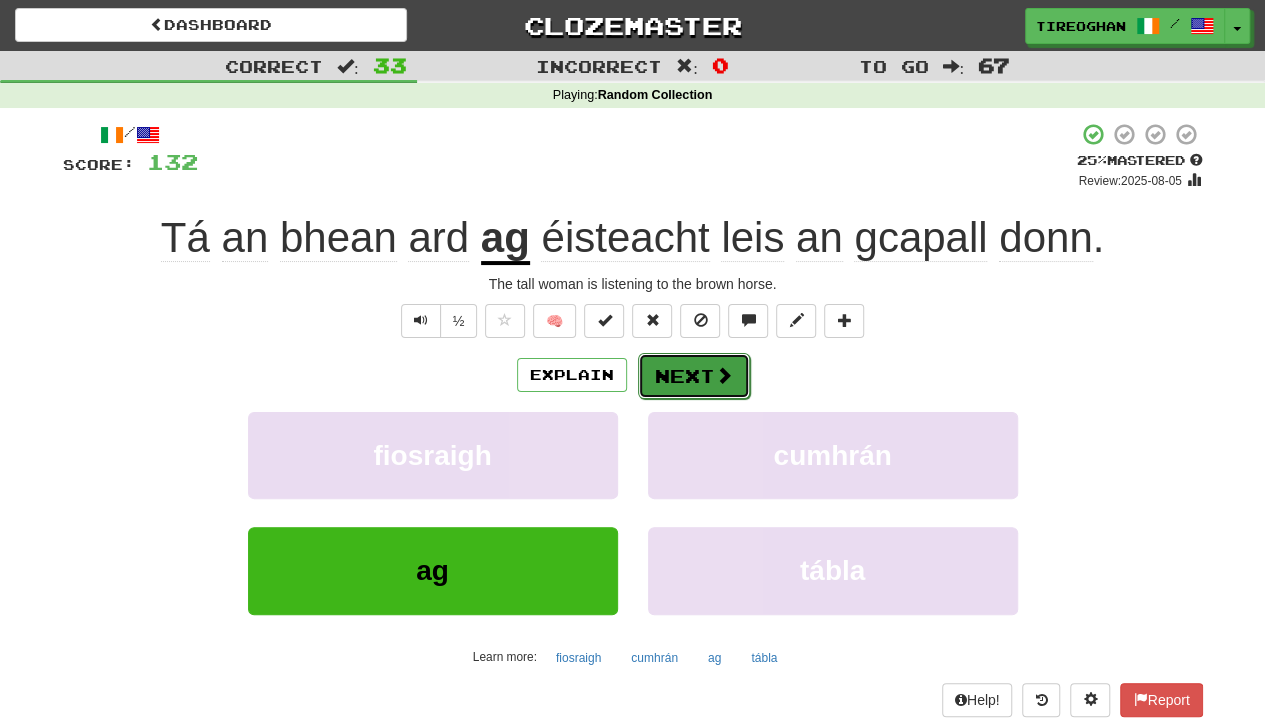 click on "Next" at bounding box center [694, 376] 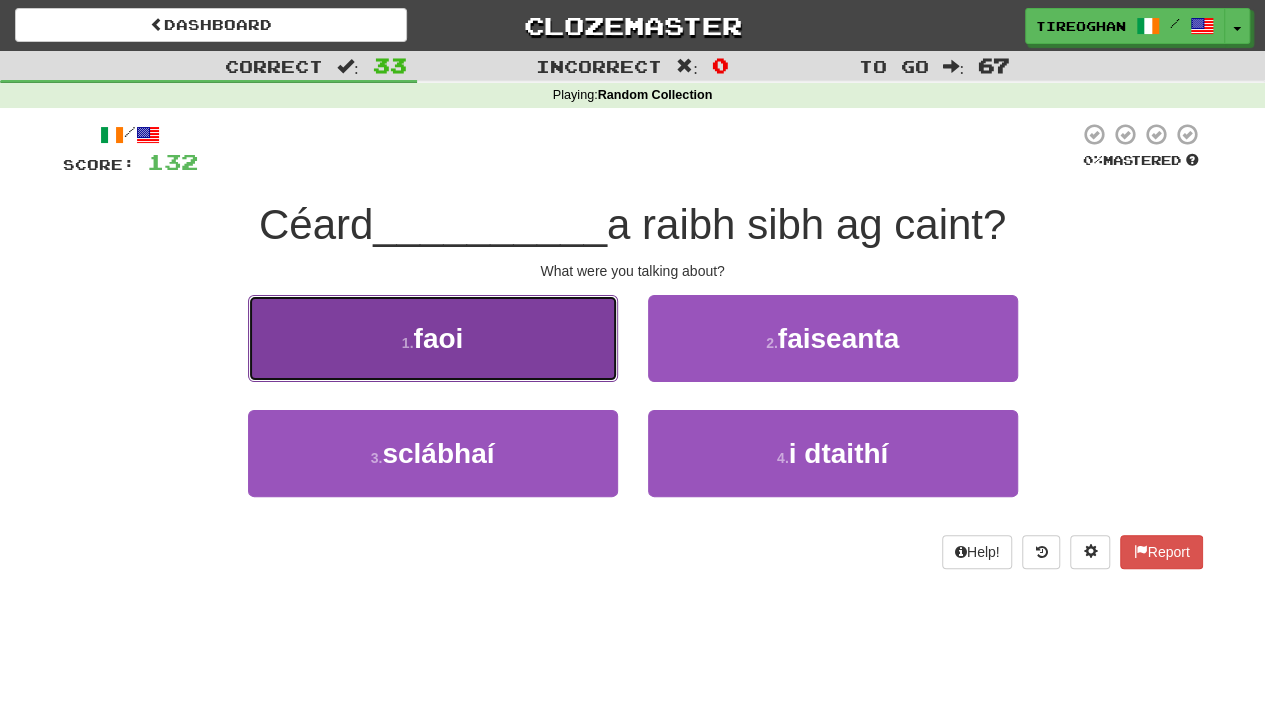 click on "1 .  faoi" at bounding box center (433, 338) 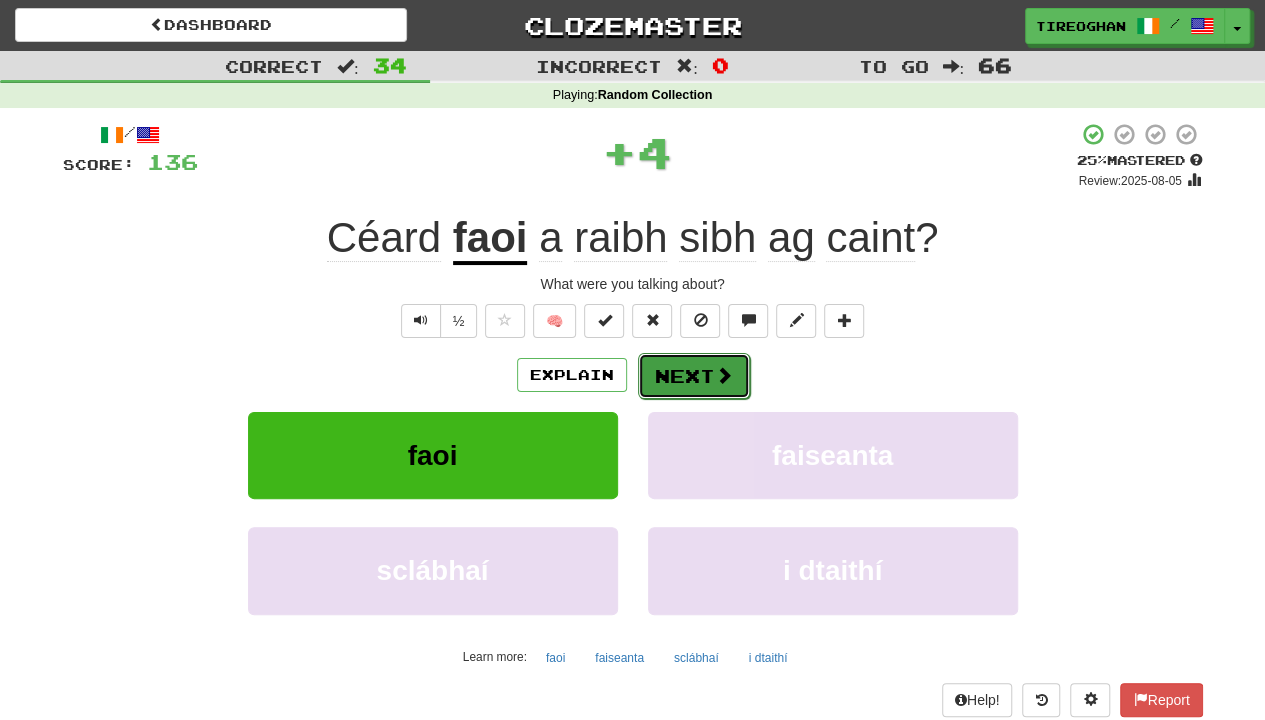click at bounding box center (724, 375) 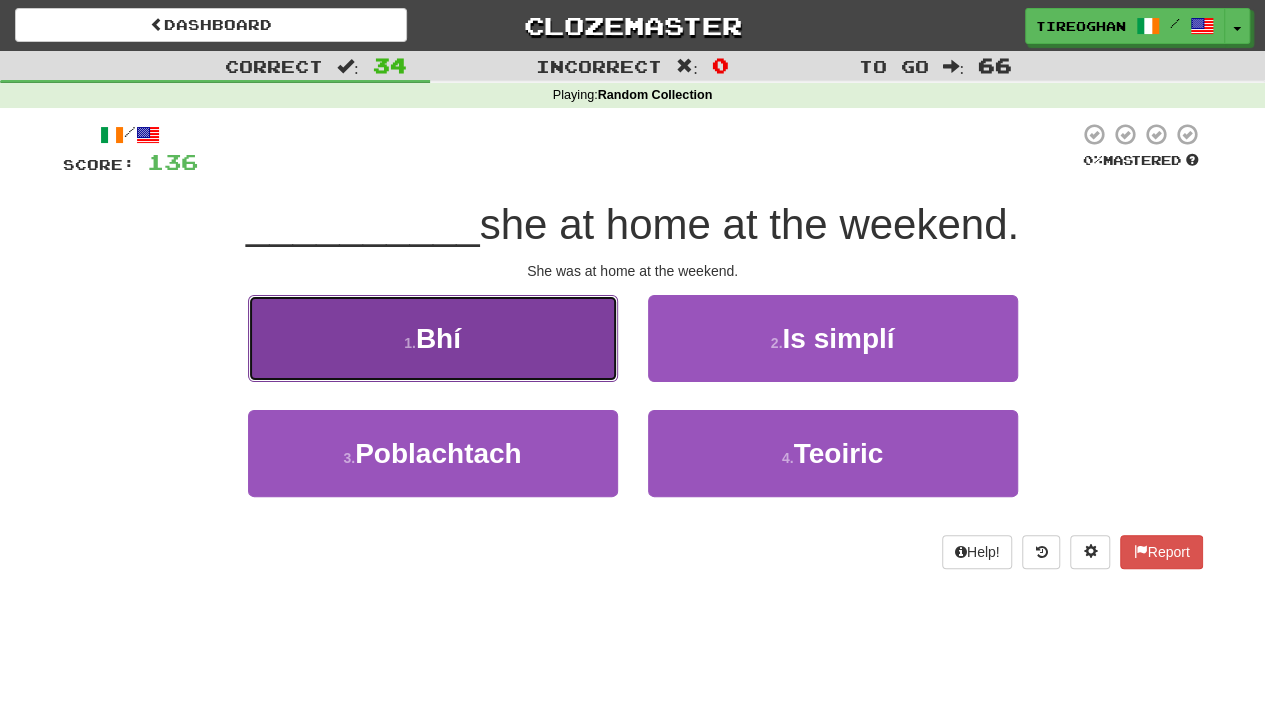 click on "1 .  Bhí" at bounding box center [433, 338] 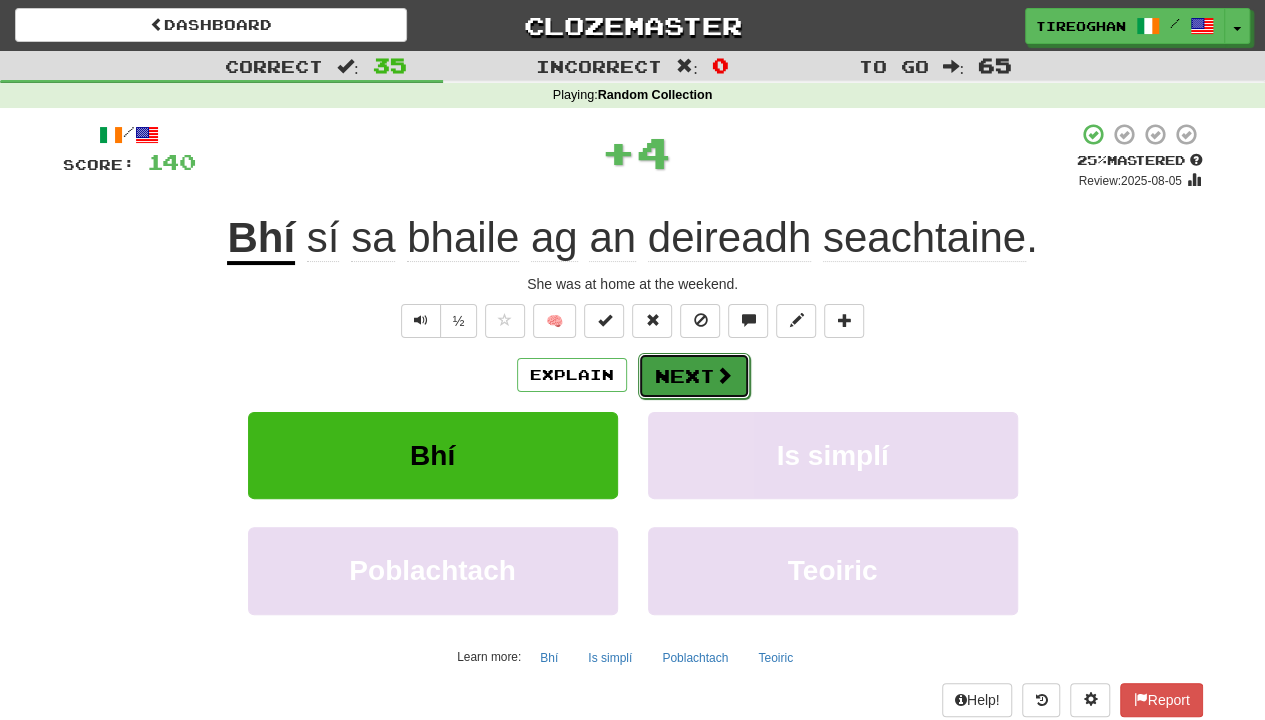 click on "Next" at bounding box center [694, 376] 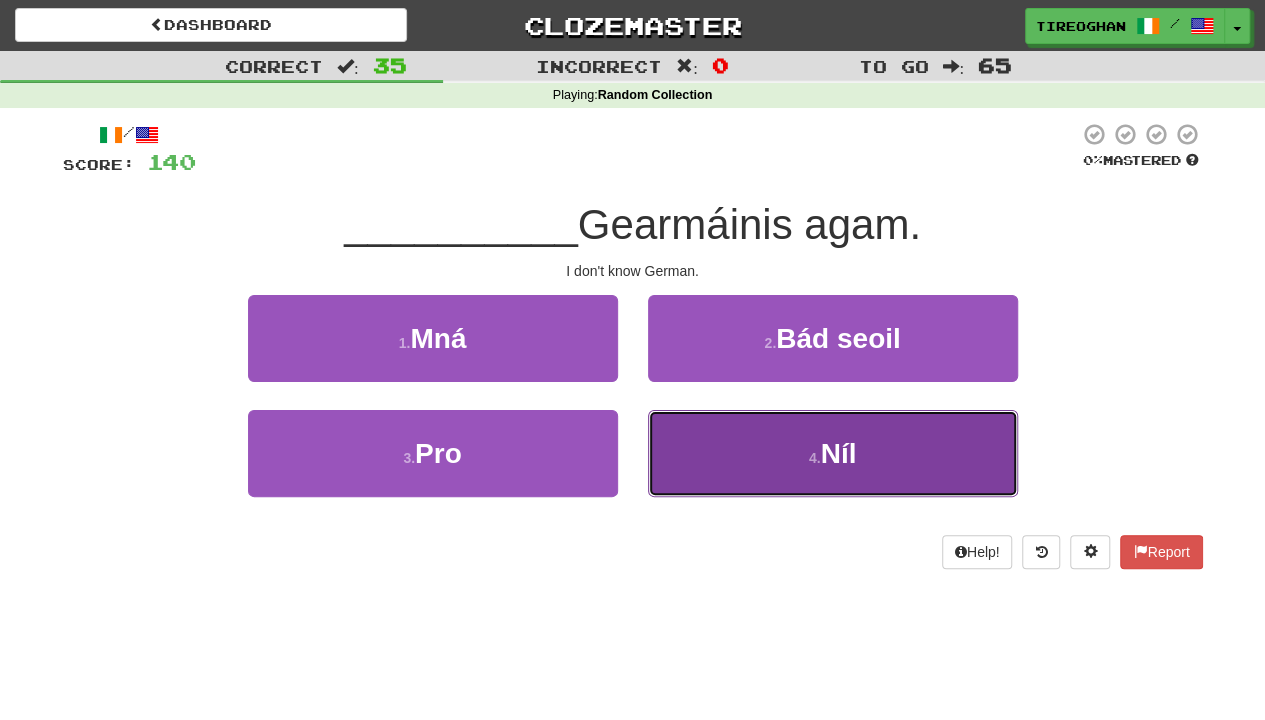 click on "4 .  Níl" at bounding box center (833, 453) 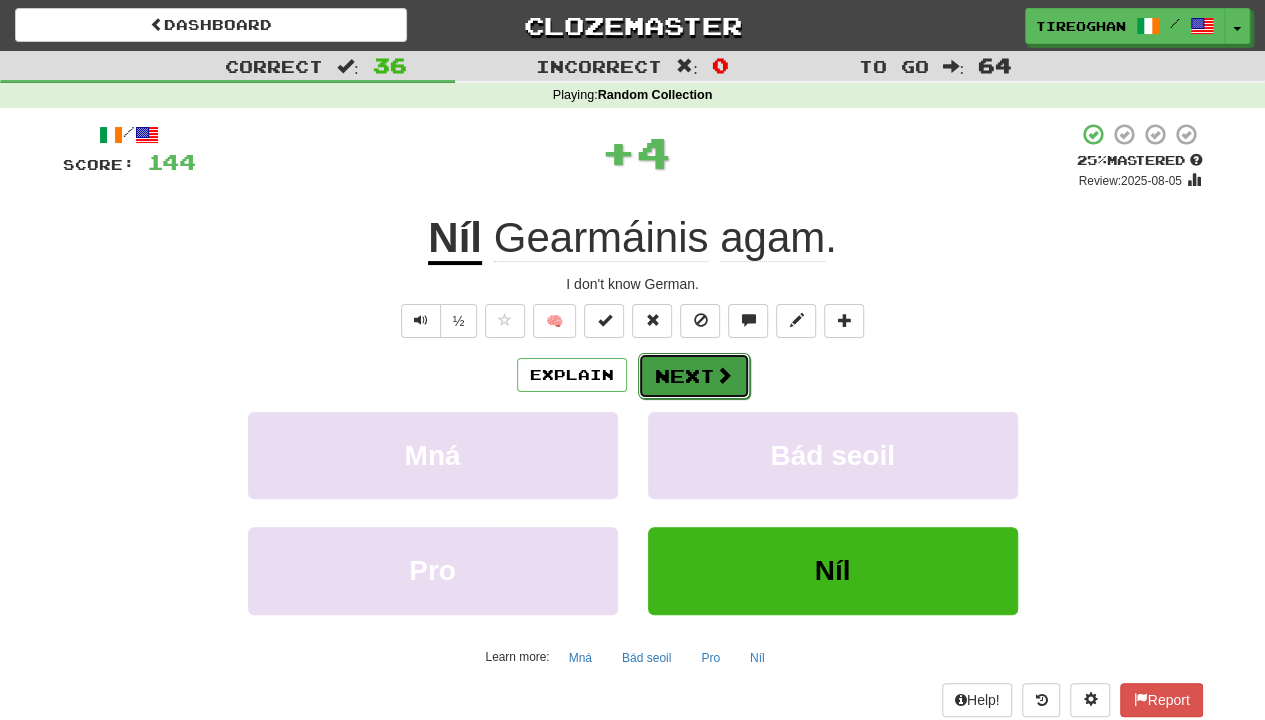 click on "Next" at bounding box center [694, 376] 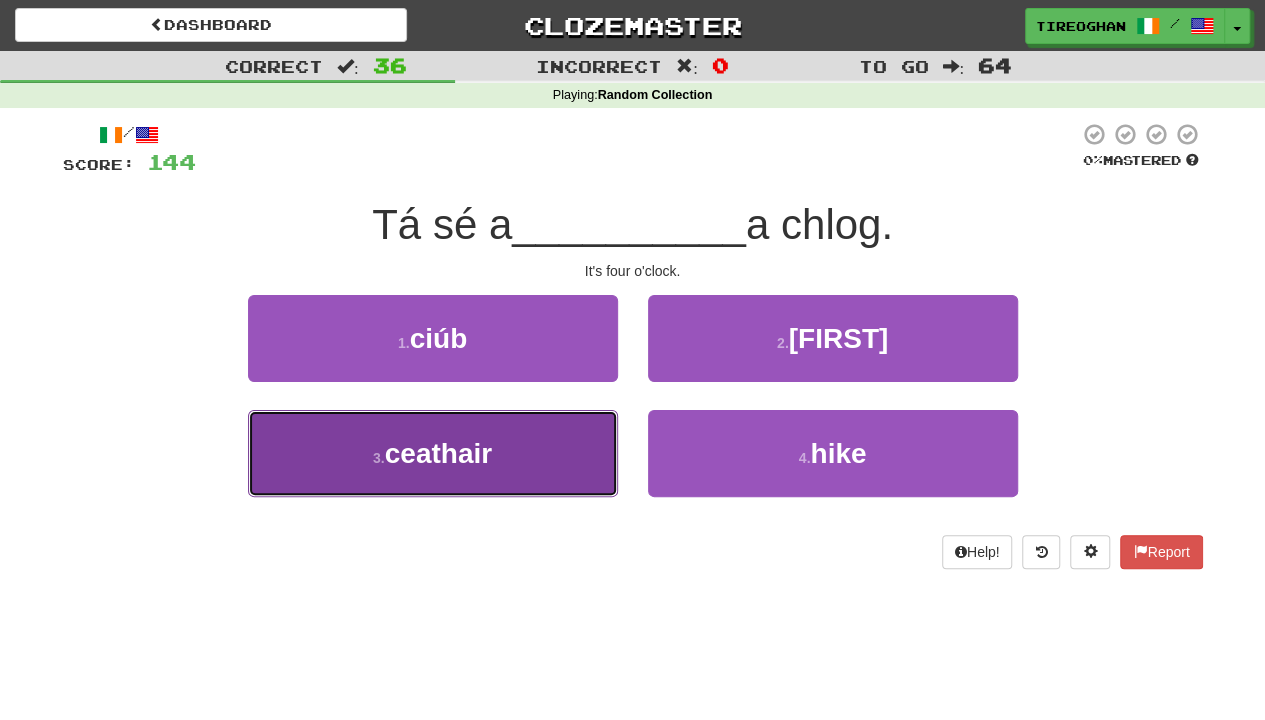 click on "3 .  ceathair" at bounding box center [433, 453] 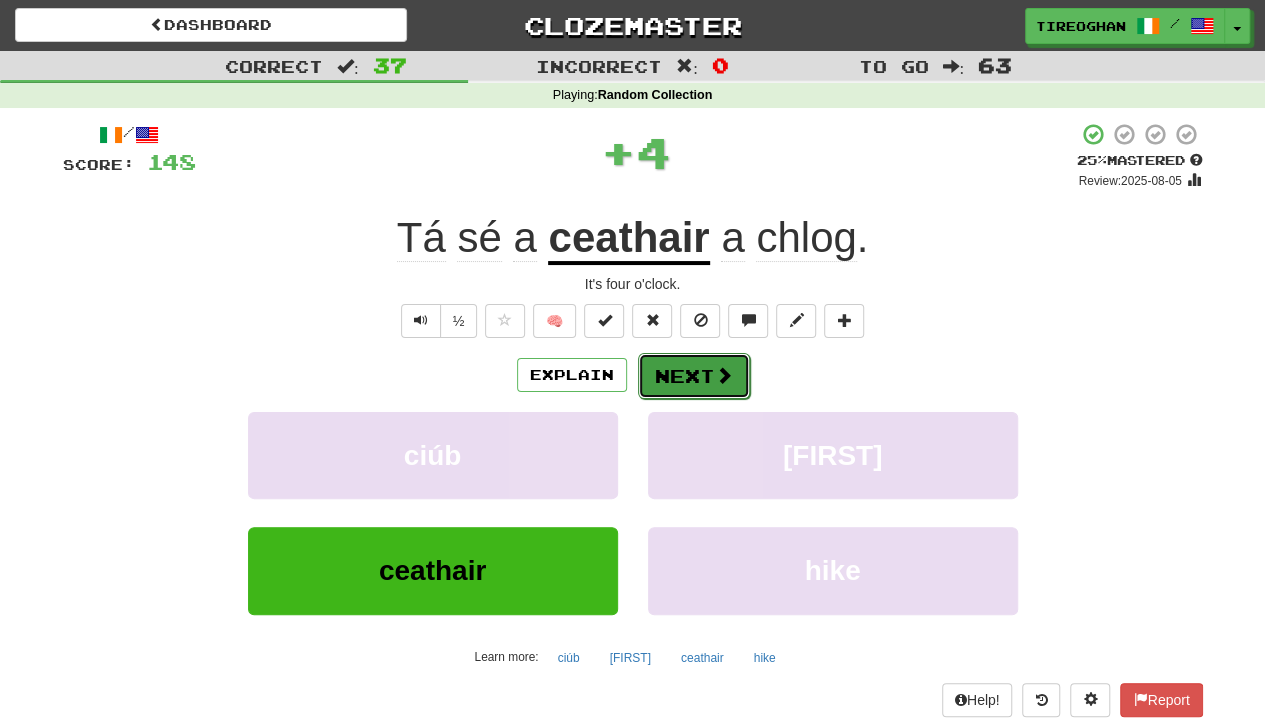 click on "Next" at bounding box center (694, 376) 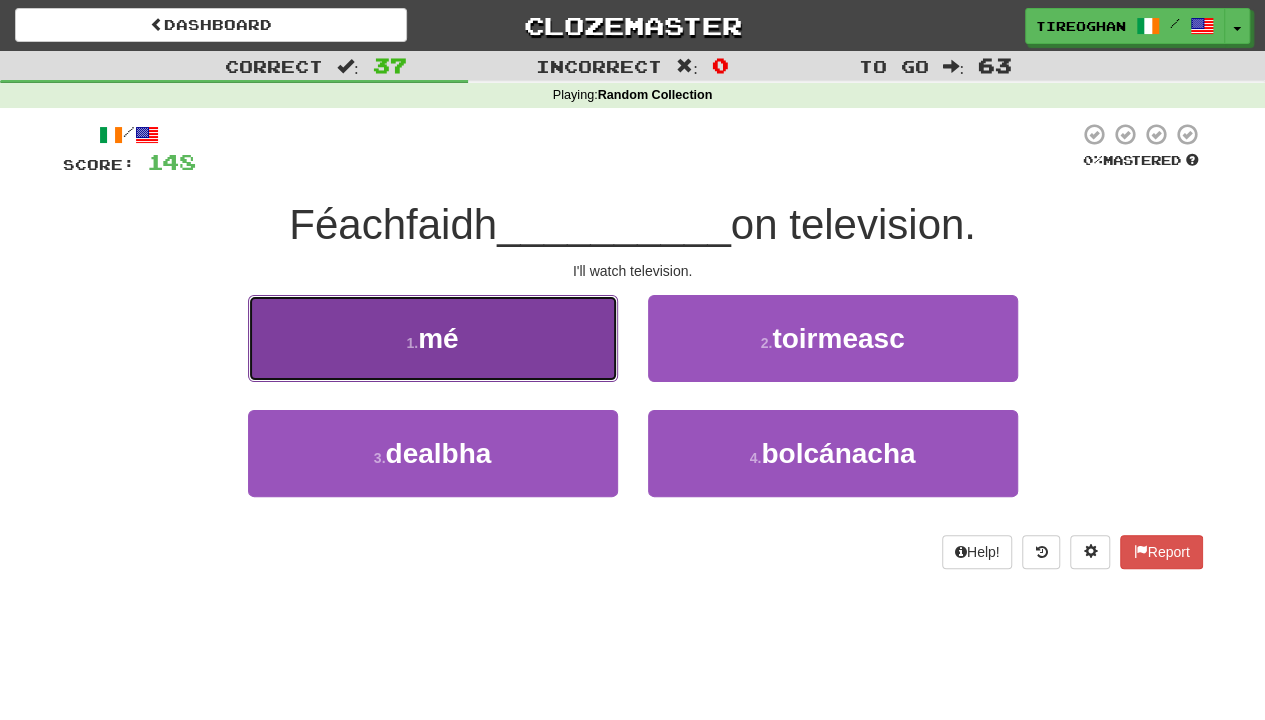 click on "1 .  mé" at bounding box center [433, 338] 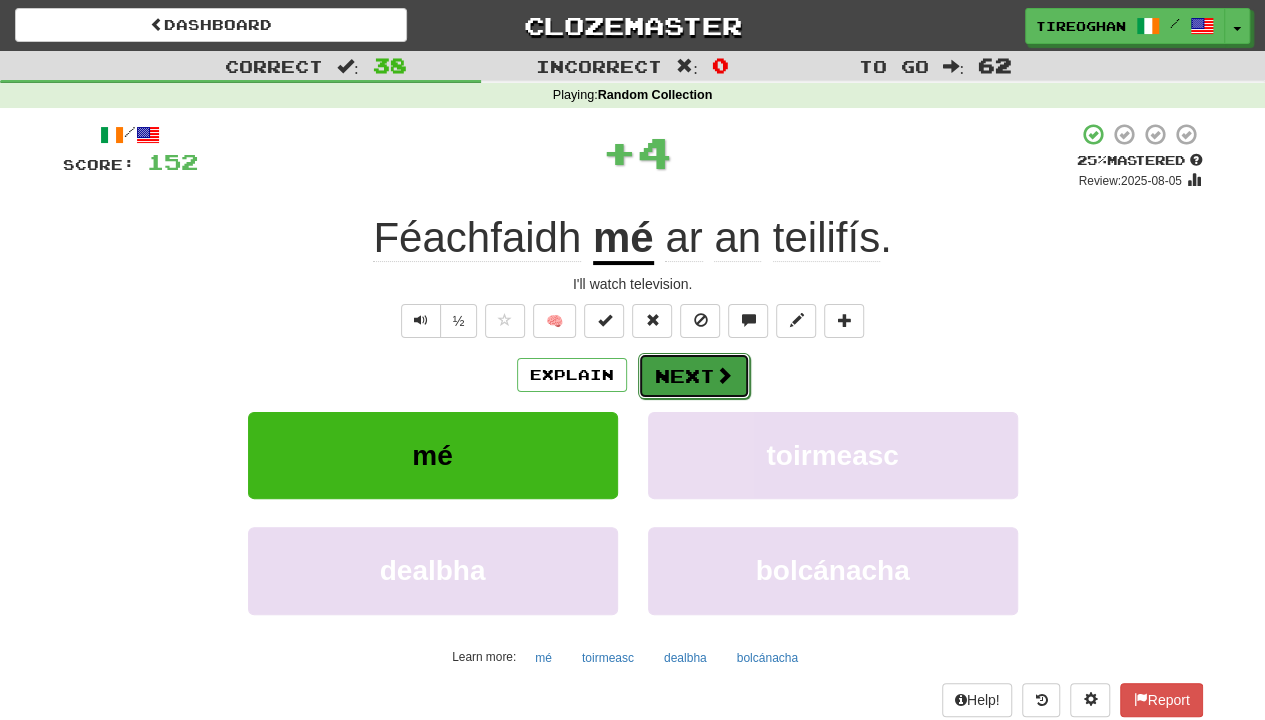 click on "Next" at bounding box center [694, 376] 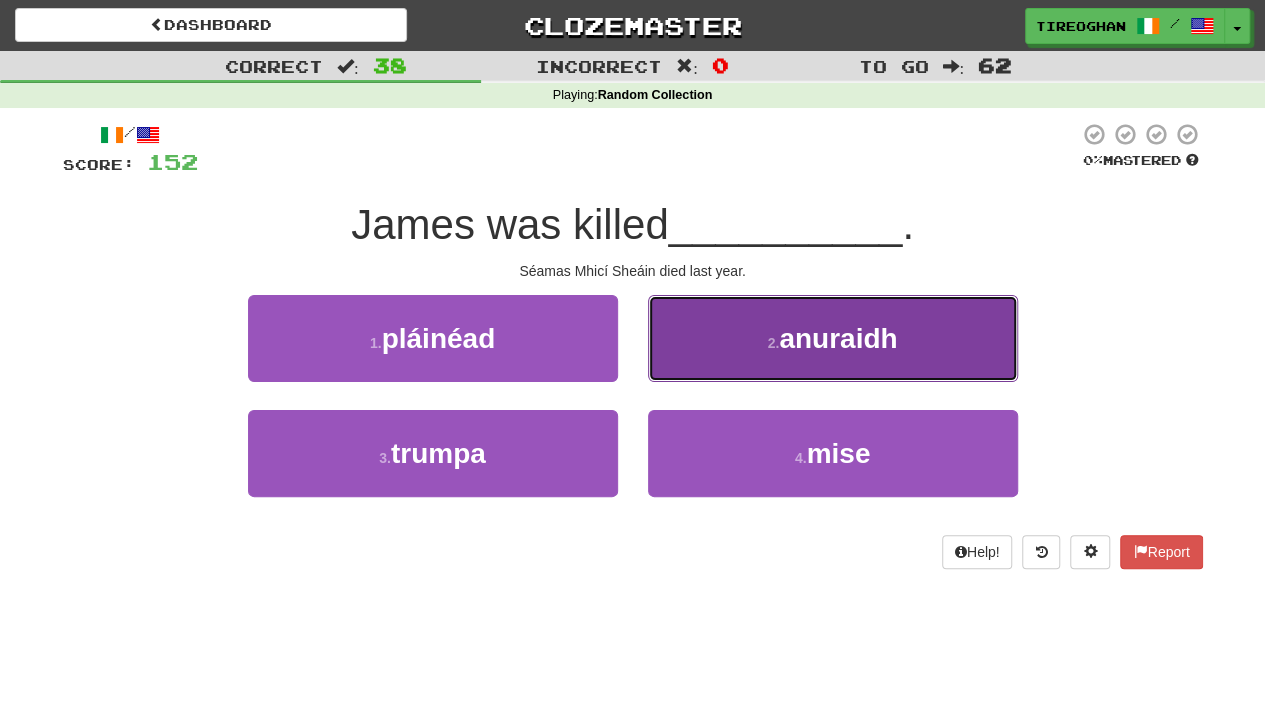 click on "2 .  anuraidh" at bounding box center (833, 338) 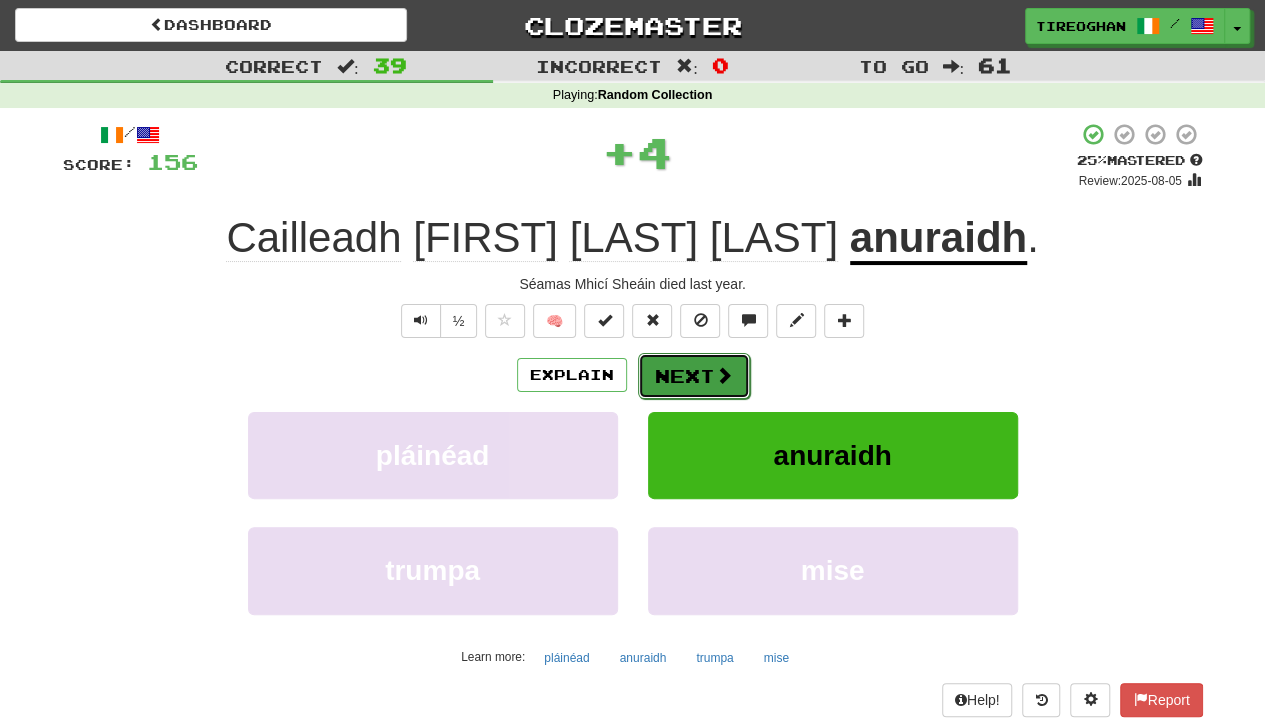 click on "Next" at bounding box center [694, 376] 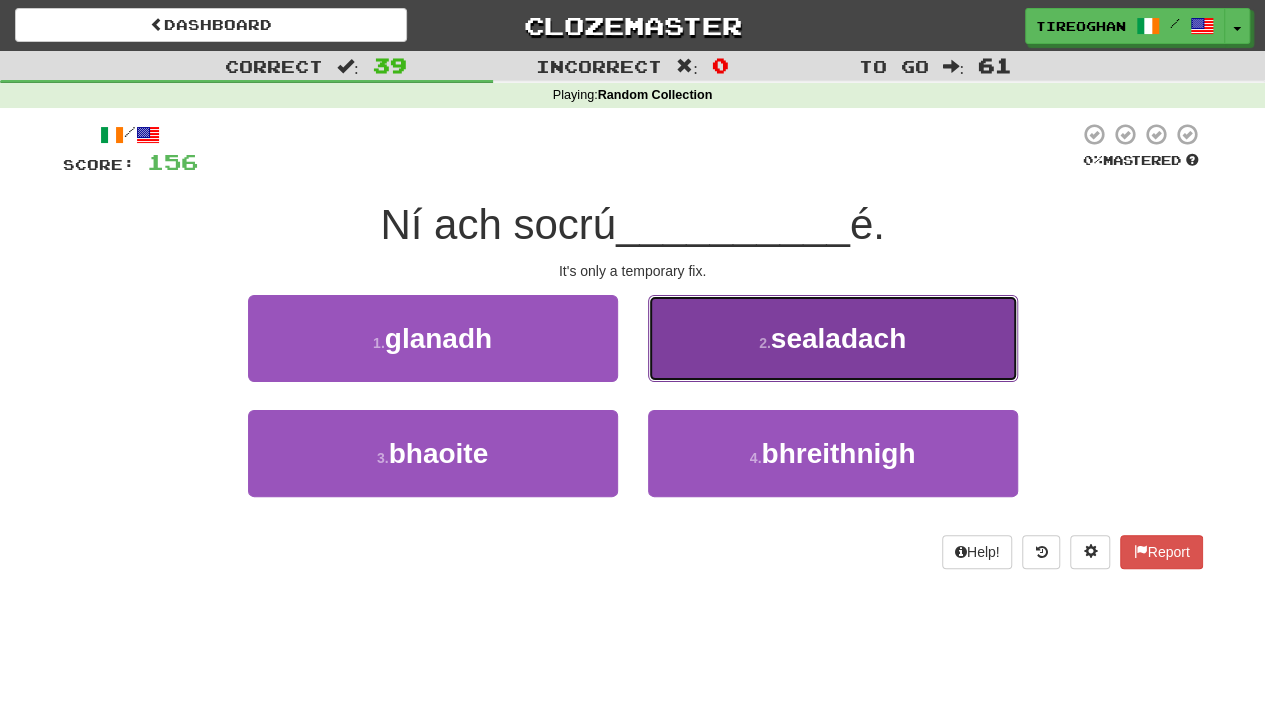 click on "2 .  sealadach" at bounding box center (833, 338) 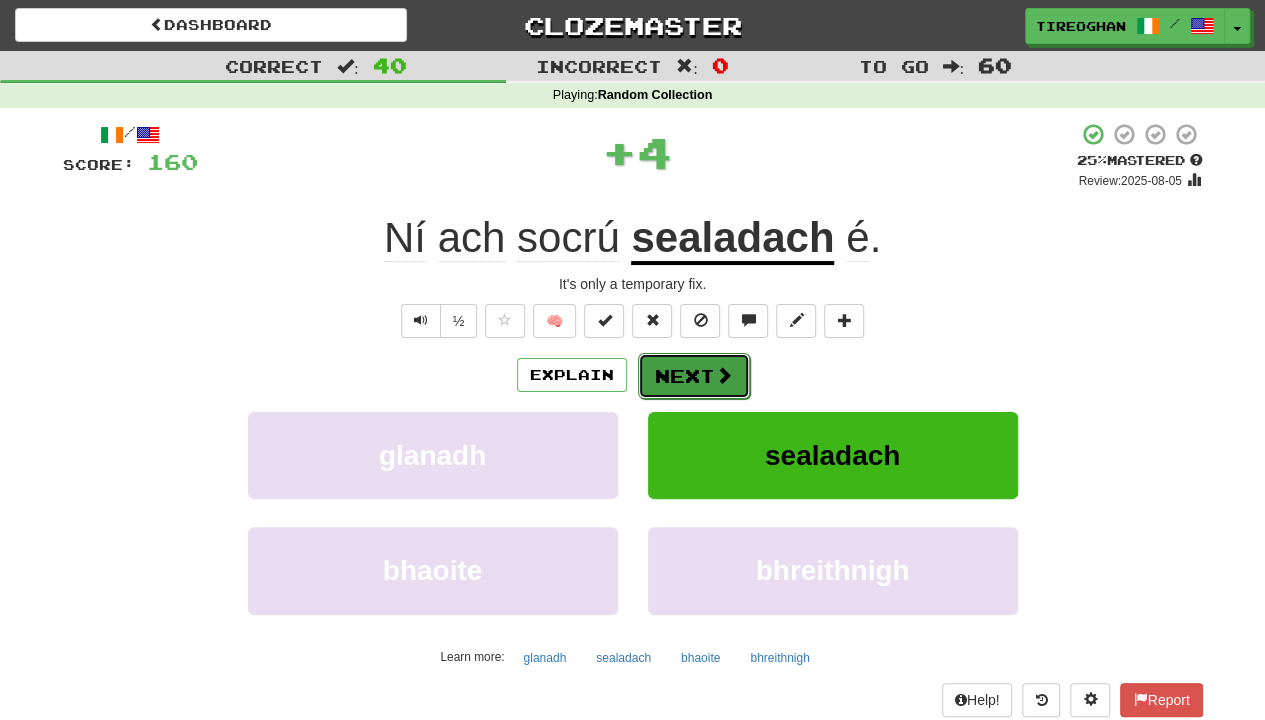 click on "Next" at bounding box center (694, 376) 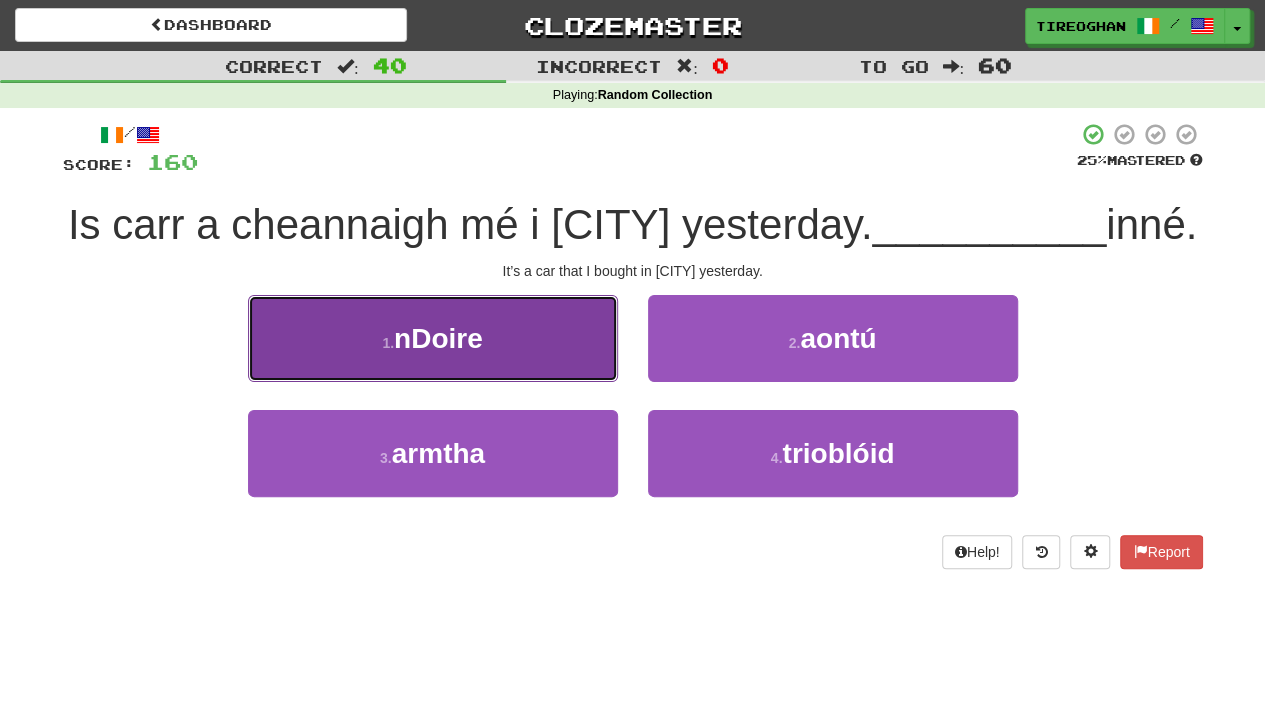 click on "1 .  nDoire" at bounding box center [433, 338] 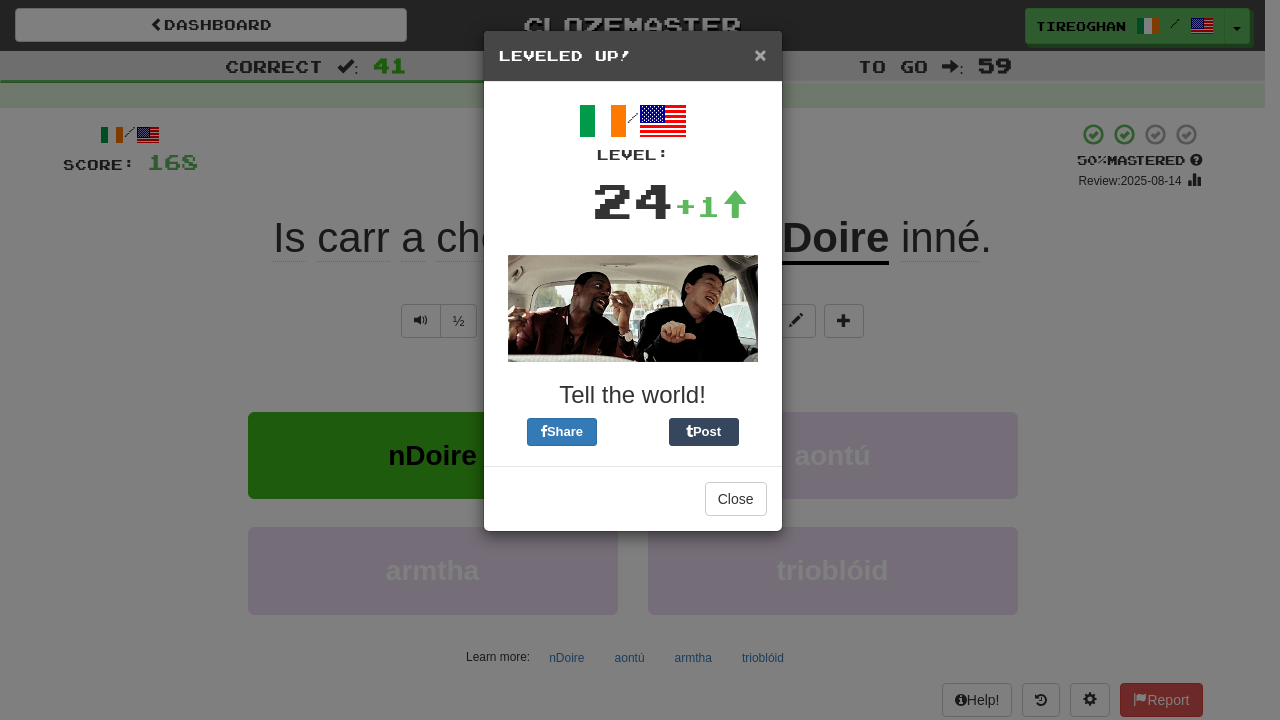 click on "×" at bounding box center (760, 54) 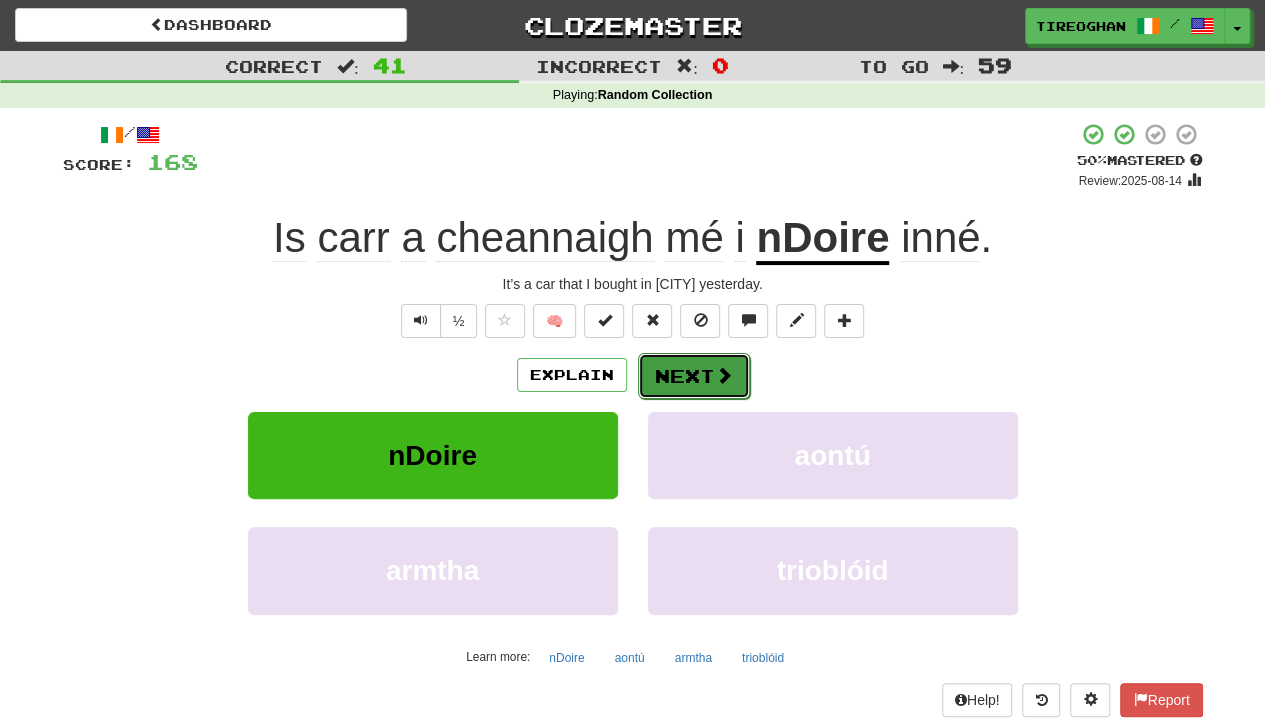 click on "Next" at bounding box center [694, 376] 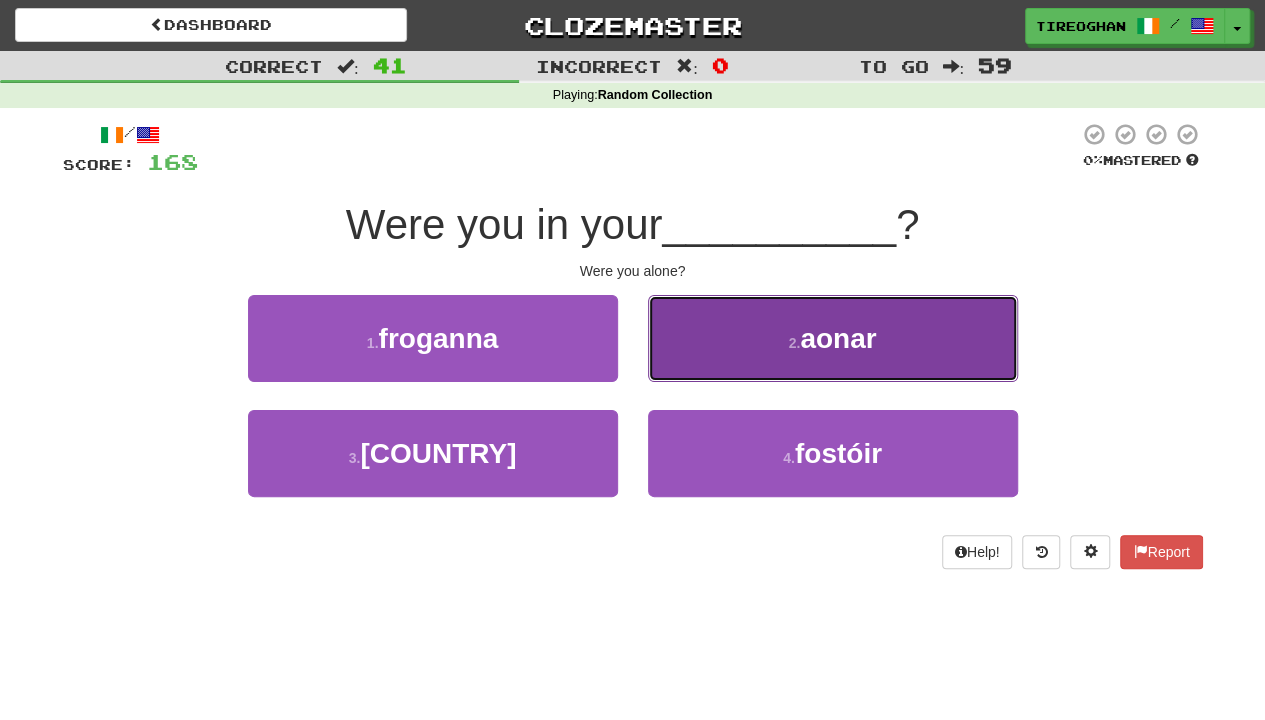 click on "2 .  aonar" at bounding box center [833, 338] 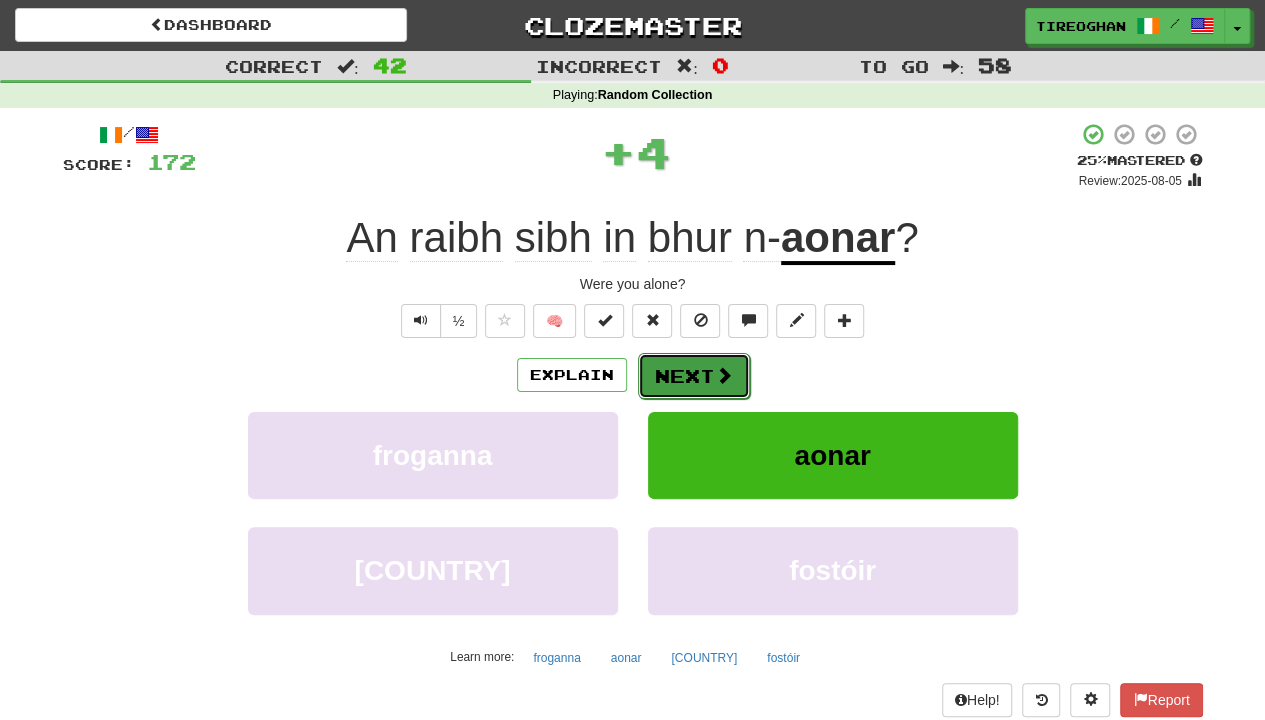 click on "Next" at bounding box center (694, 376) 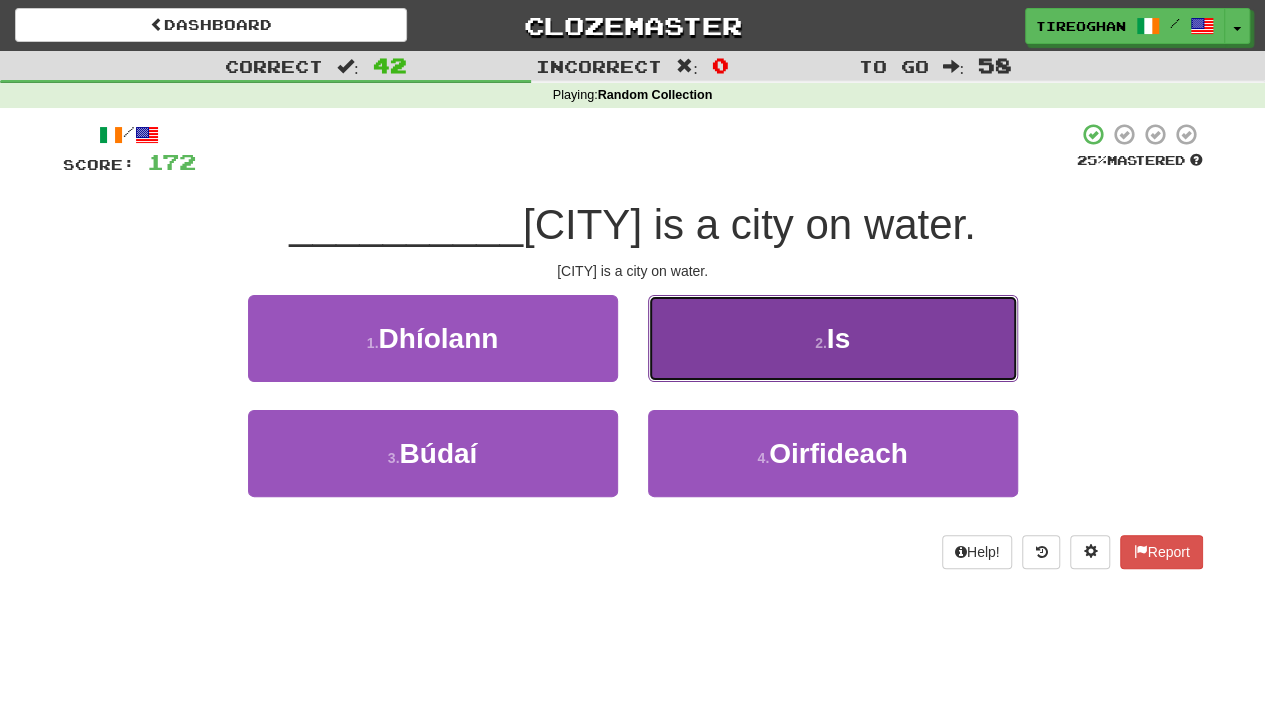 click on "2 .  Is" at bounding box center (833, 338) 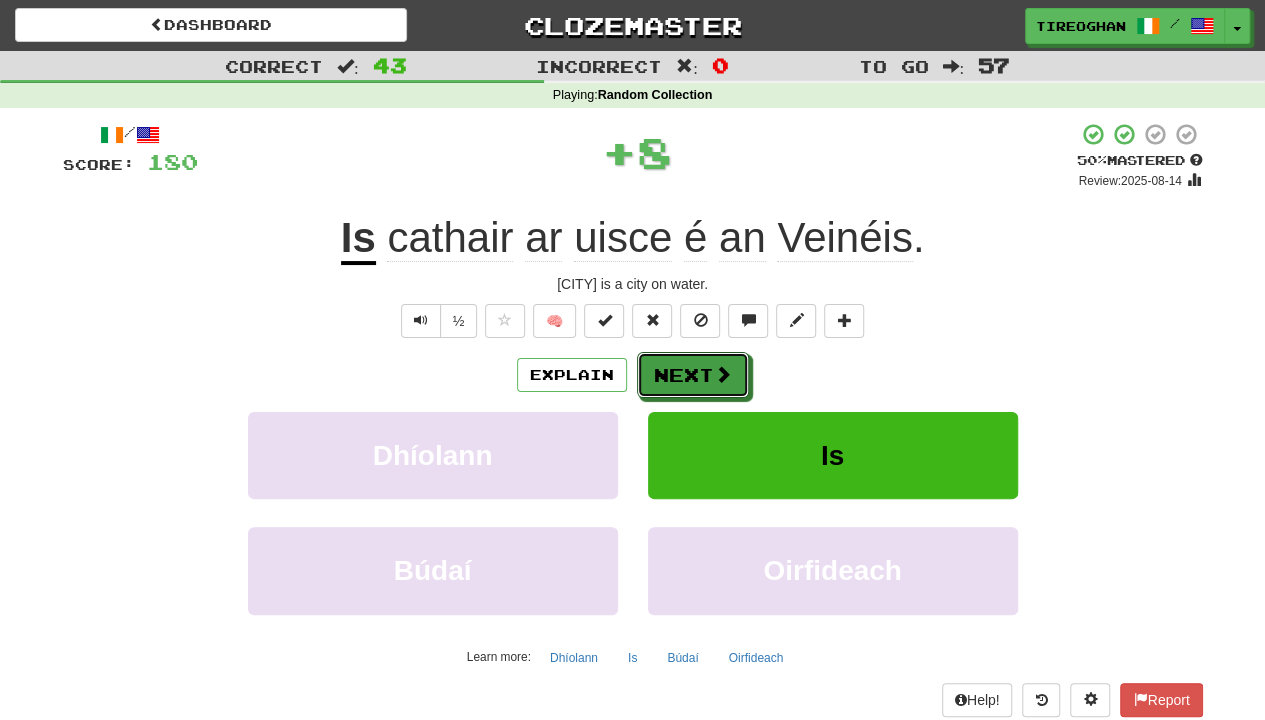click on "Next" at bounding box center [693, 375] 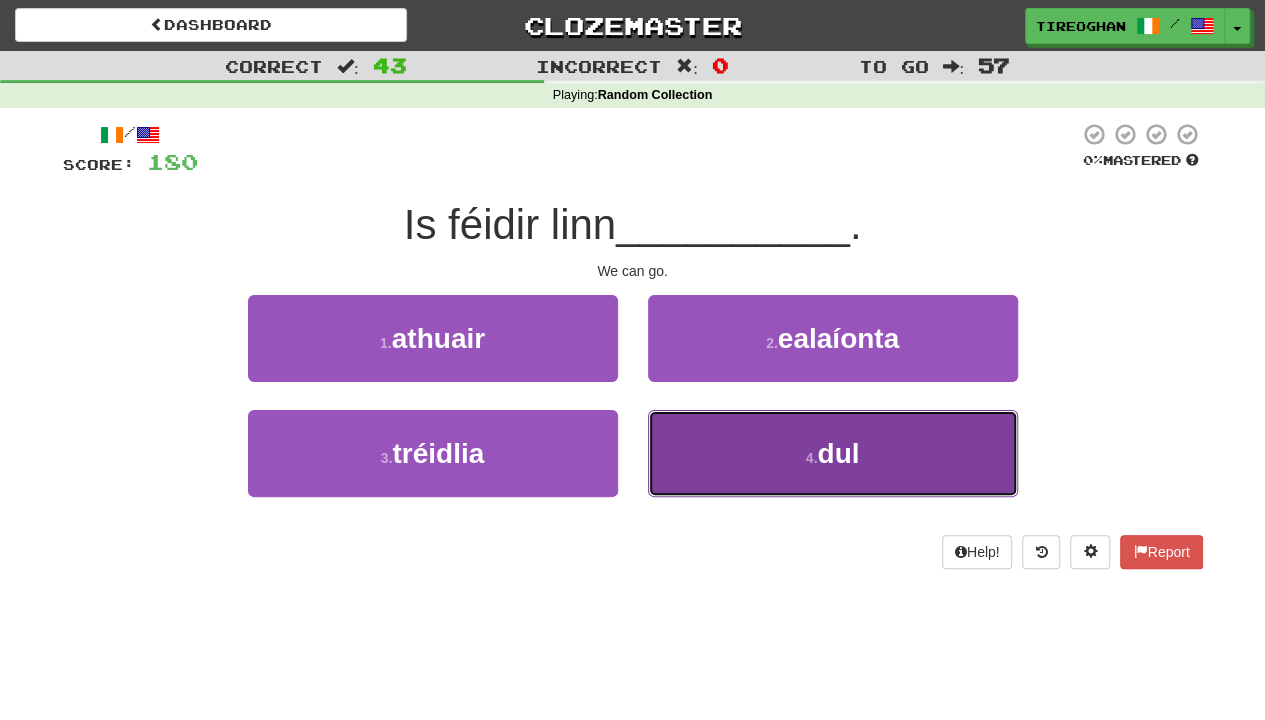 click on "4 .  dul" at bounding box center (833, 453) 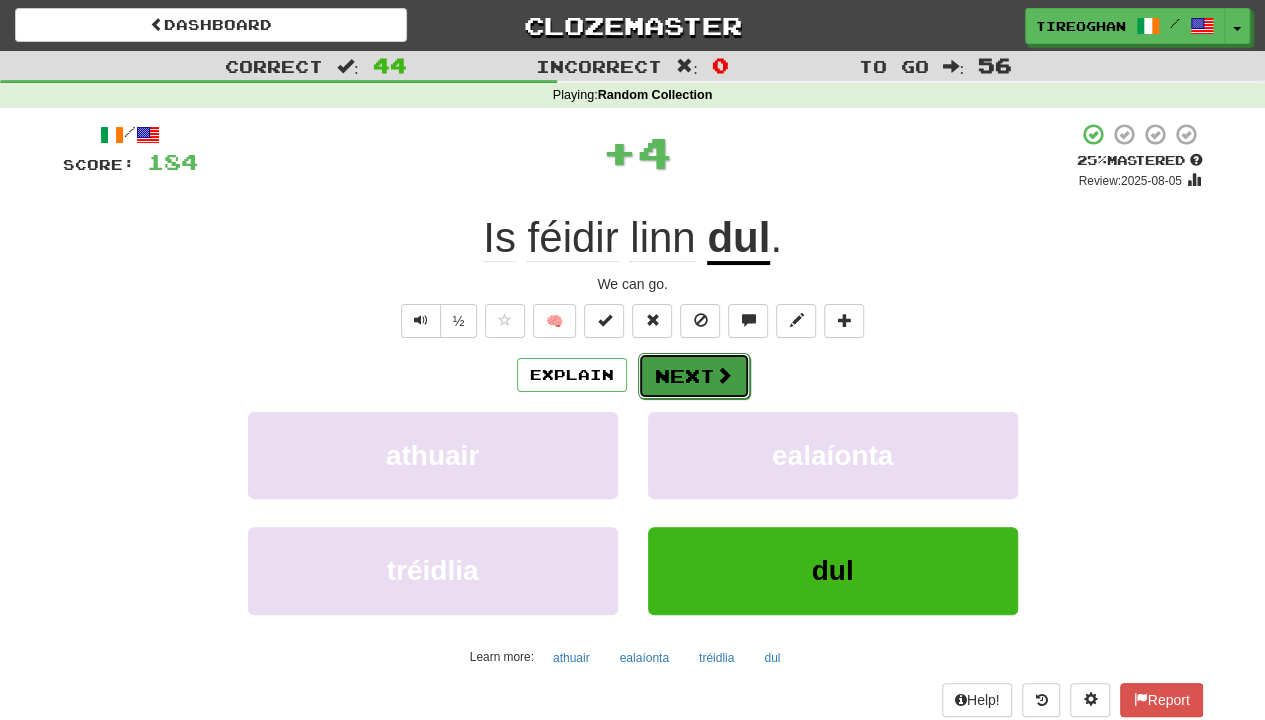 click on "Next" at bounding box center (694, 376) 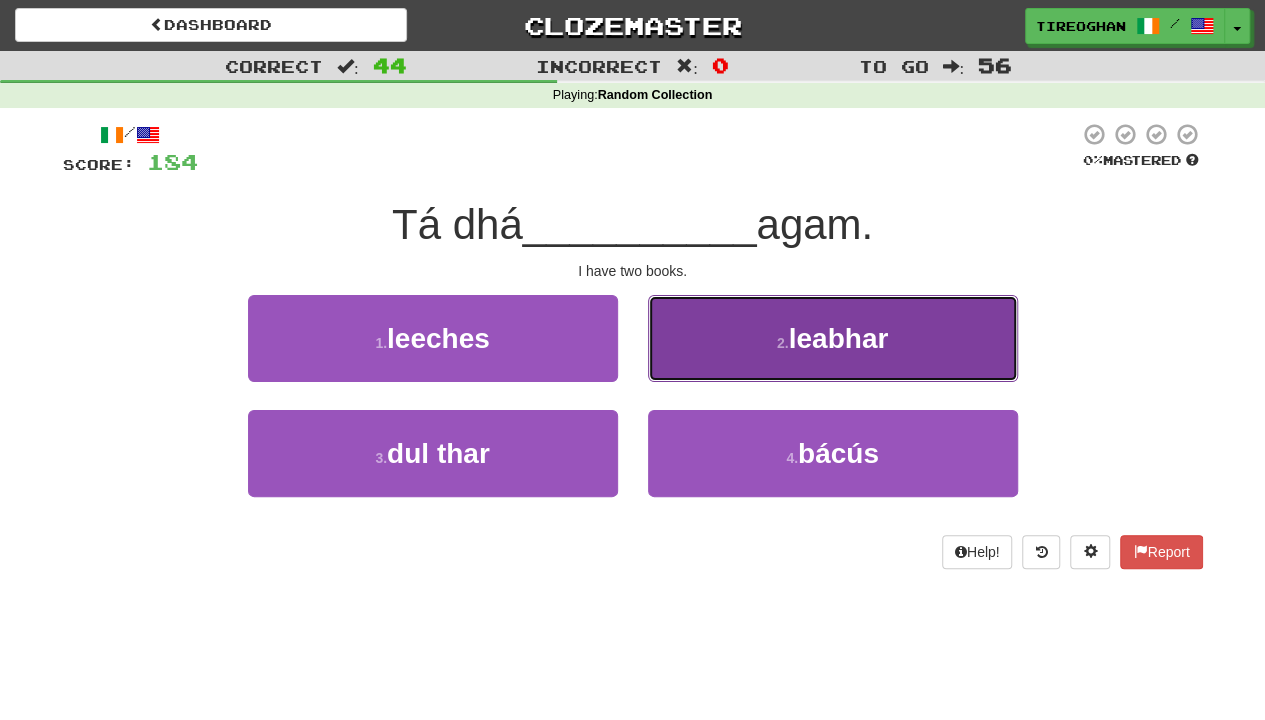 click on "leabhar" at bounding box center (839, 338) 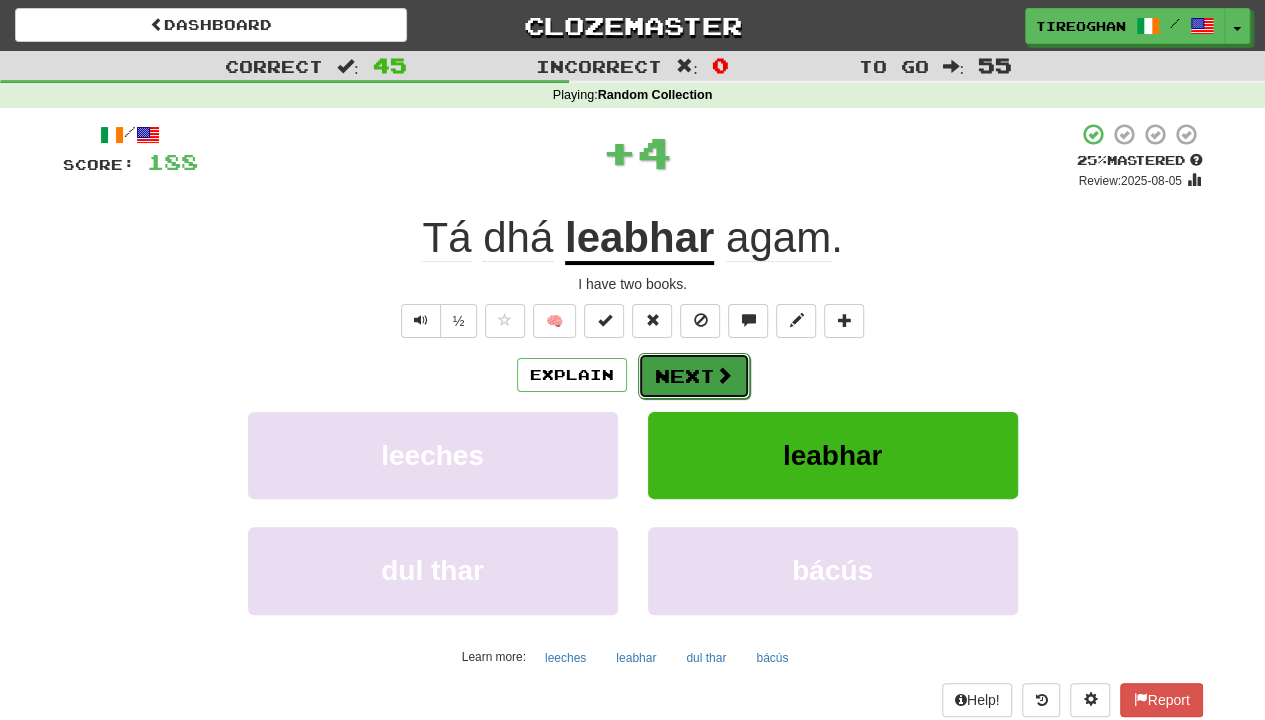click on "Next" at bounding box center [694, 376] 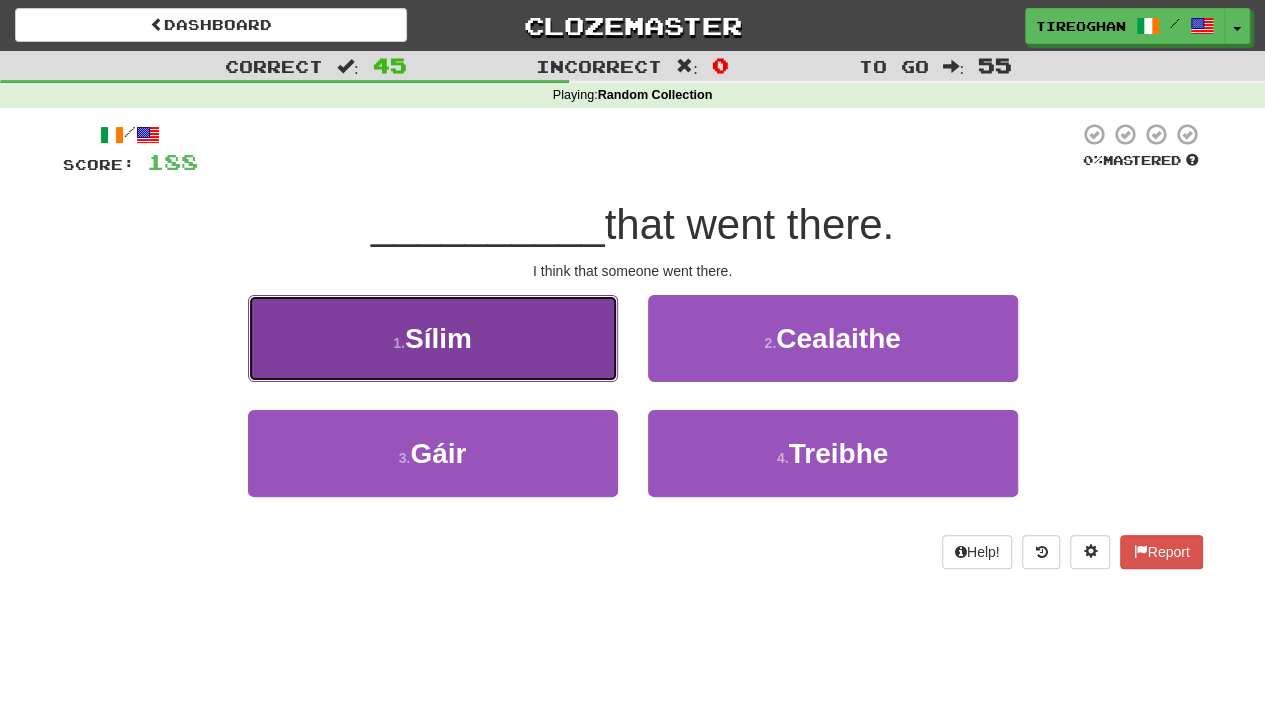 click on "1 .  Sílim" at bounding box center [433, 338] 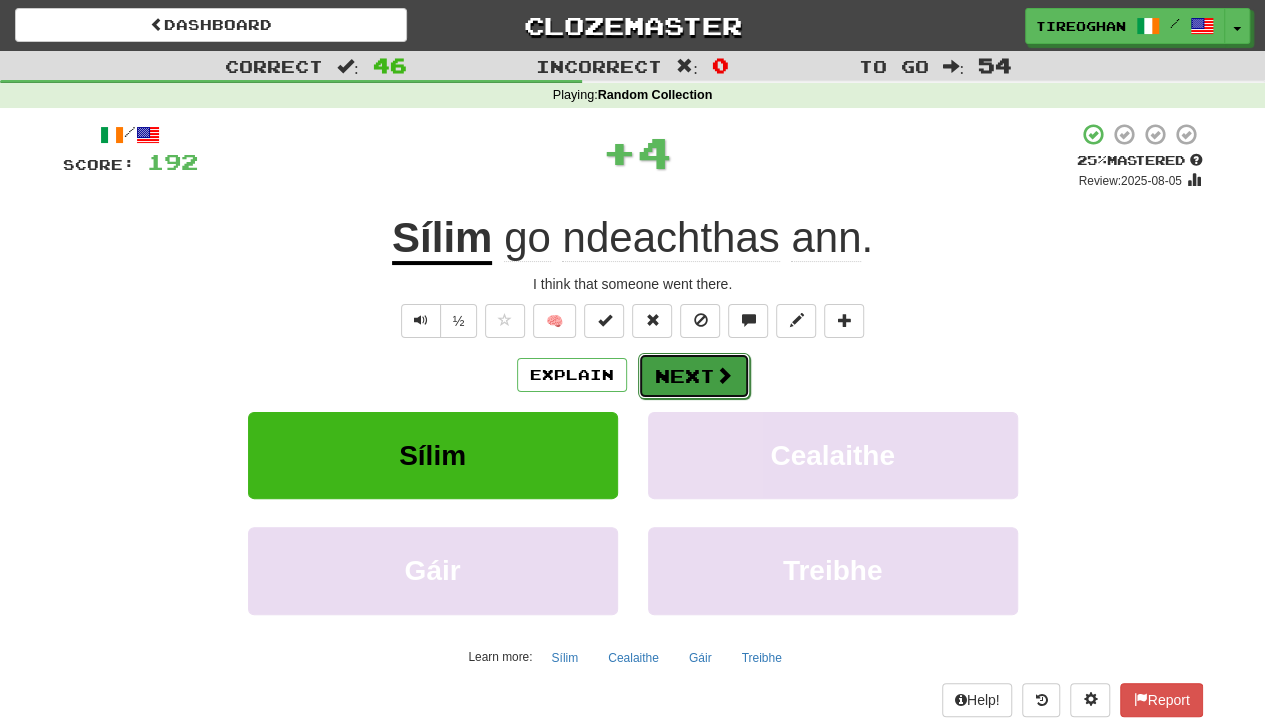 click on "Next" at bounding box center [694, 376] 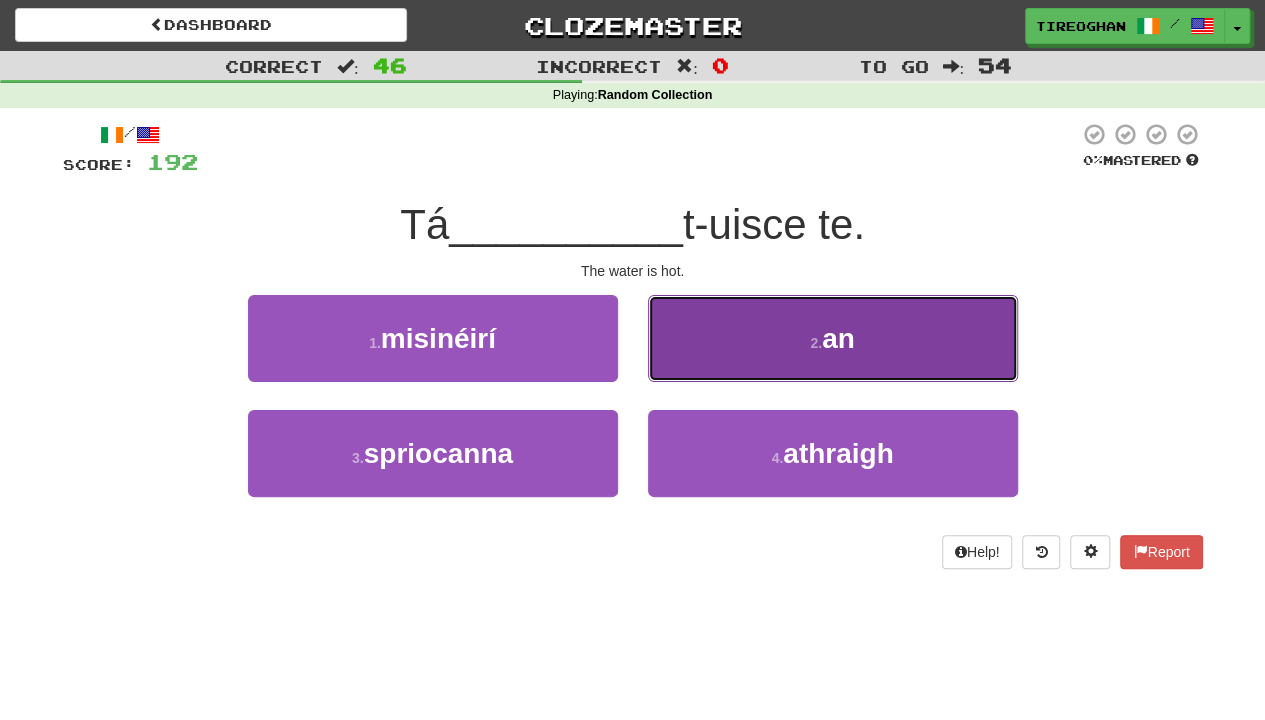click on "2 .  an" at bounding box center [833, 338] 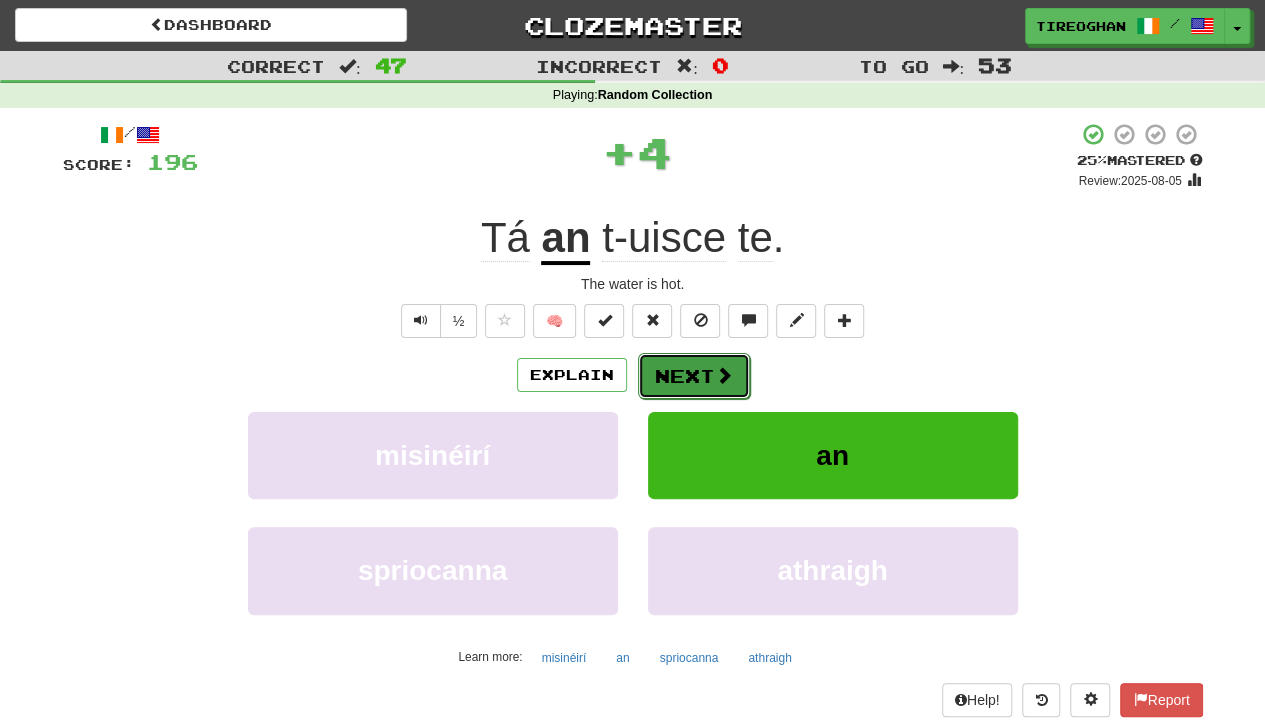 click on "Next" at bounding box center (694, 376) 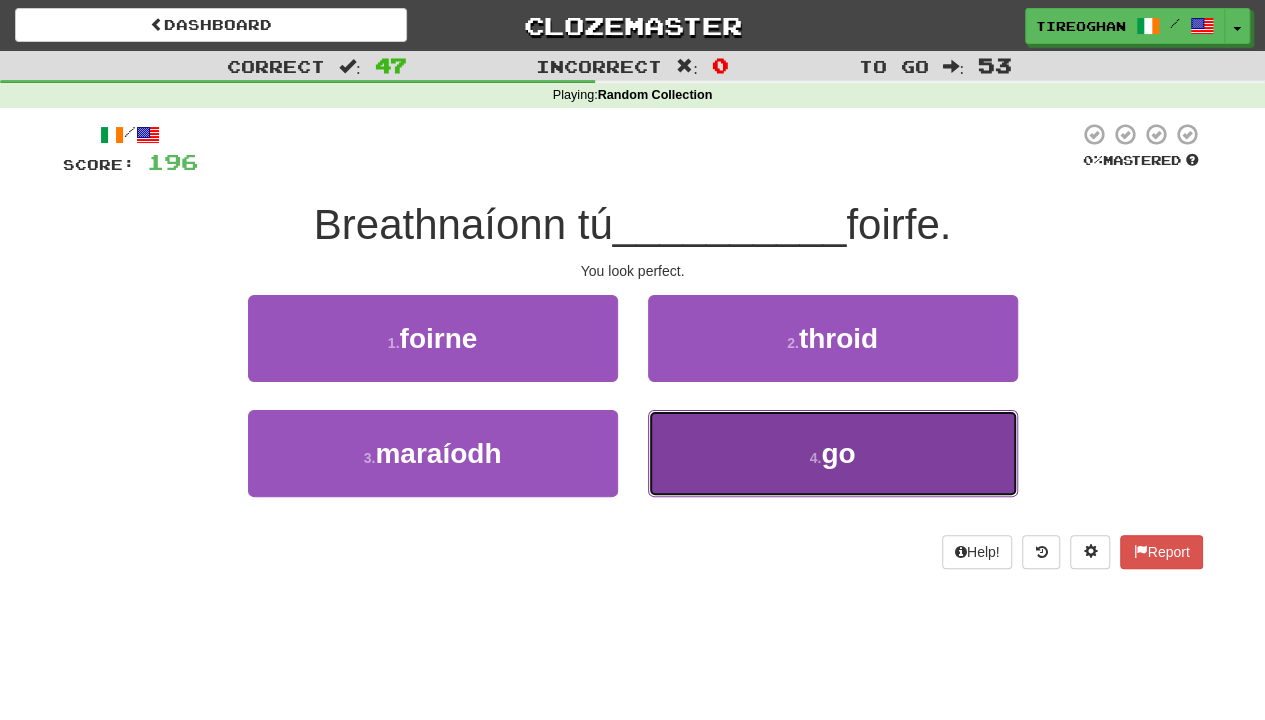 click on "4 .  go" at bounding box center (833, 453) 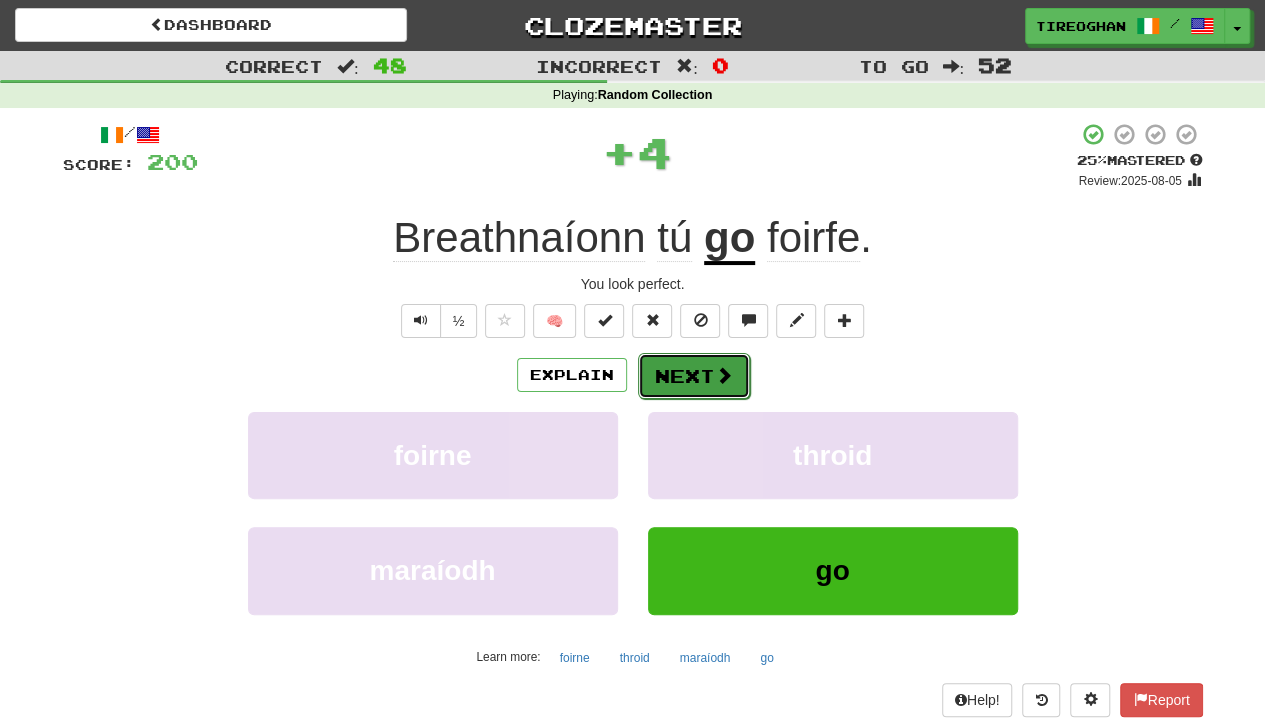 click on "Next" at bounding box center [694, 376] 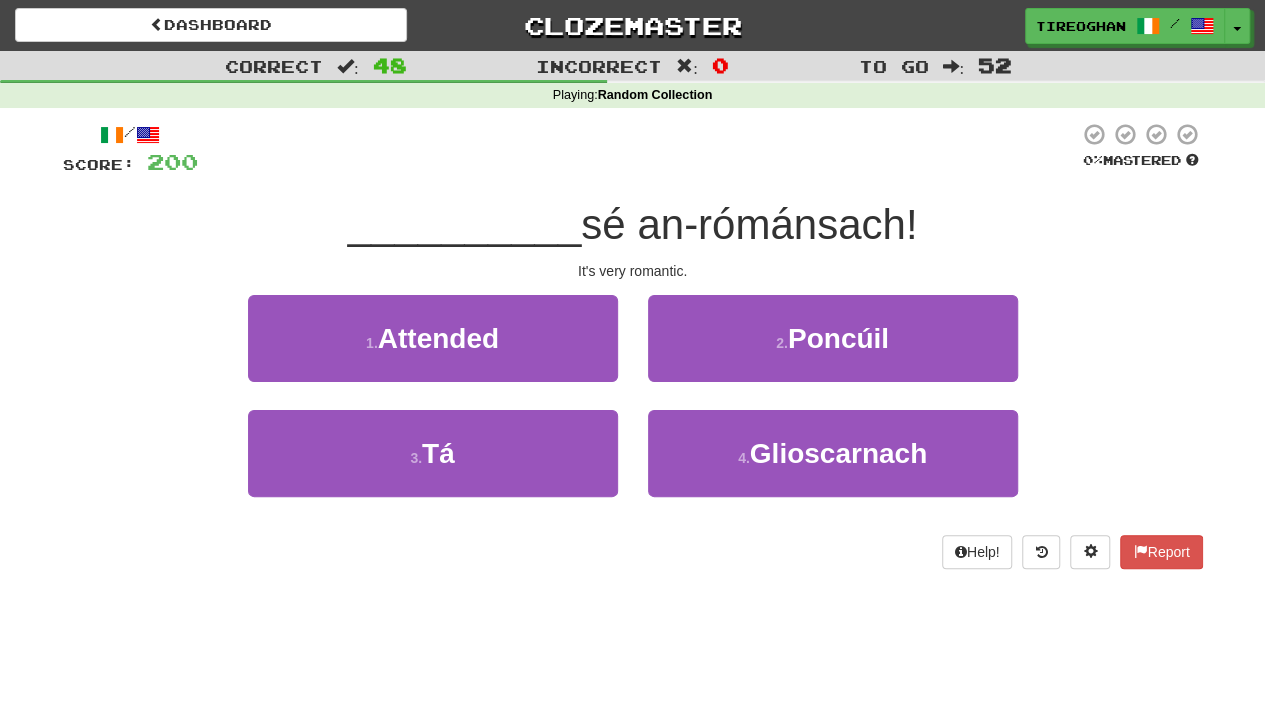 click on "3 .  Tá" at bounding box center [433, 467] 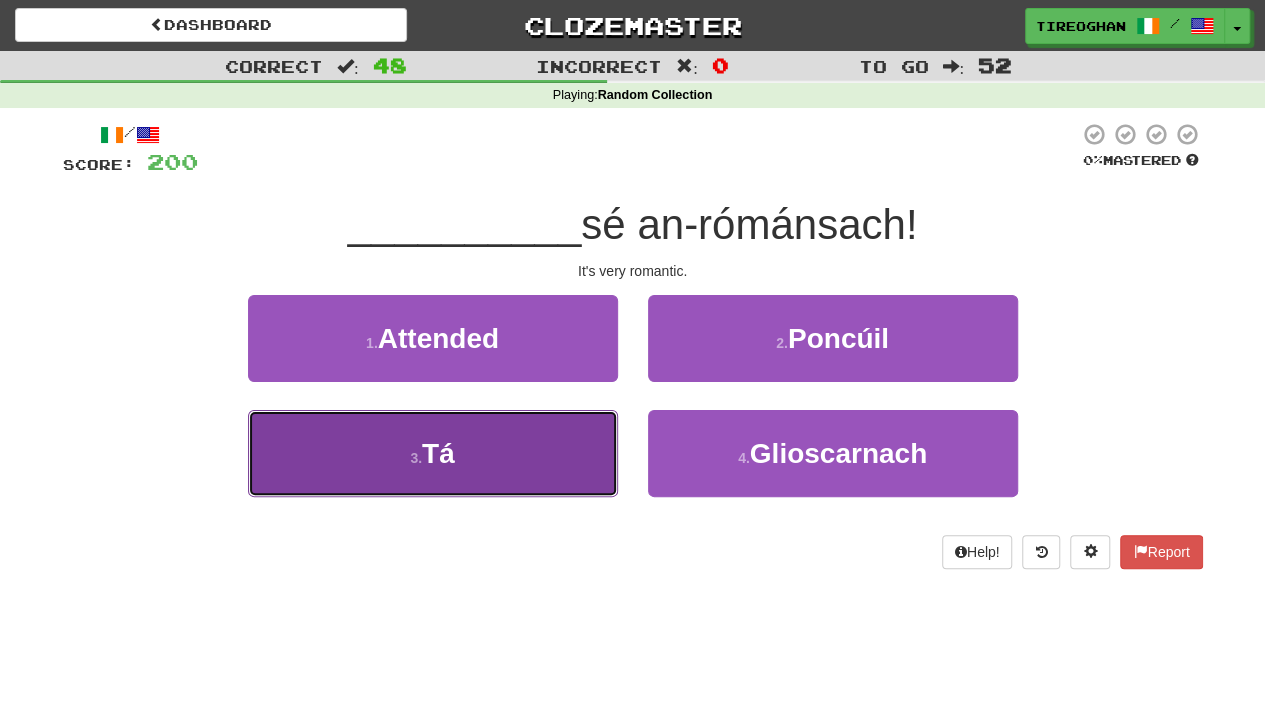 click on "3 .  Tá" at bounding box center (433, 453) 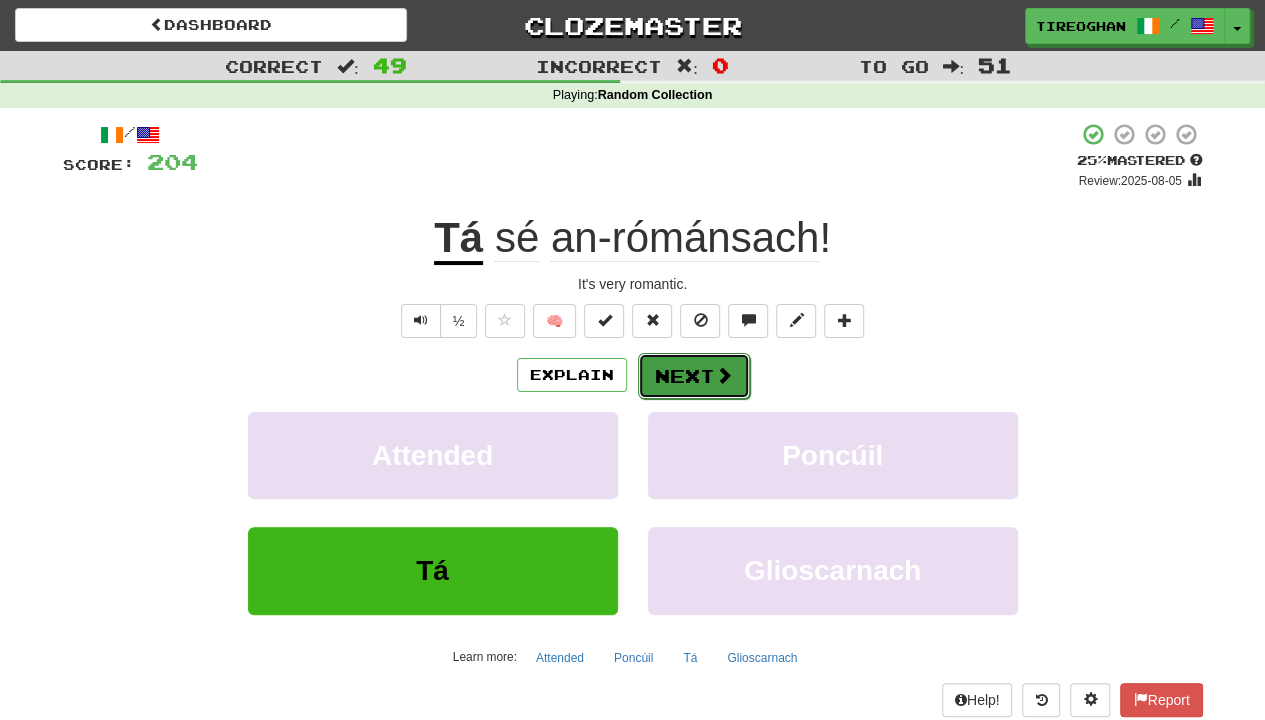 click on "Next" at bounding box center (694, 376) 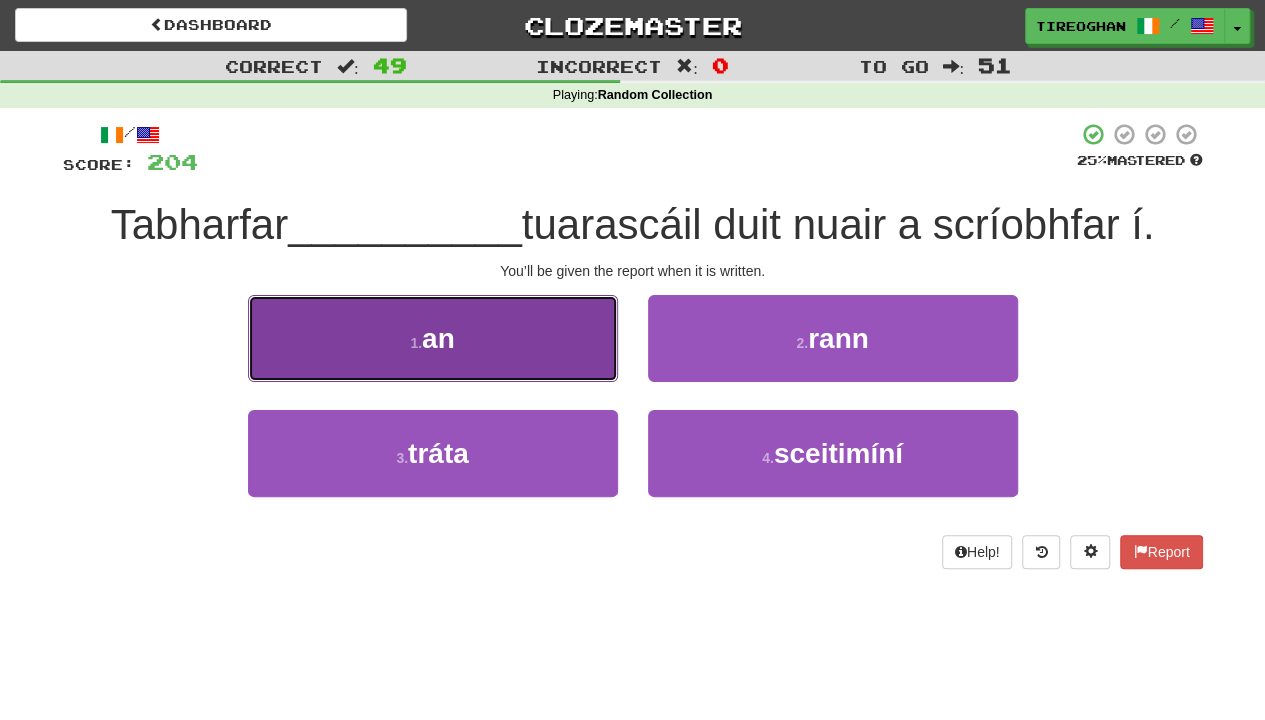 click on "1 .  an" at bounding box center (433, 338) 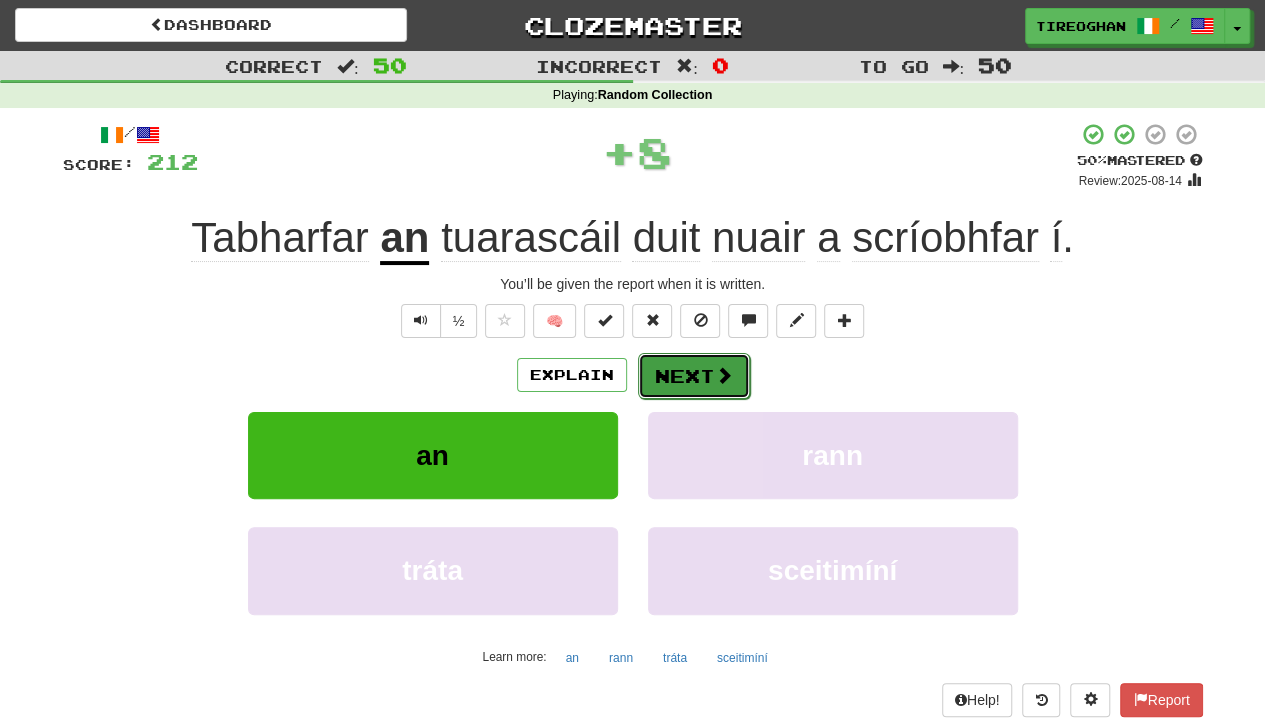 click on "Next" at bounding box center (694, 376) 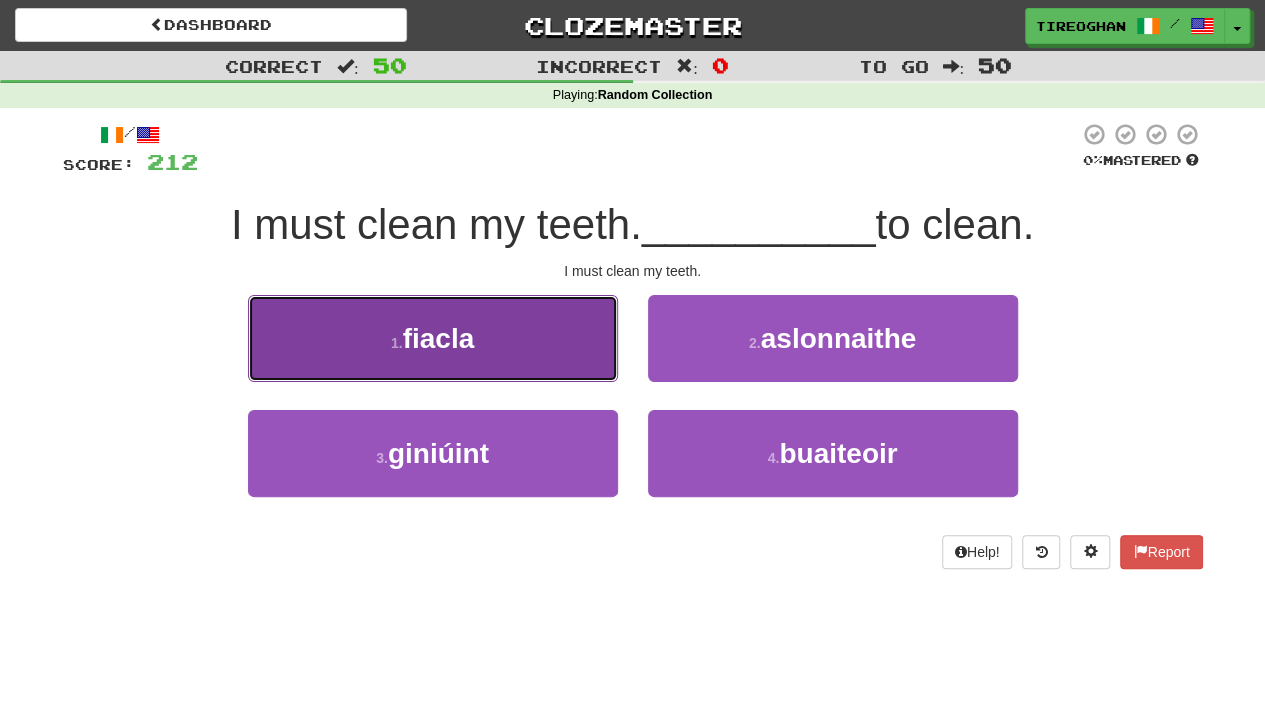 click on "1 .  fiacla" at bounding box center [433, 338] 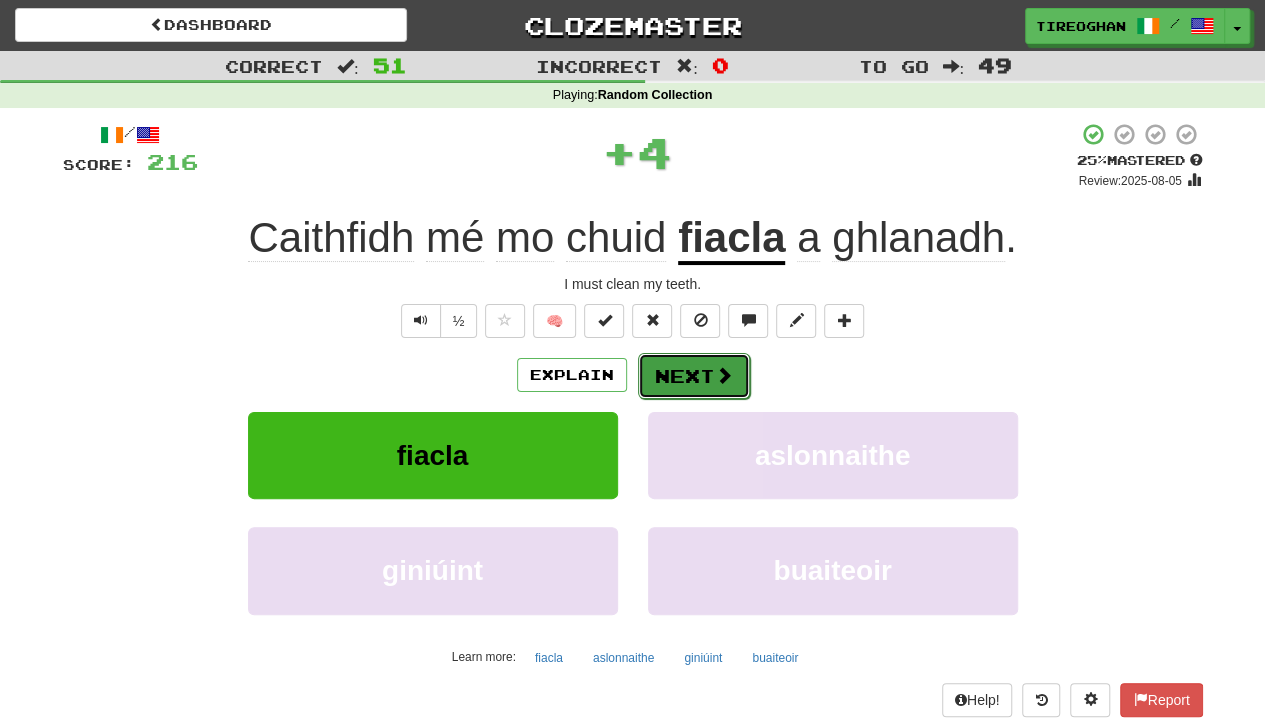 click on "Next" at bounding box center (694, 376) 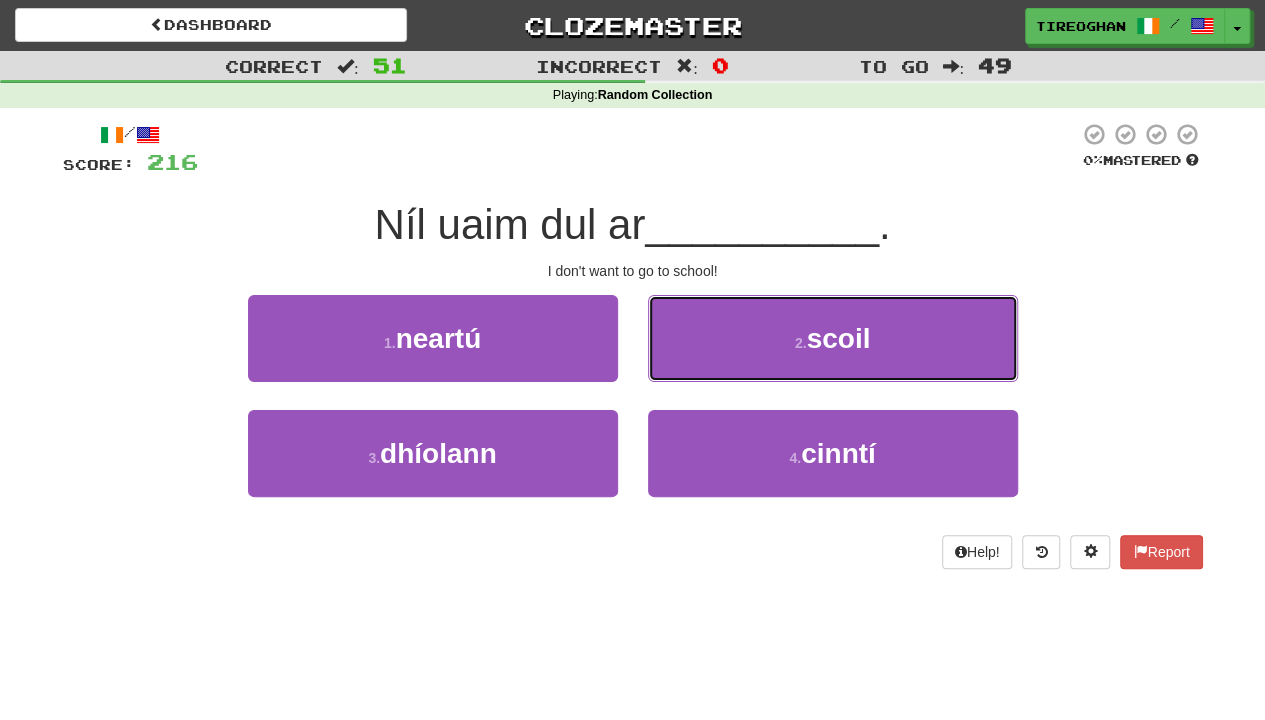 click on "2 .  scoil" at bounding box center [833, 338] 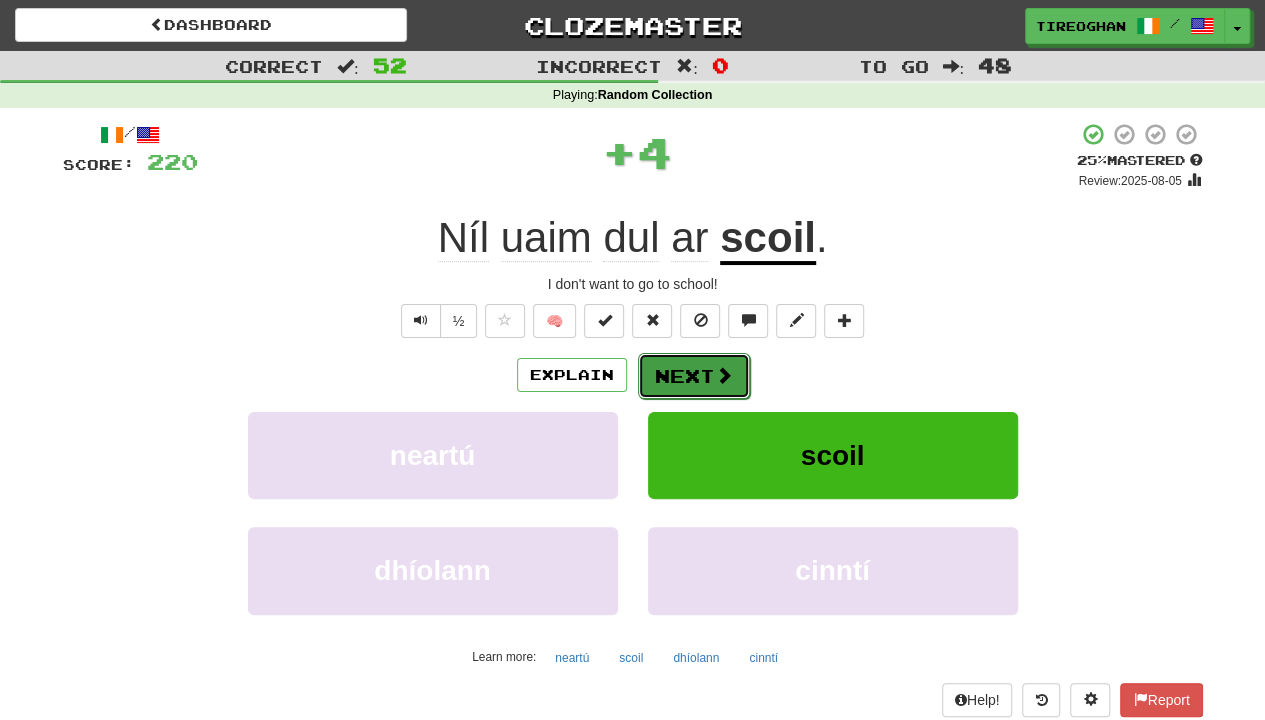 click on "Next" at bounding box center (694, 376) 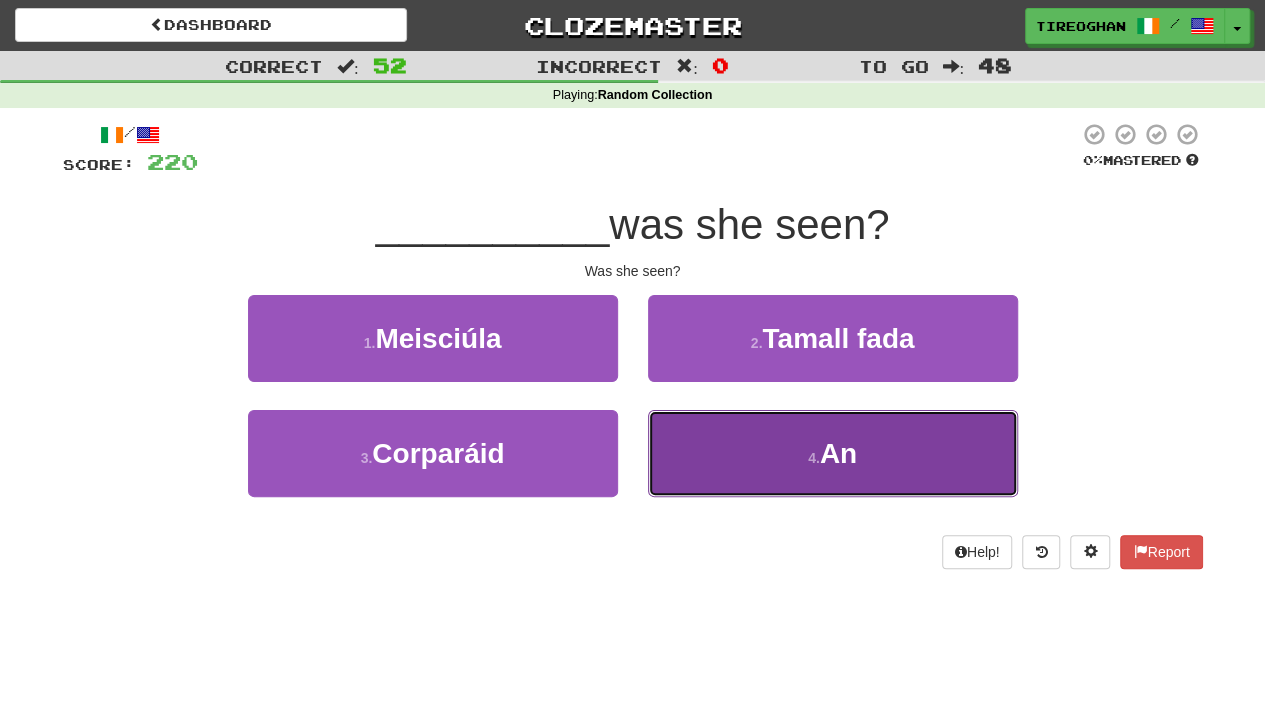 click on "An" at bounding box center [838, 453] 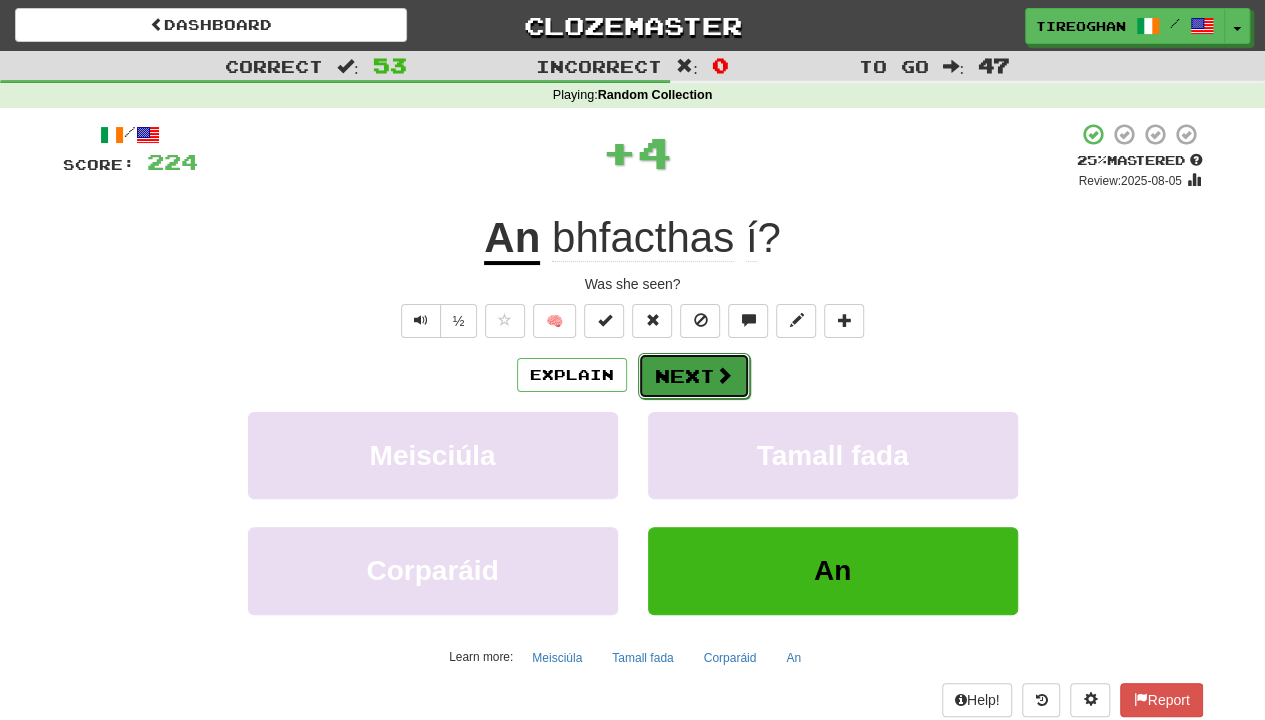 click on "Next" at bounding box center [694, 376] 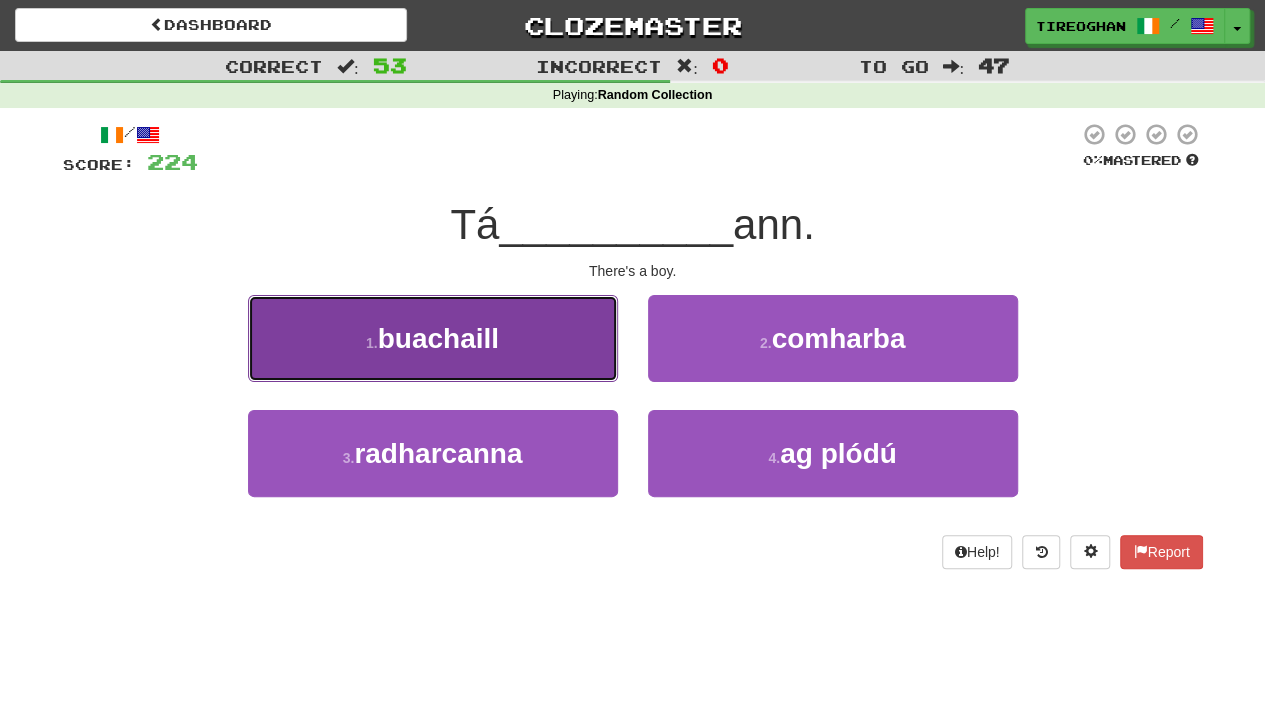 click on "1 .  buachaill" at bounding box center (433, 338) 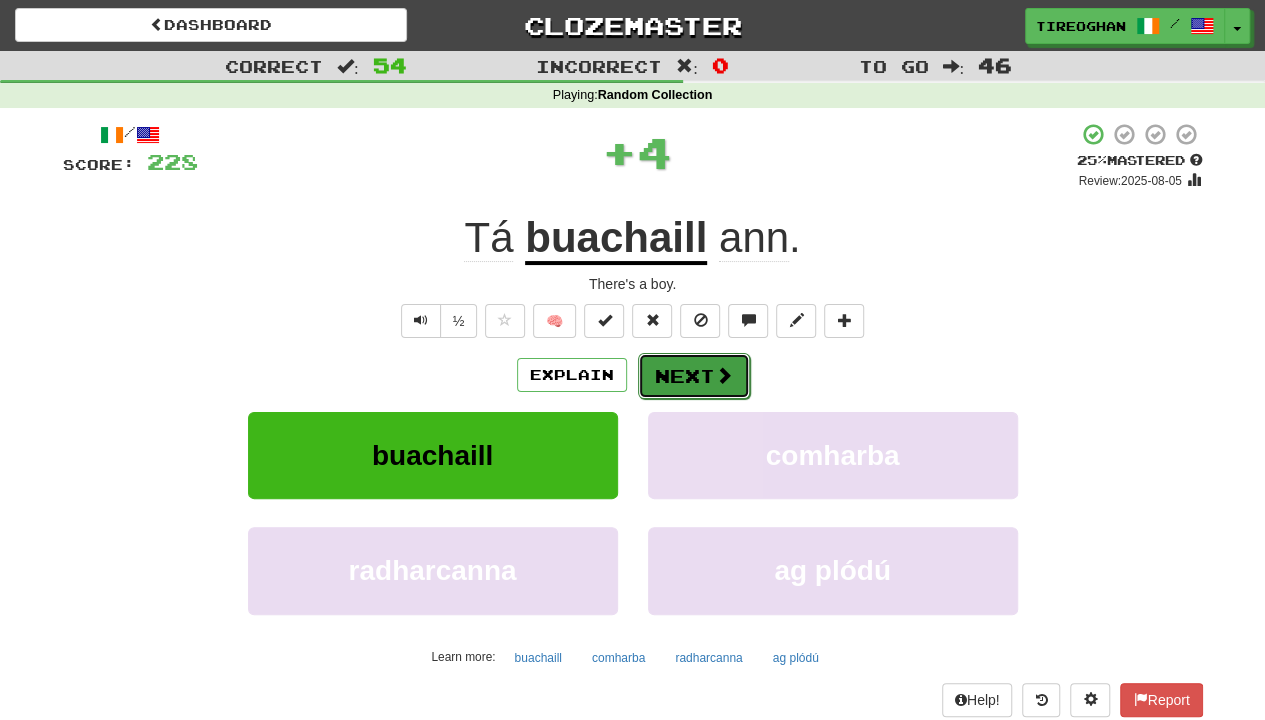click on "Next" at bounding box center [694, 376] 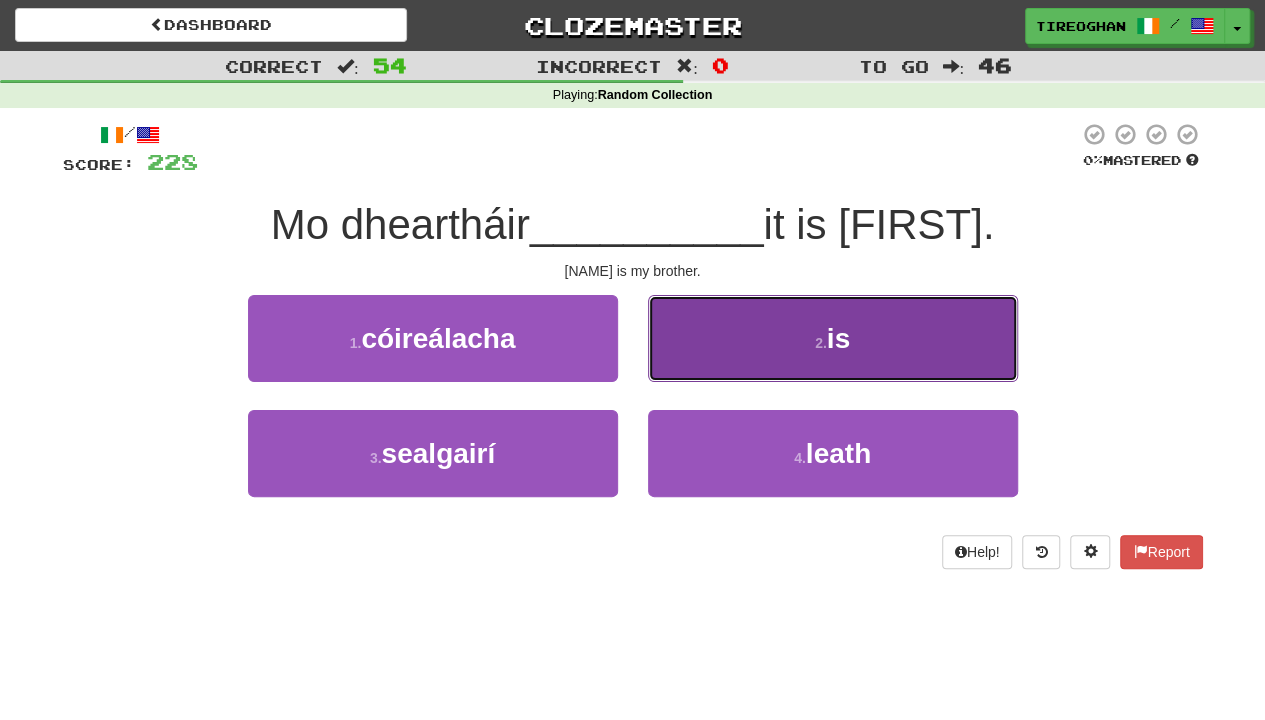 click on "2 .  is" at bounding box center [833, 338] 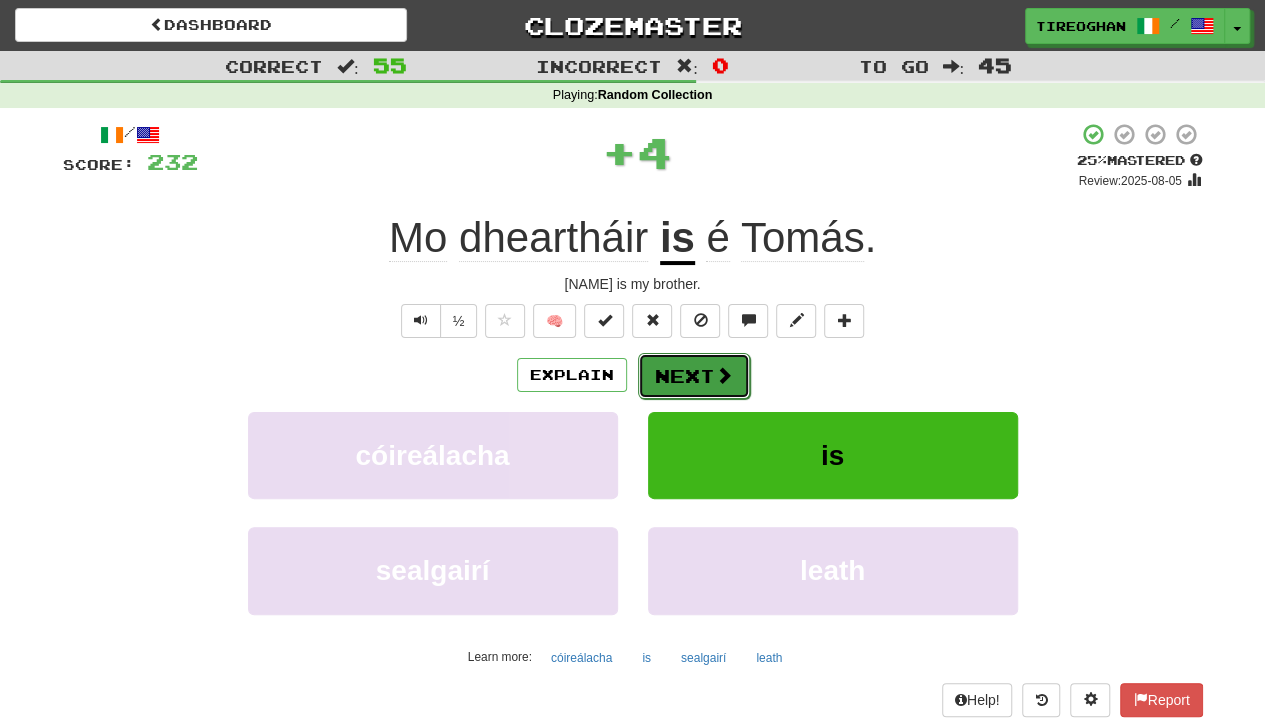 click on "Next" at bounding box center [694, 376] 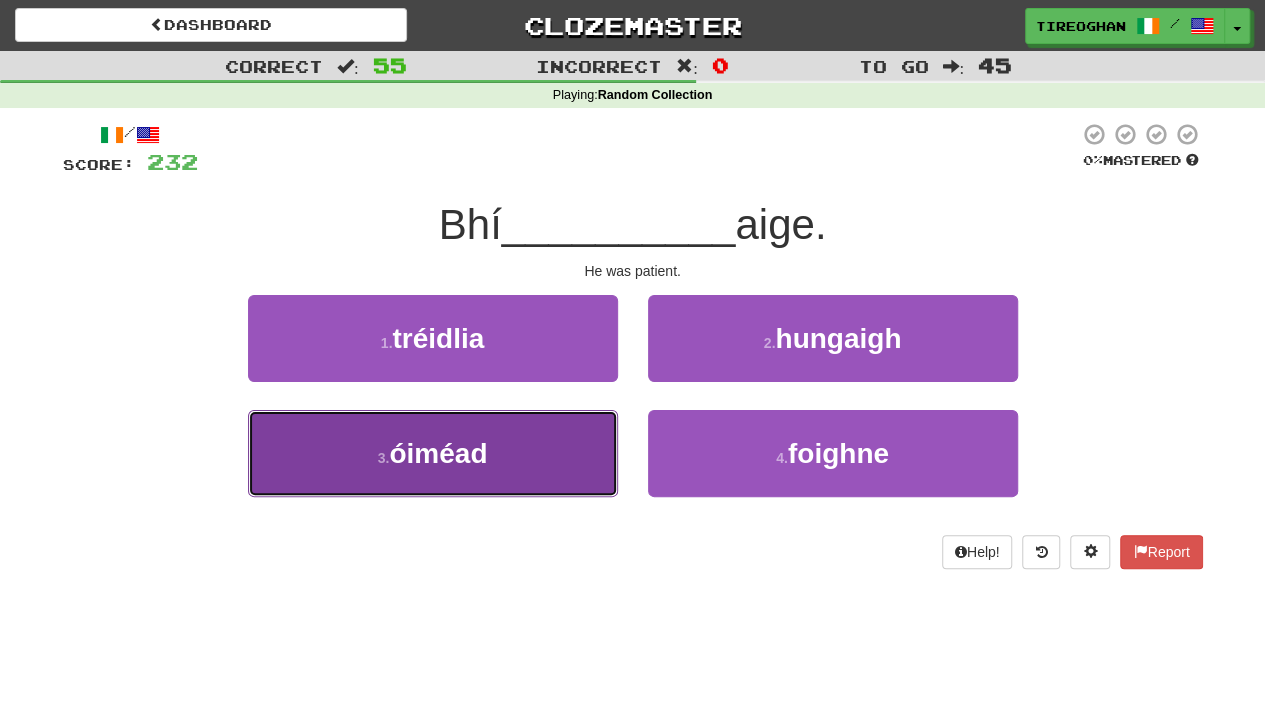 click on "3 .  óiméad" at bounding box center [433, 453] 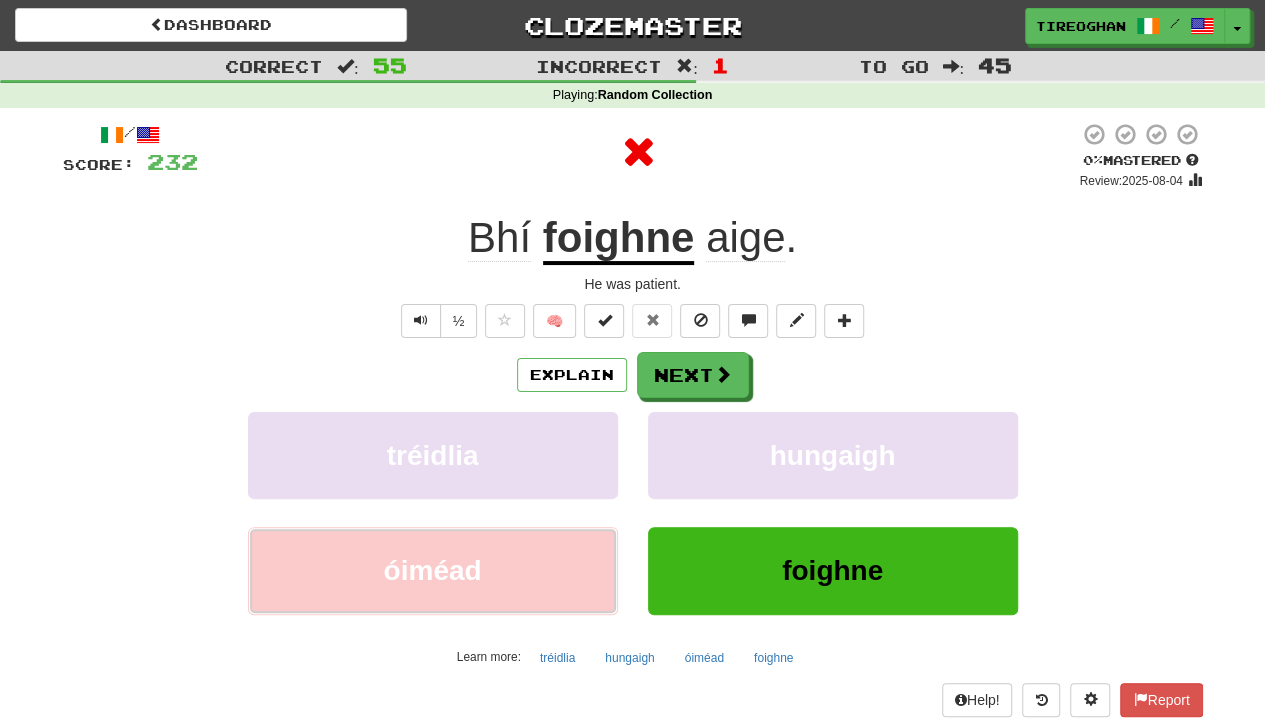 type 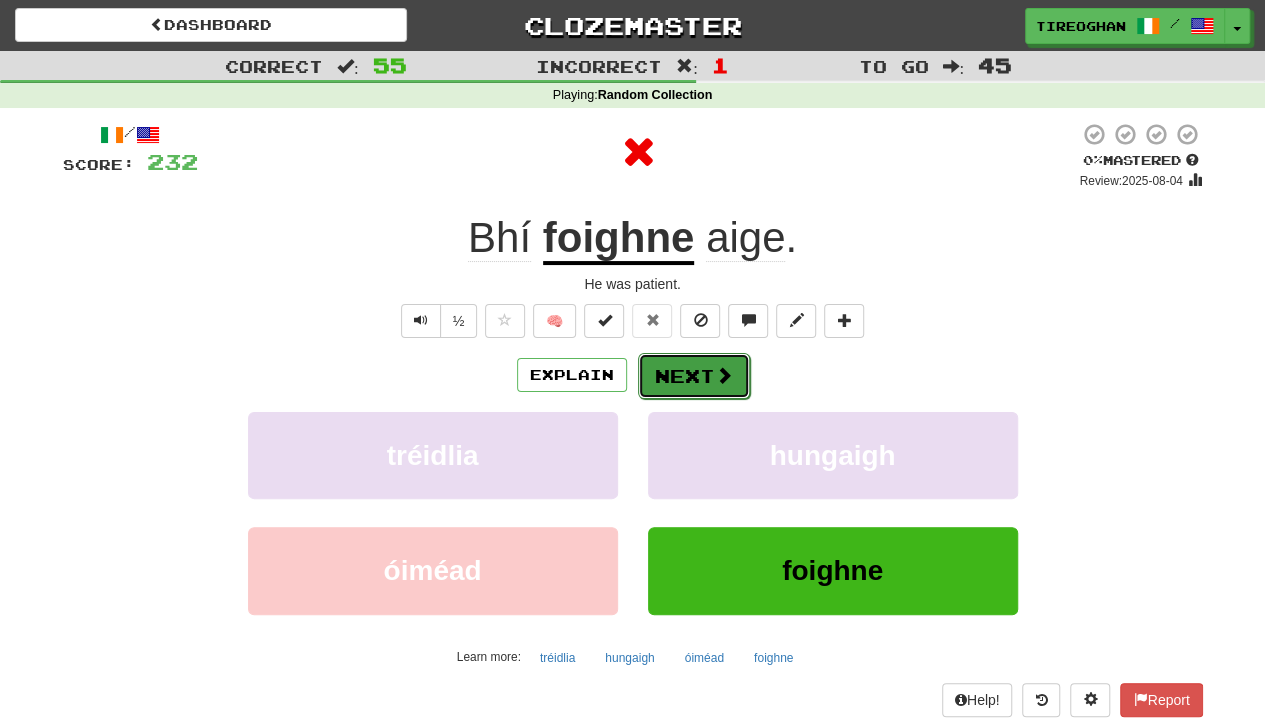 click on "Next" at bounding box center (694, 376) 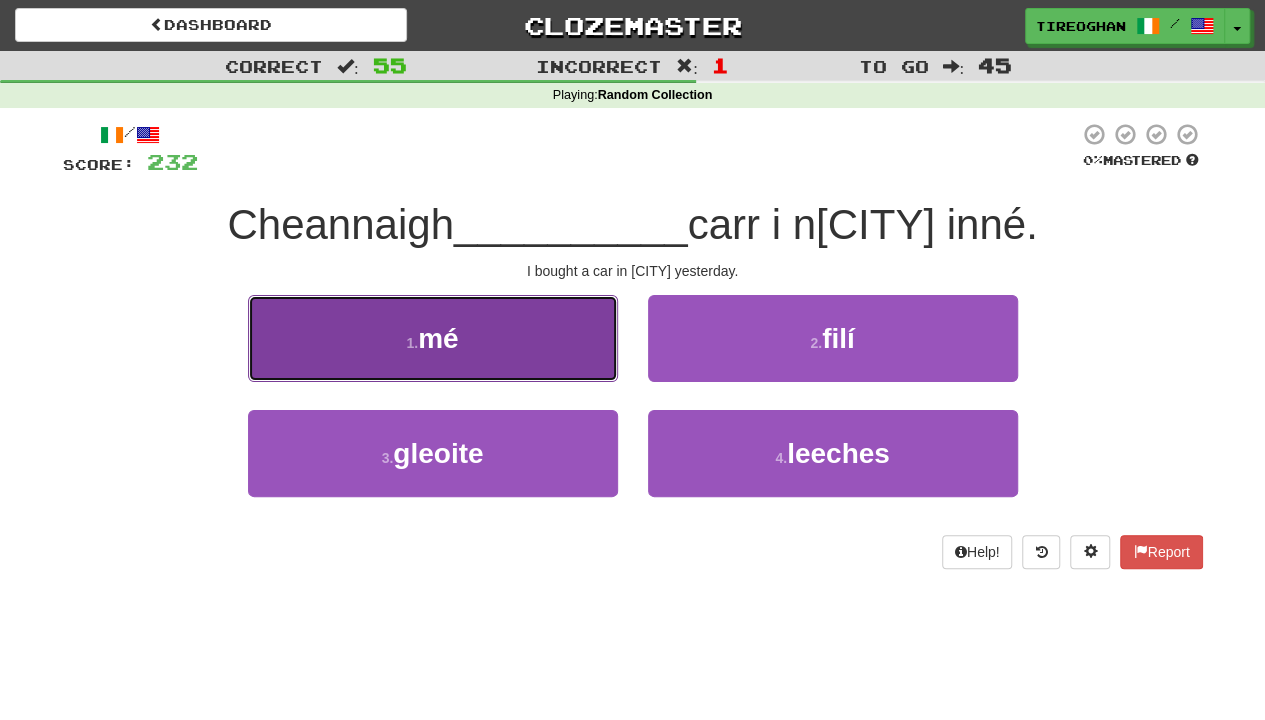 click on "1 .  mé" at bounding box center (433, 338) 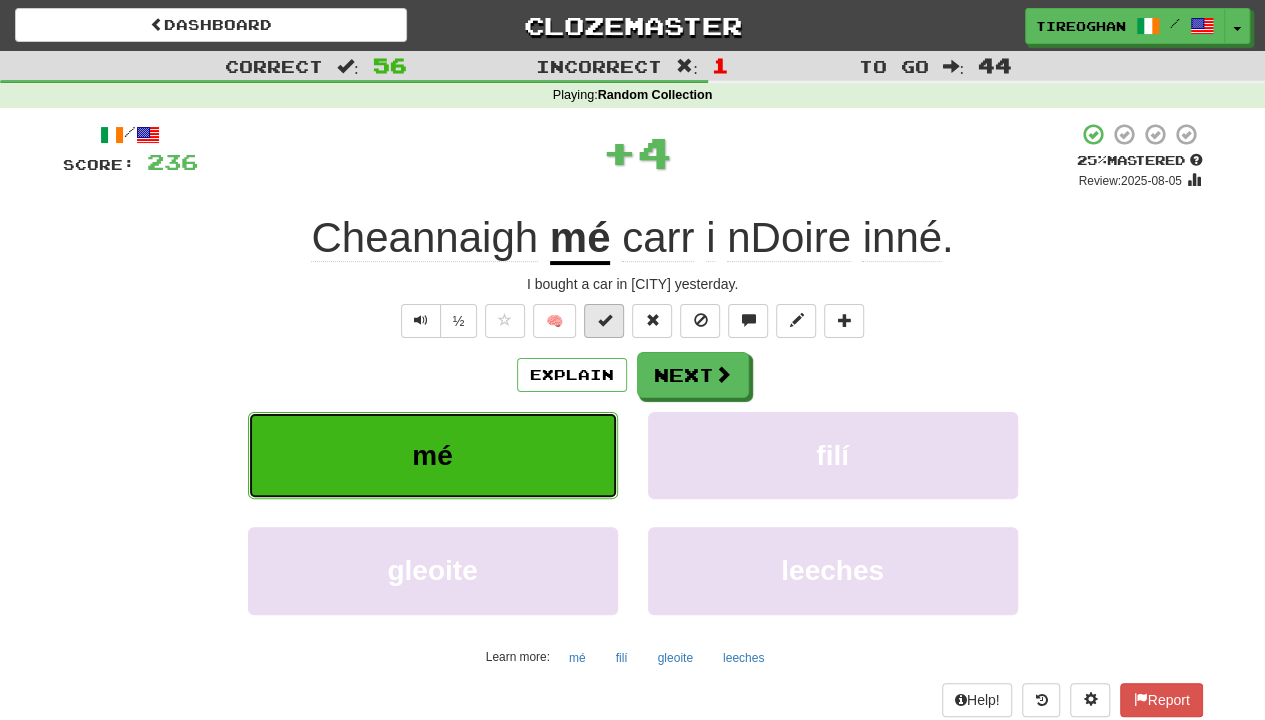 type 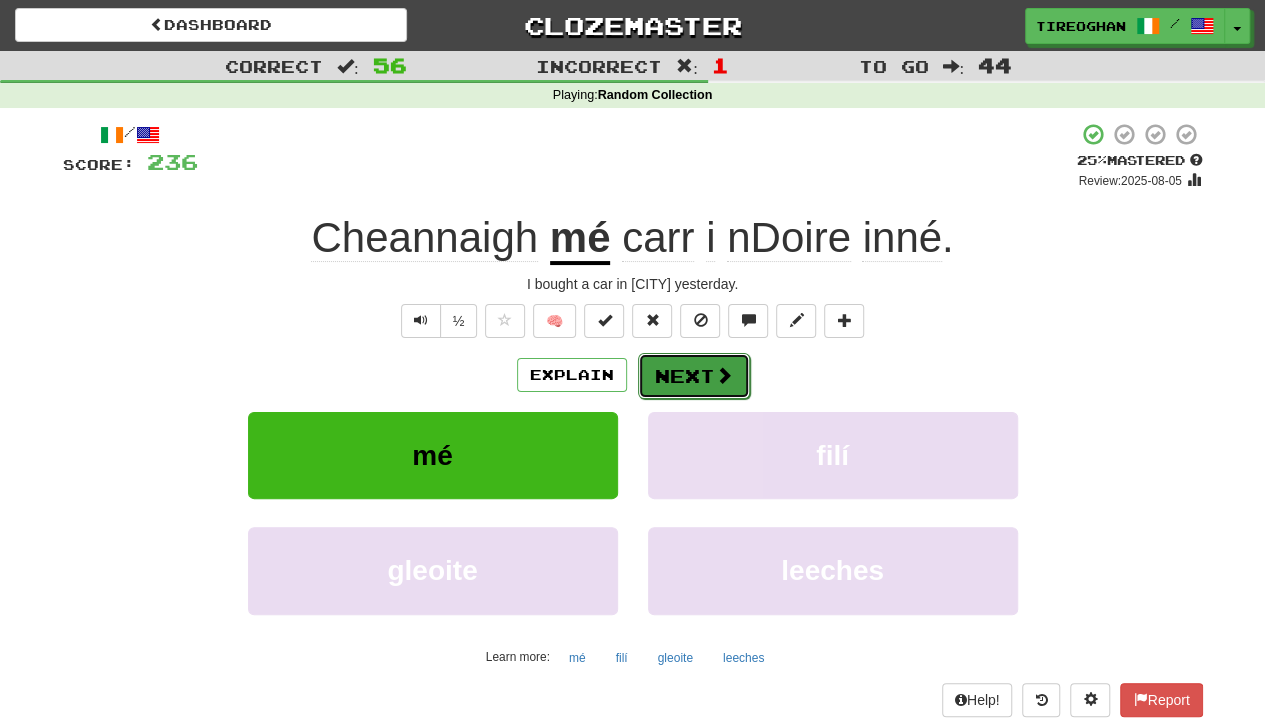 click on "Next" at bounding box center [694, 376] 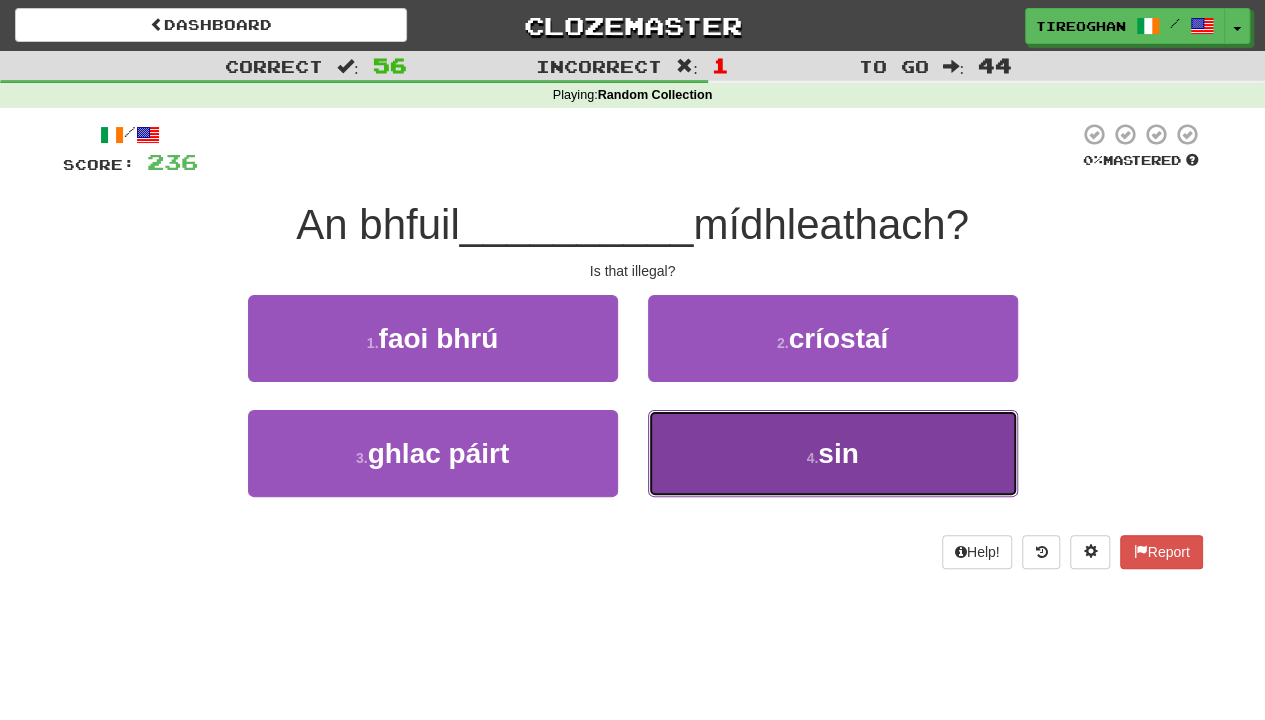 click on "4 .  sin" at bounding box center [833, 453] 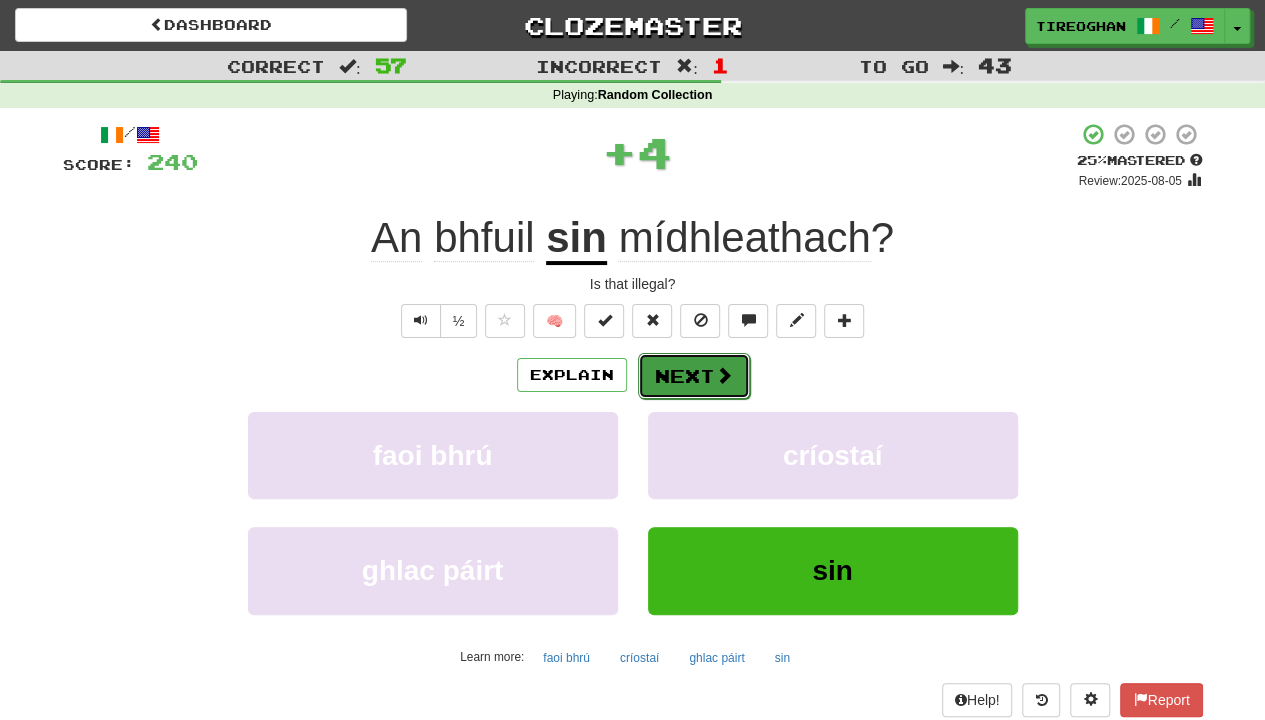 click on "Next" at bounding box center [694, 376] 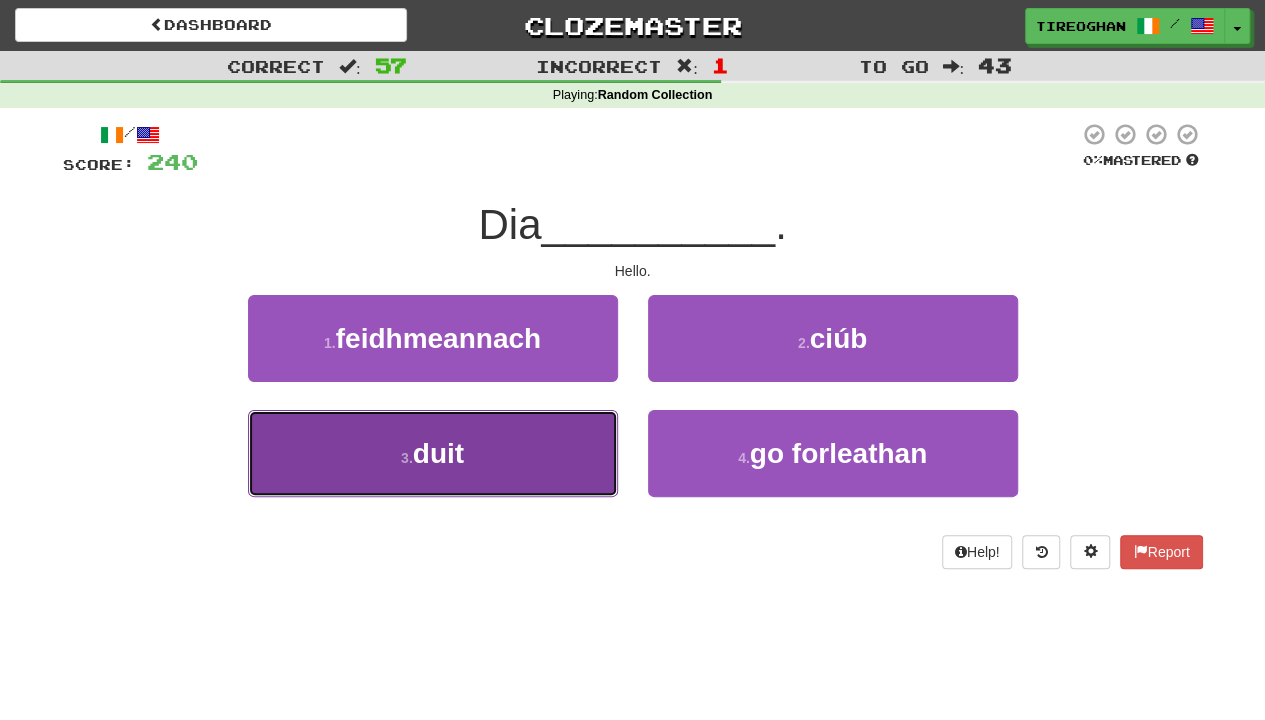 click on "3 .  duit" at bounding box center [433, 453] 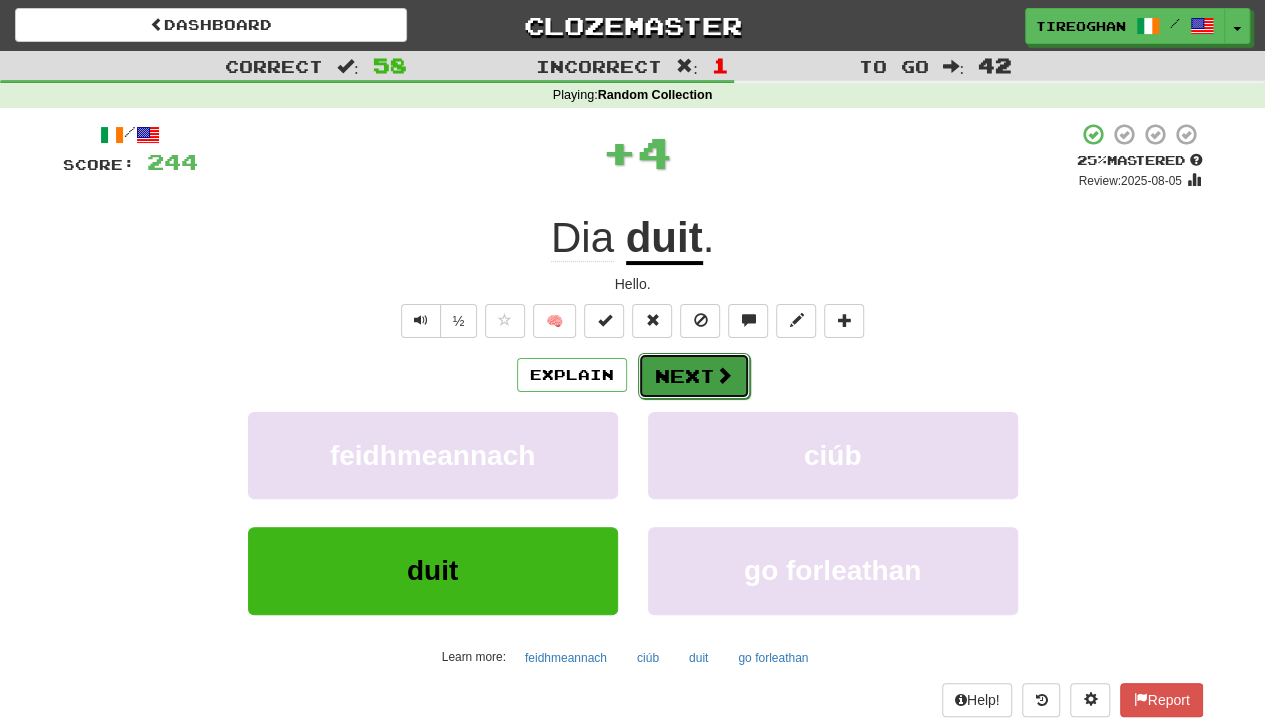 click on "Next" at bounding box center (694, 376) 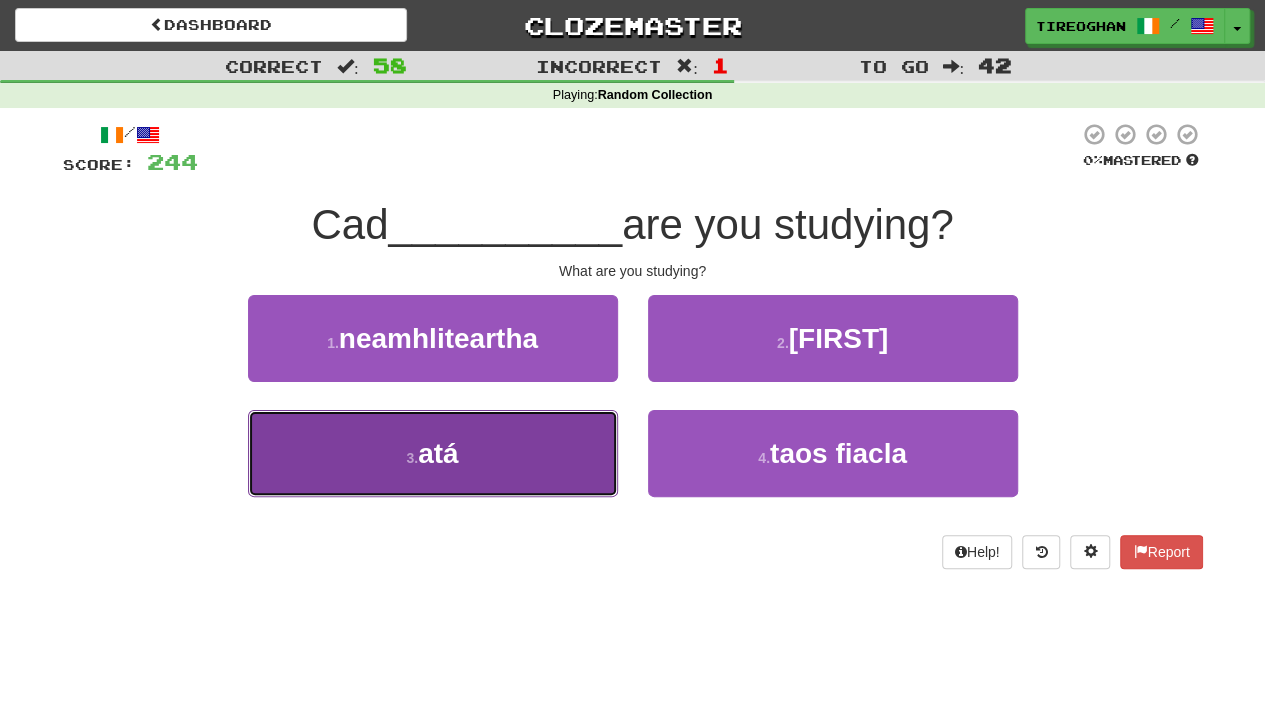 click on "3 .  atá" at bounding box center (433, 453) 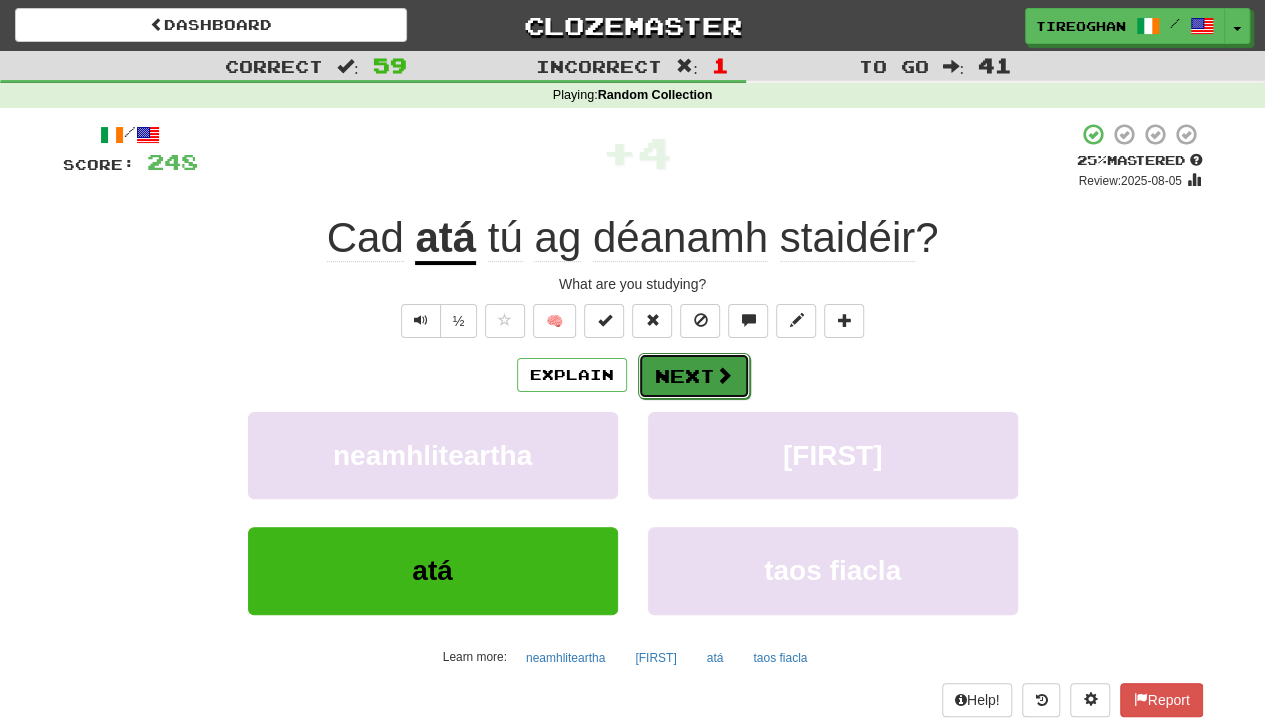 click on "Next" at bounding box center [694, 376] 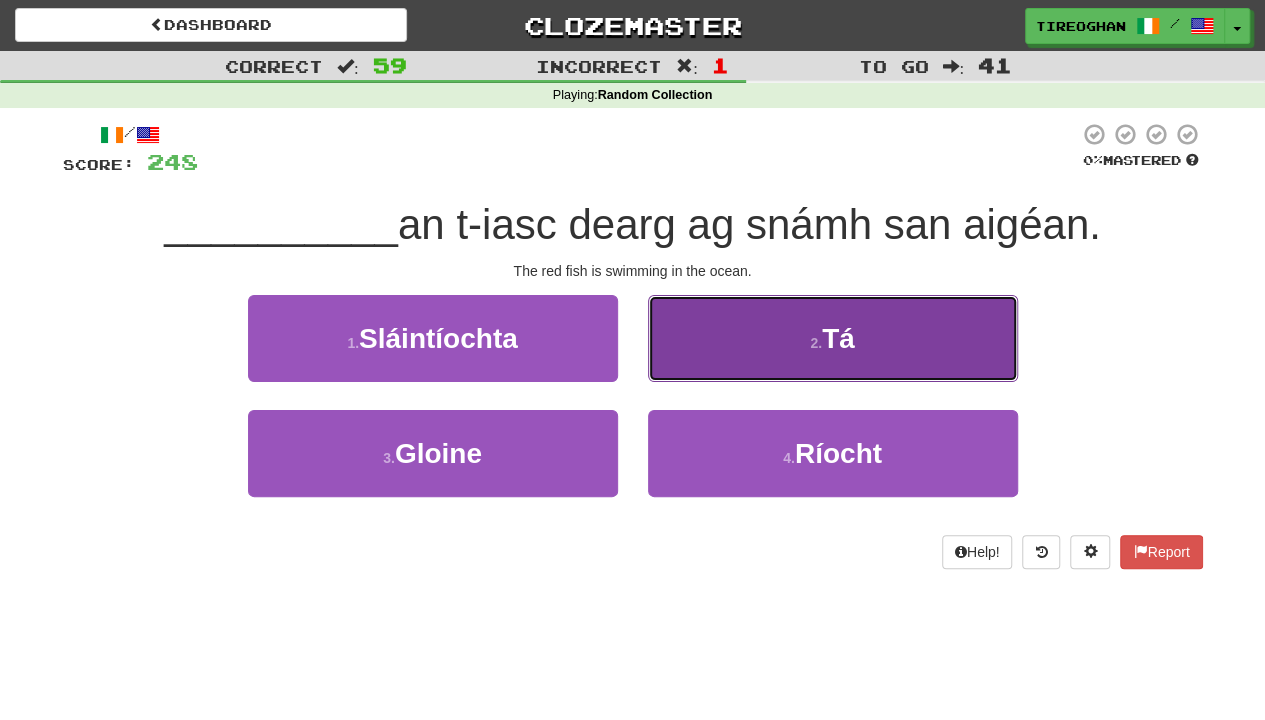 click on "2 .  Tá" at bounding box center (833, 338) 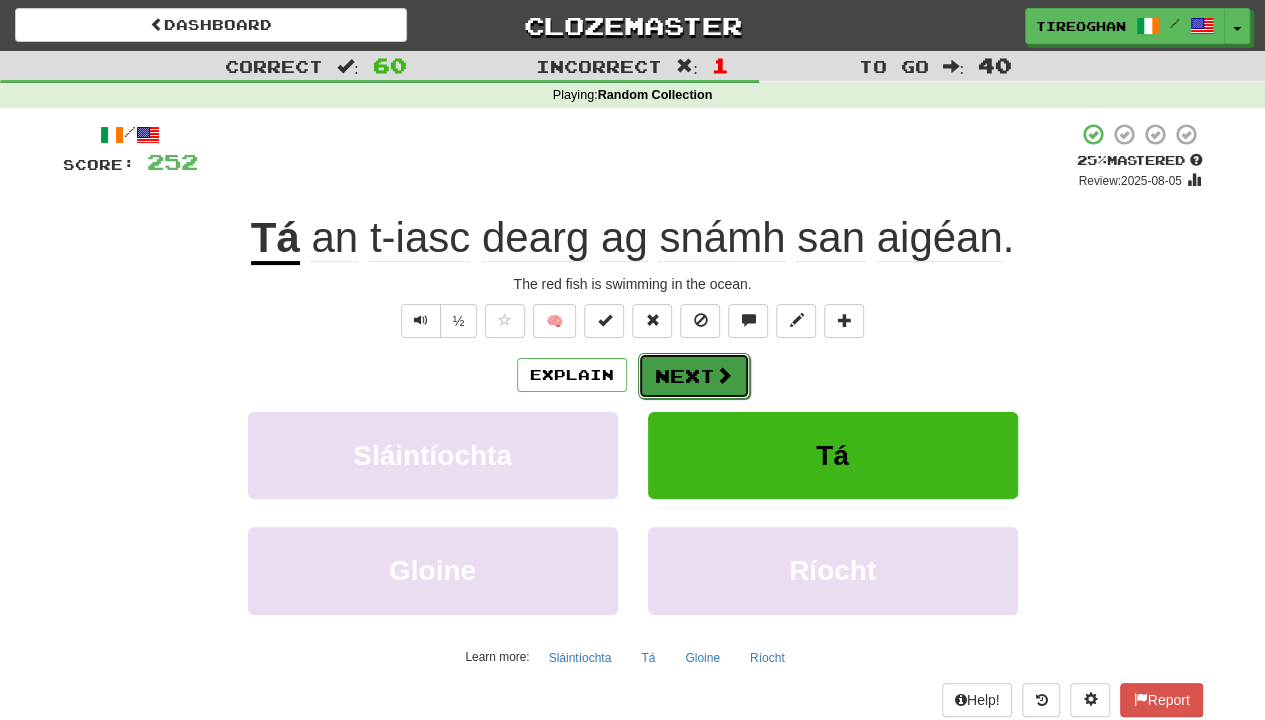 click on "Next" at bounding box center [694, 376] 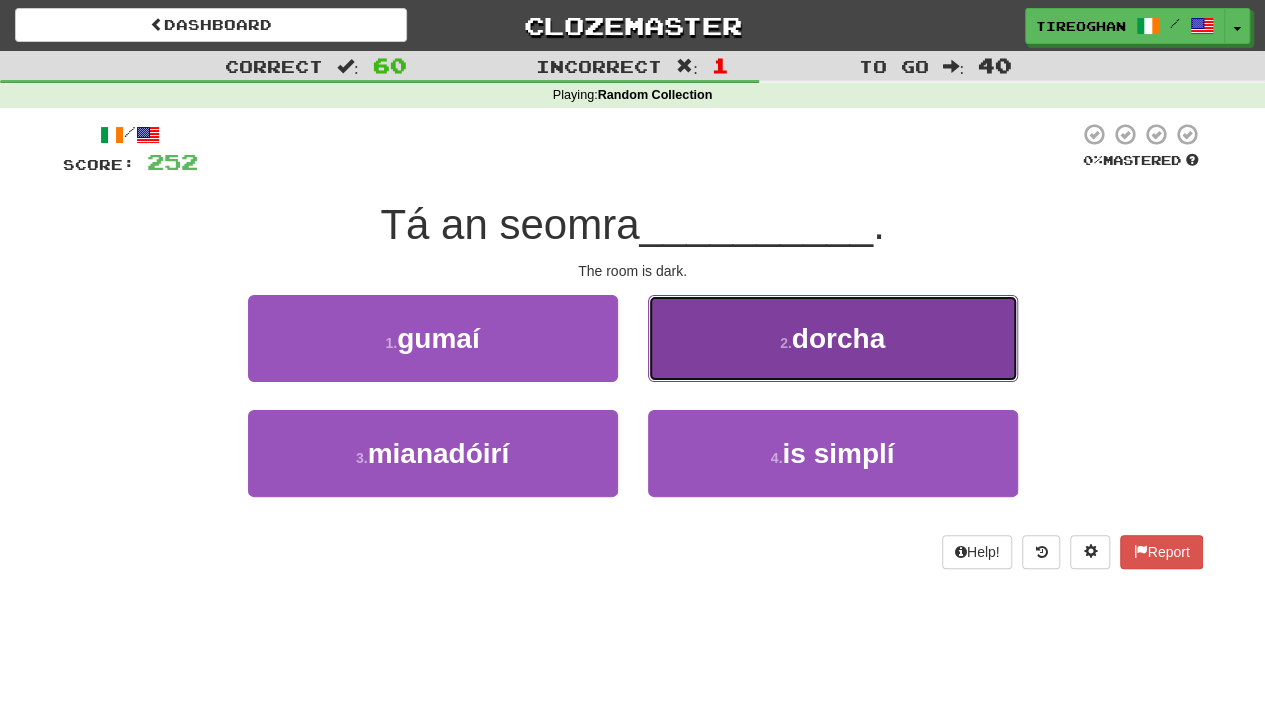 click on "2 .  dorcha" at bounding box center (833, 338) 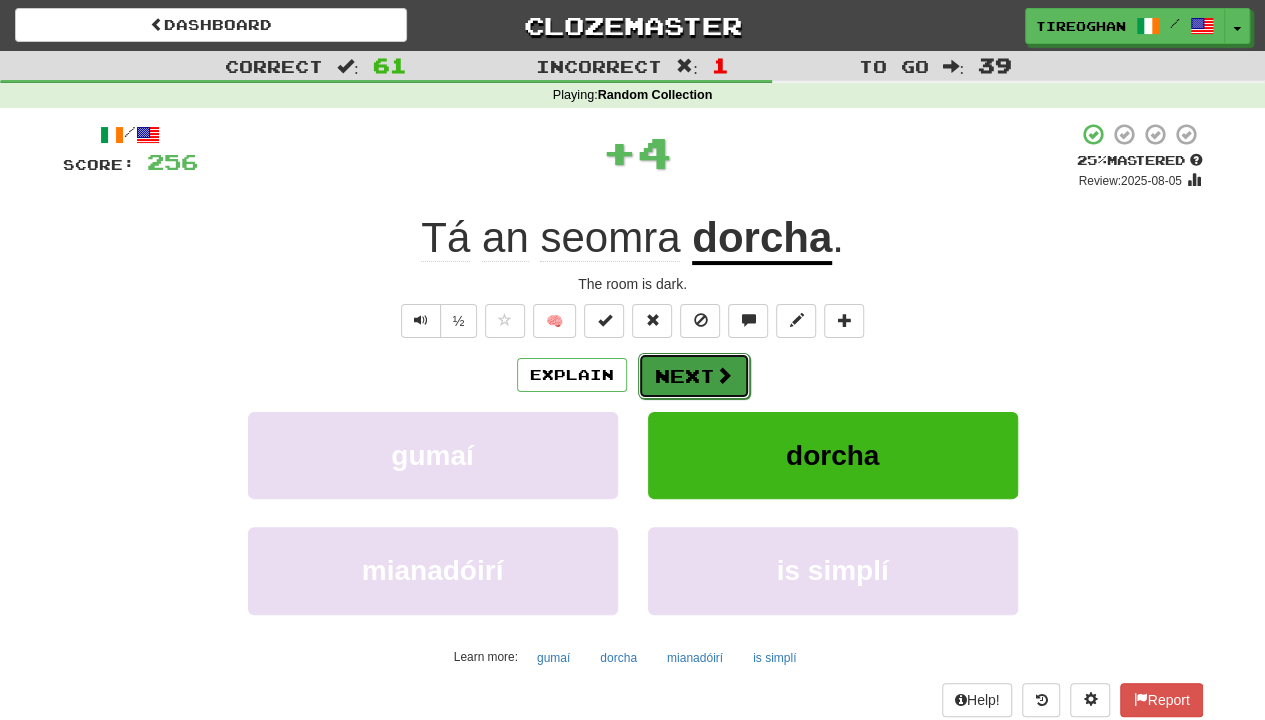 click on "Next" at bounding box center [694, 376] 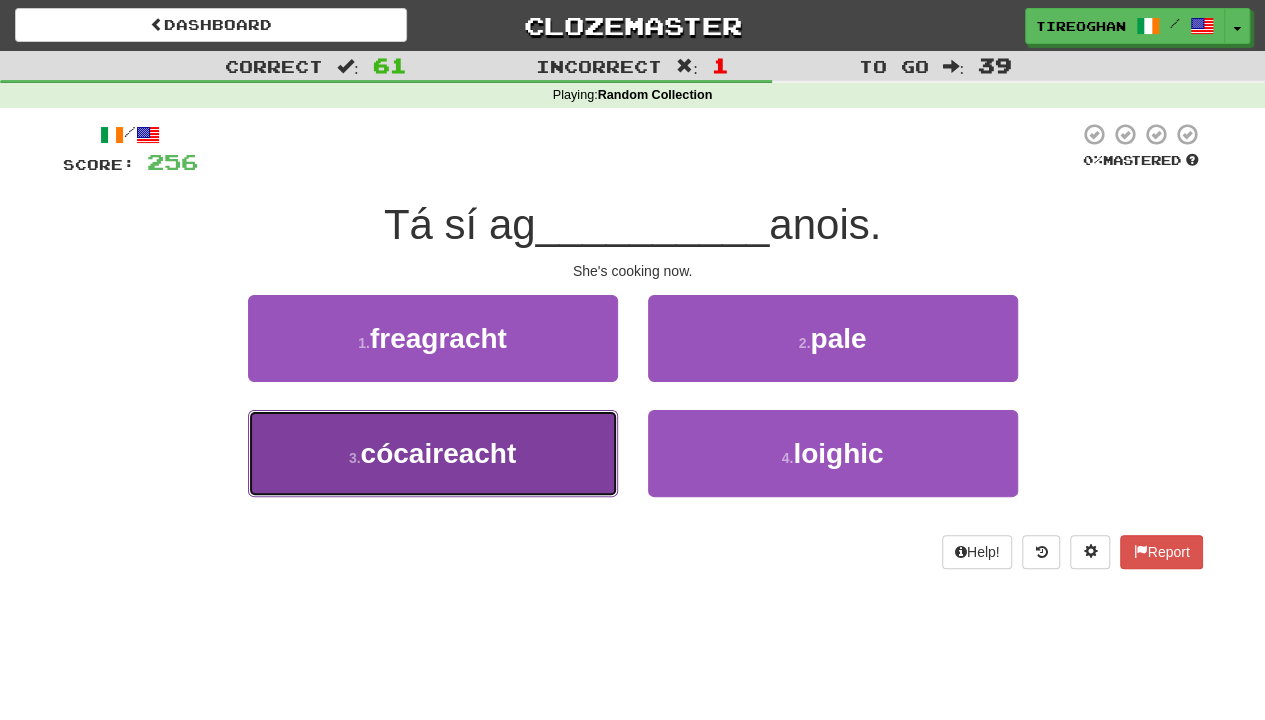 click on "3 .  cócaireacht" at bounding box center [433, 453] 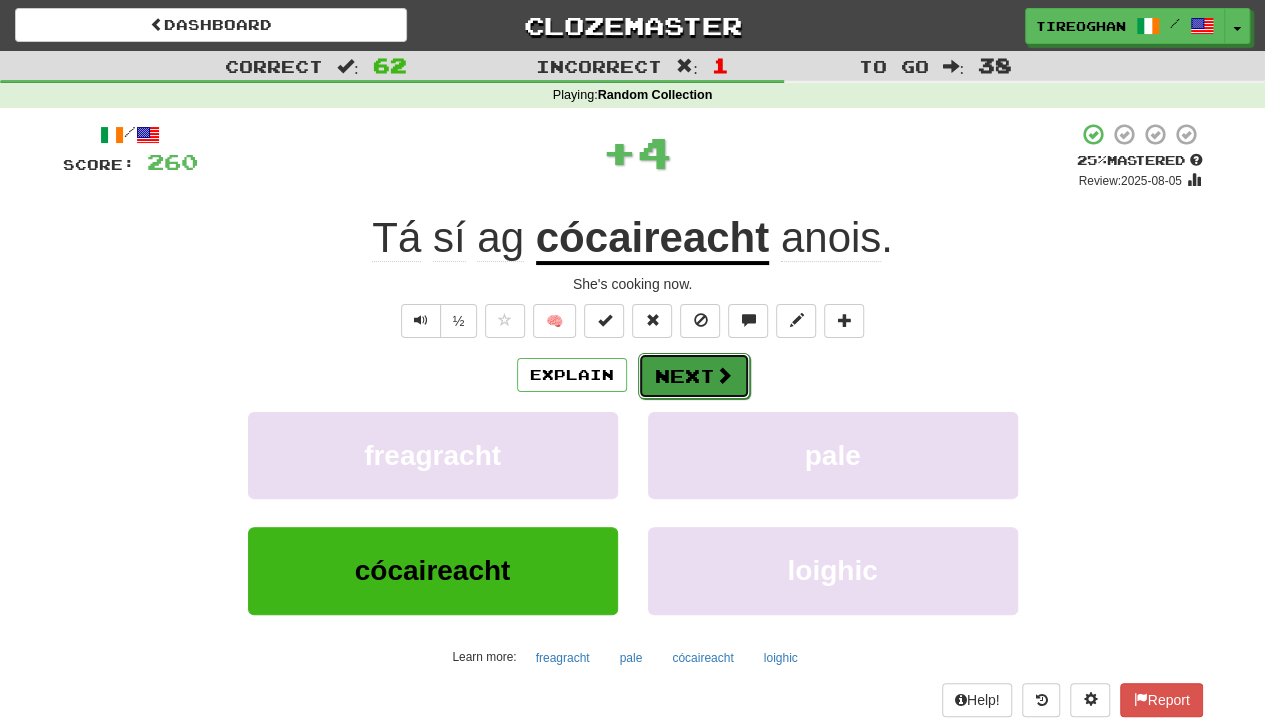 click on "Next" at bounding box center (694, 376) 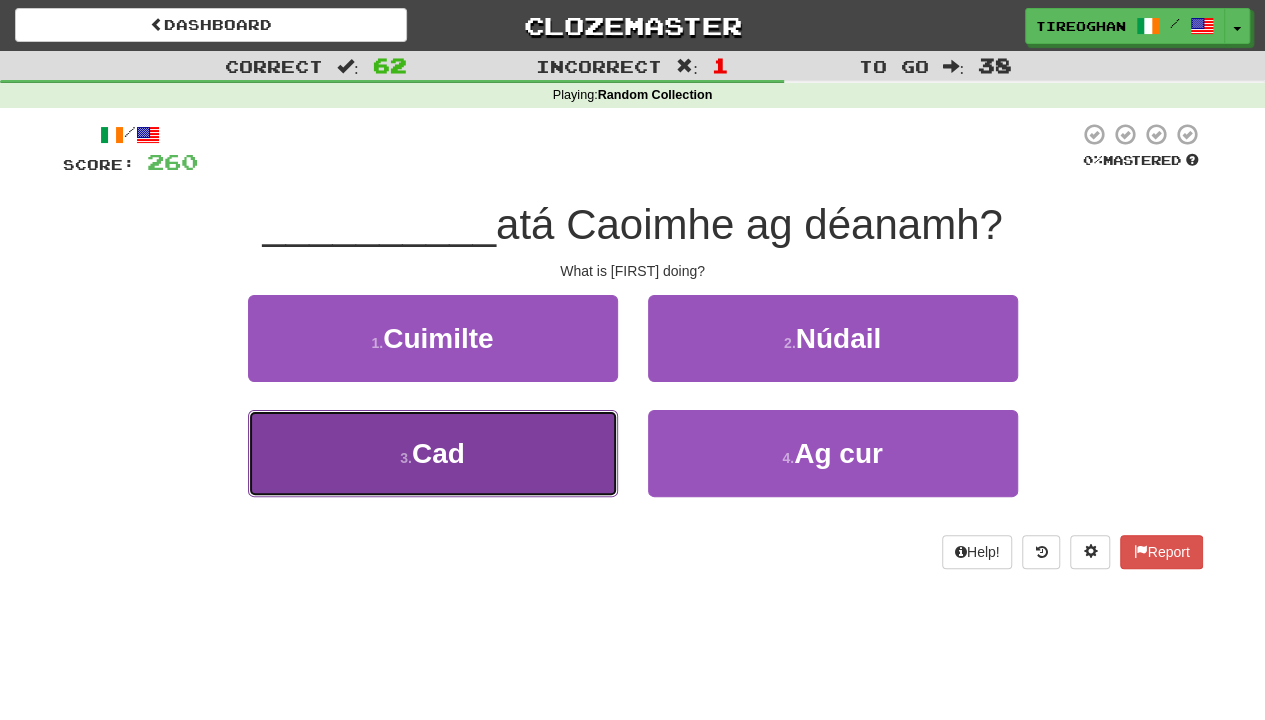 click on "3 .  Cad" at bounding box center [433, 453] 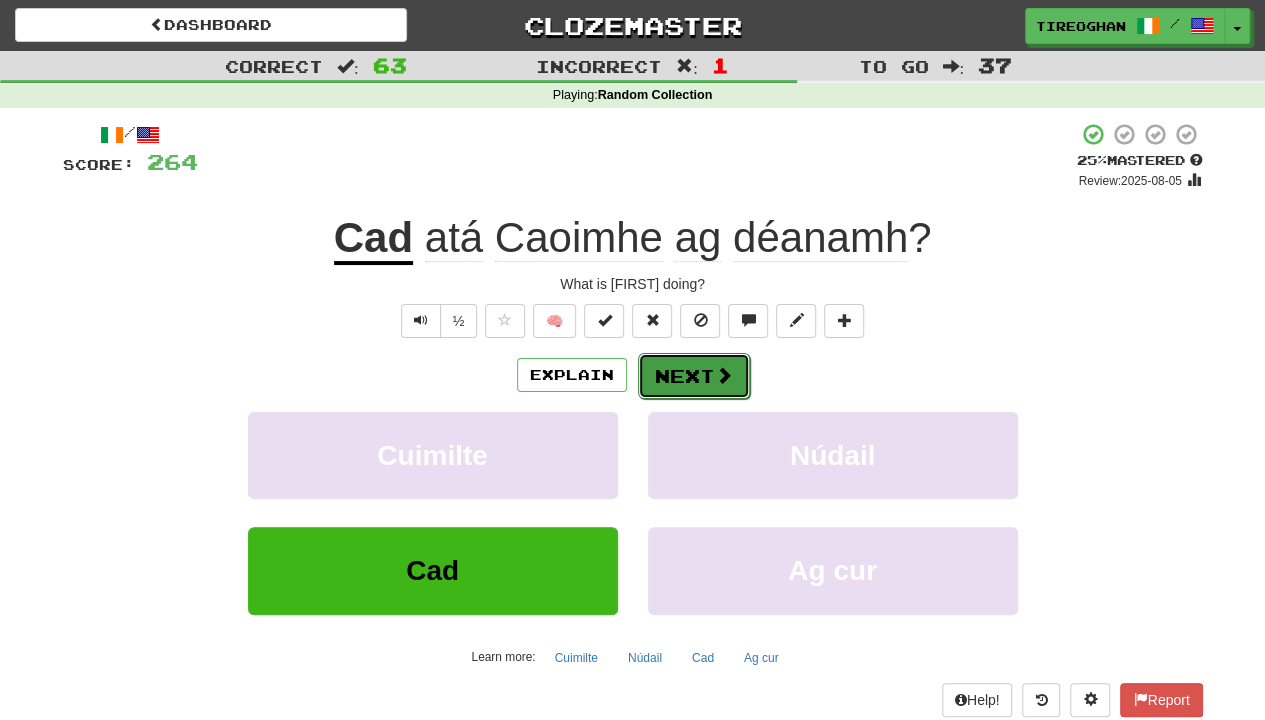 click at bounding box center (724, 375) 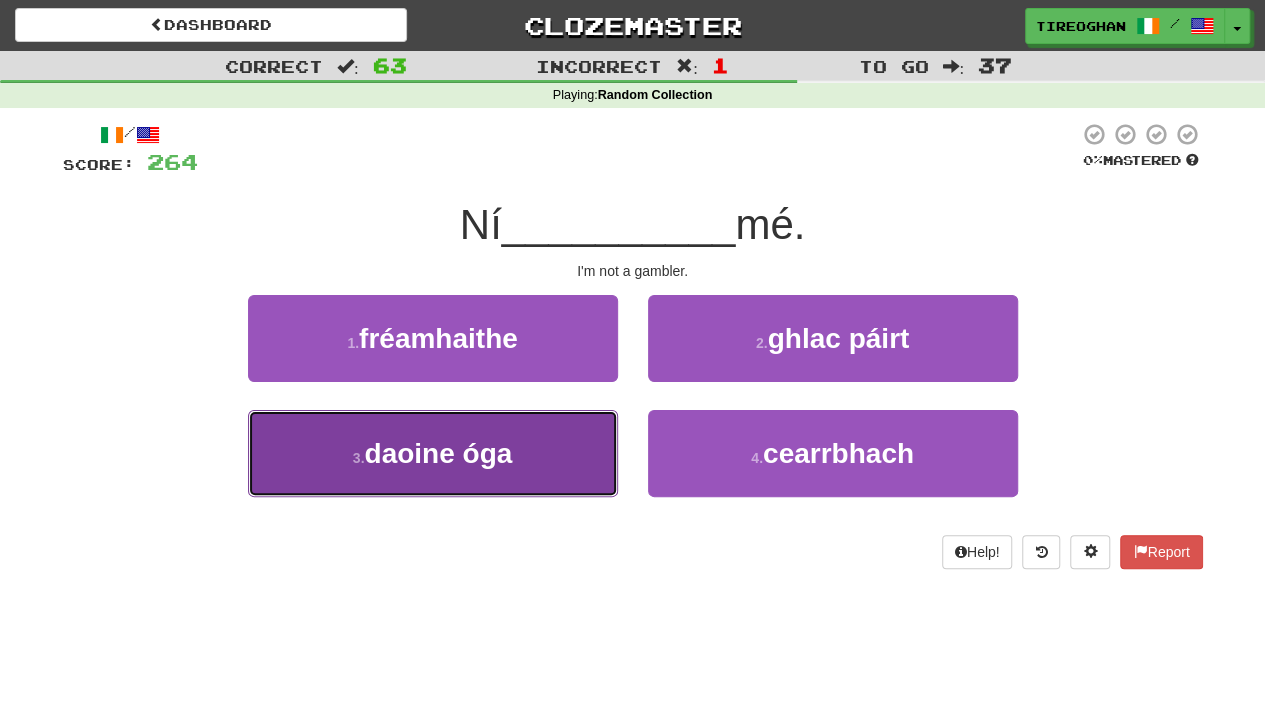 click on "3 .  daoine óga" at bounding box center (433, 453) 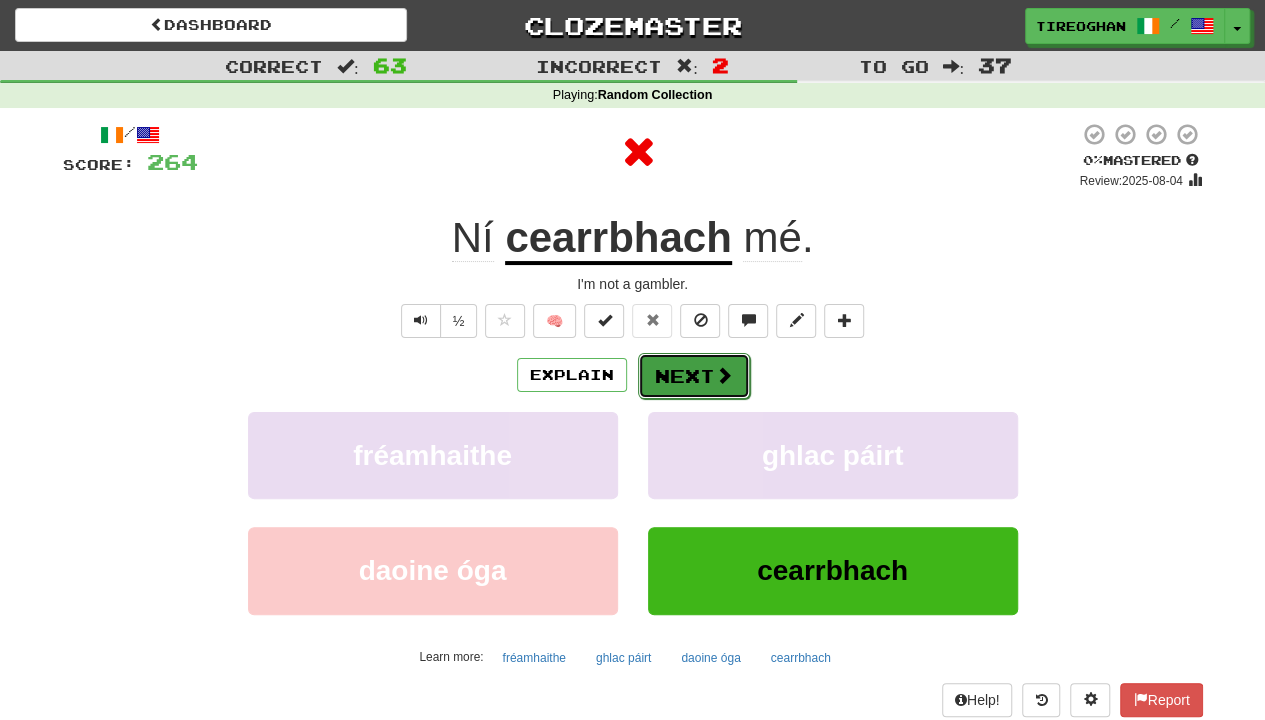 click on "Next" at bounding box center [694, 376] 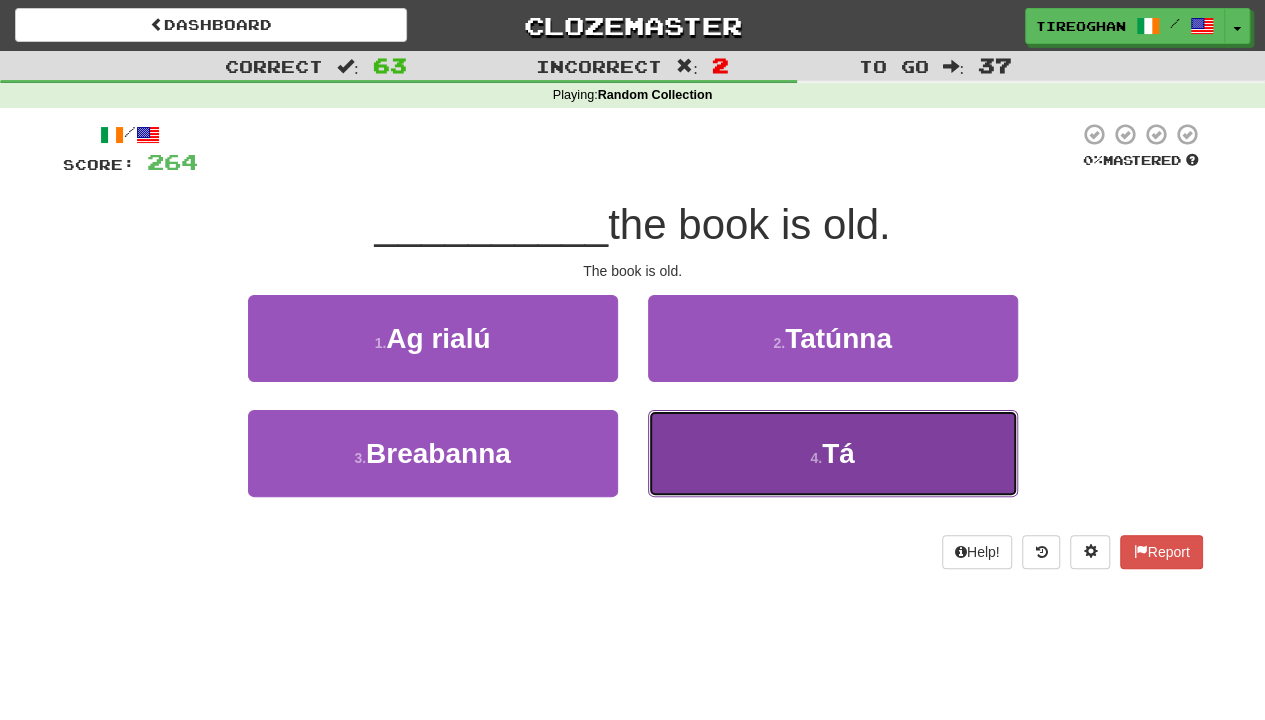 click on "4 .  Tá" at bounding box center [833, 453] 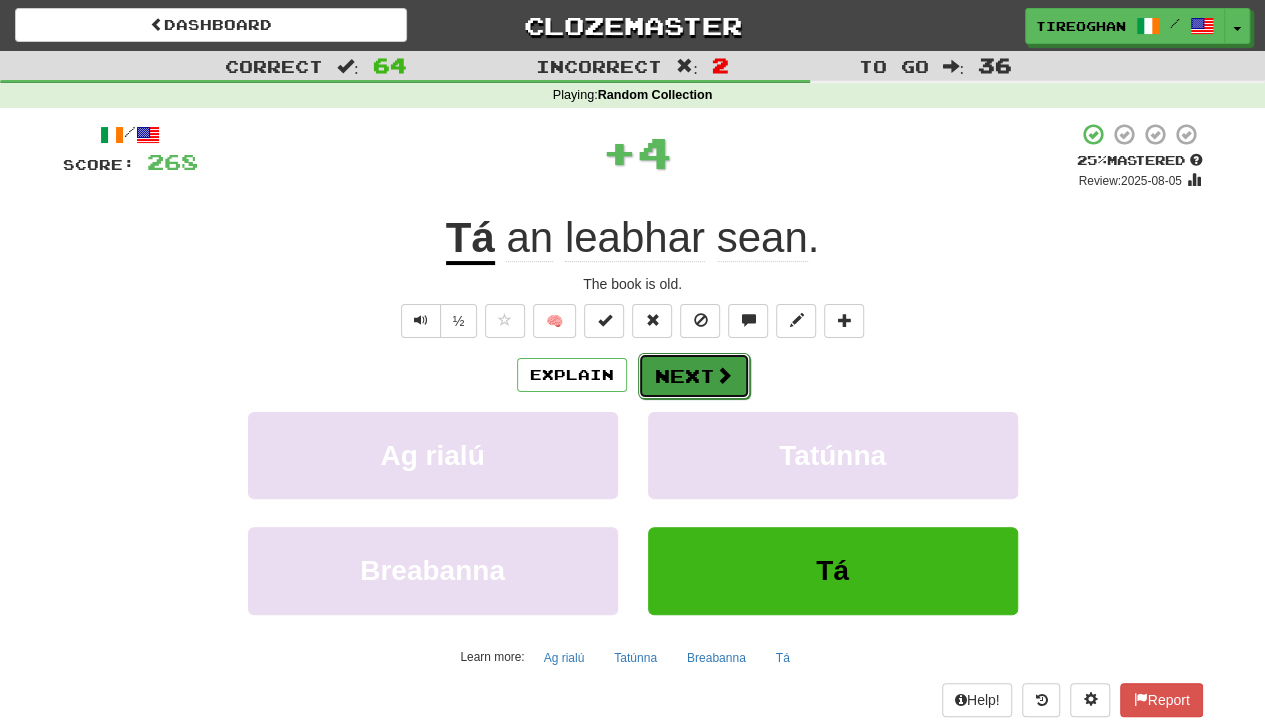 click on "Next" at bounding box center (694, 376) 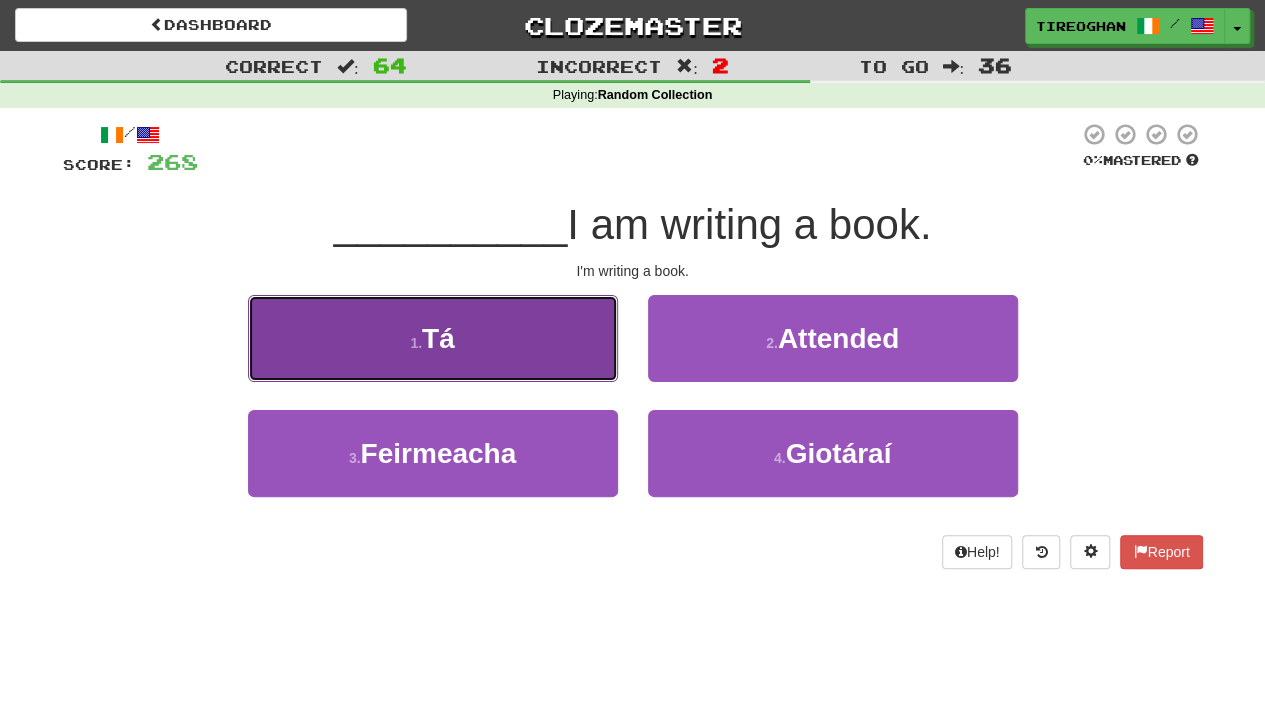 click on "1 .  Tá" at bounding box center [433, 338] 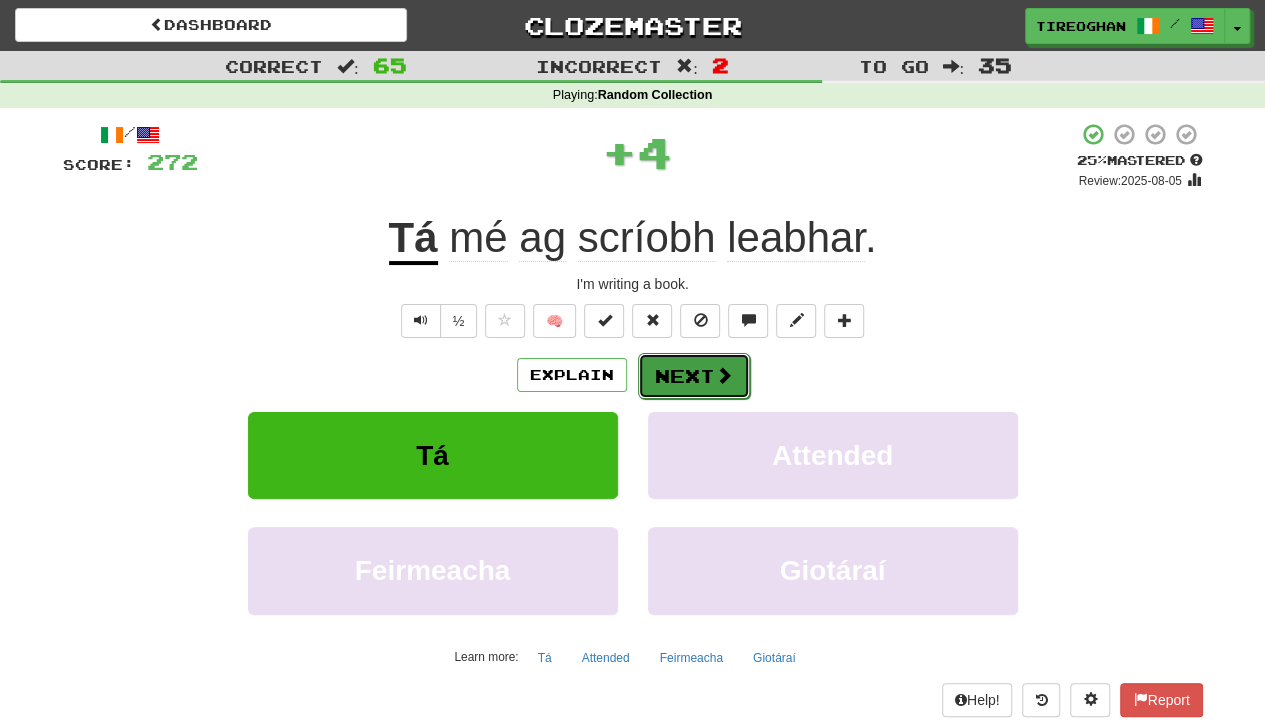 click at bounding box center [724, 375] 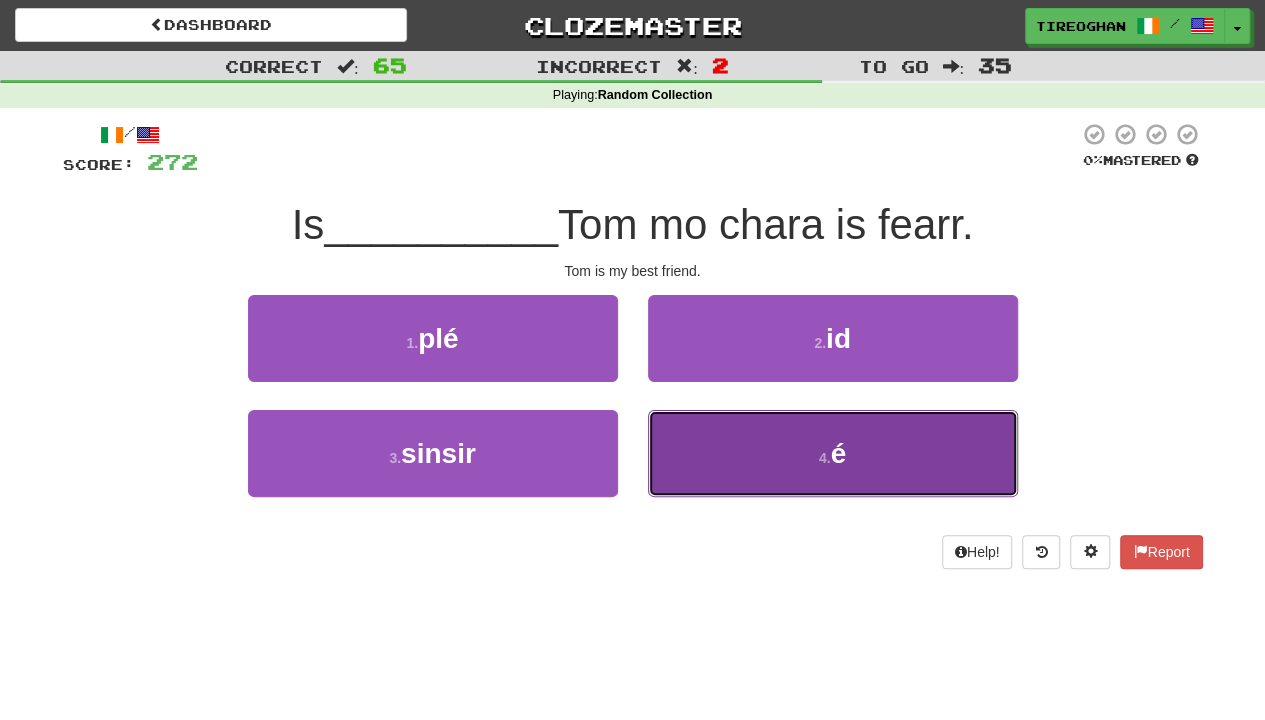 click on "4 .  é" at bounding box center [833, 453] 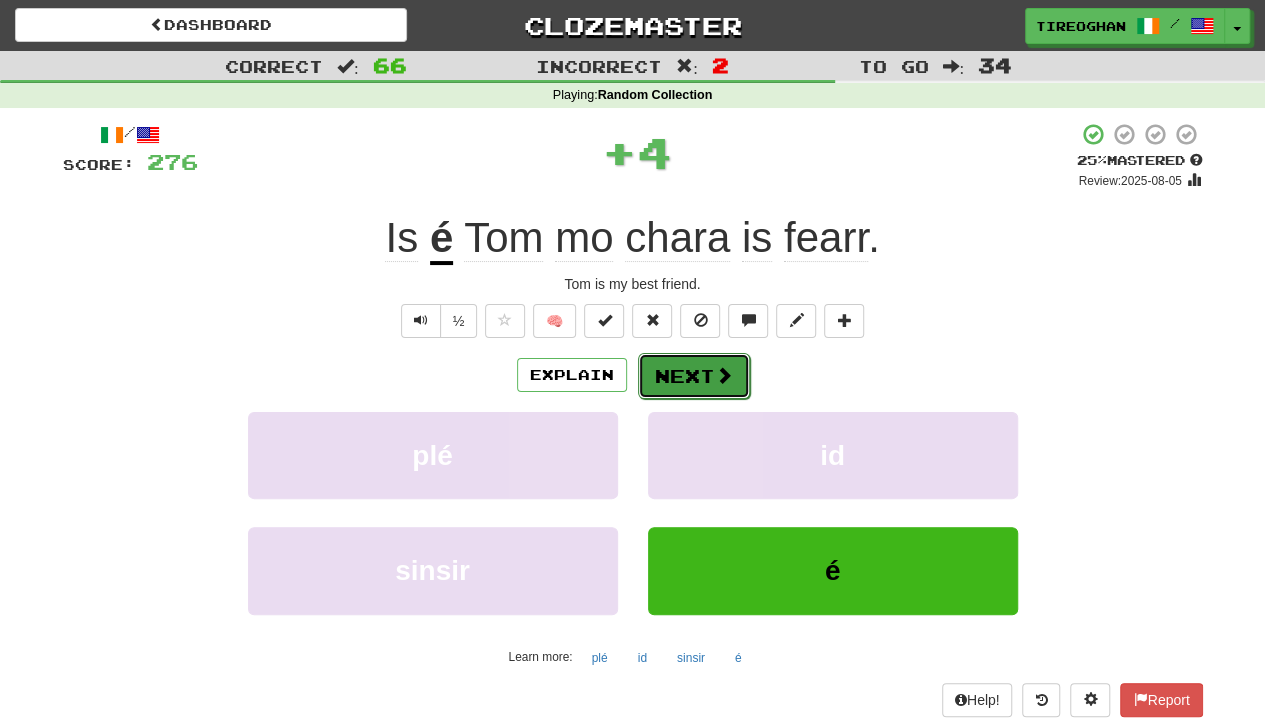 click on "Next" at bounding box center [694, 376] 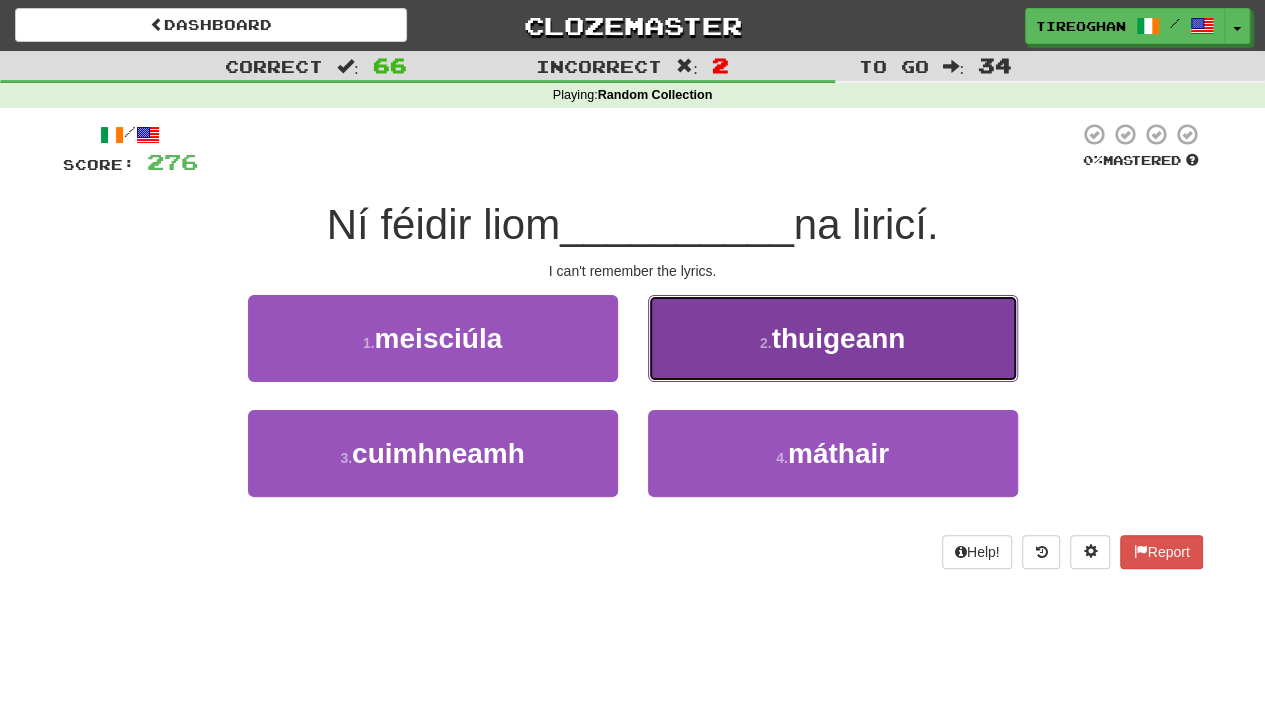 click on "do you understand" at bounding box center (833, 338) 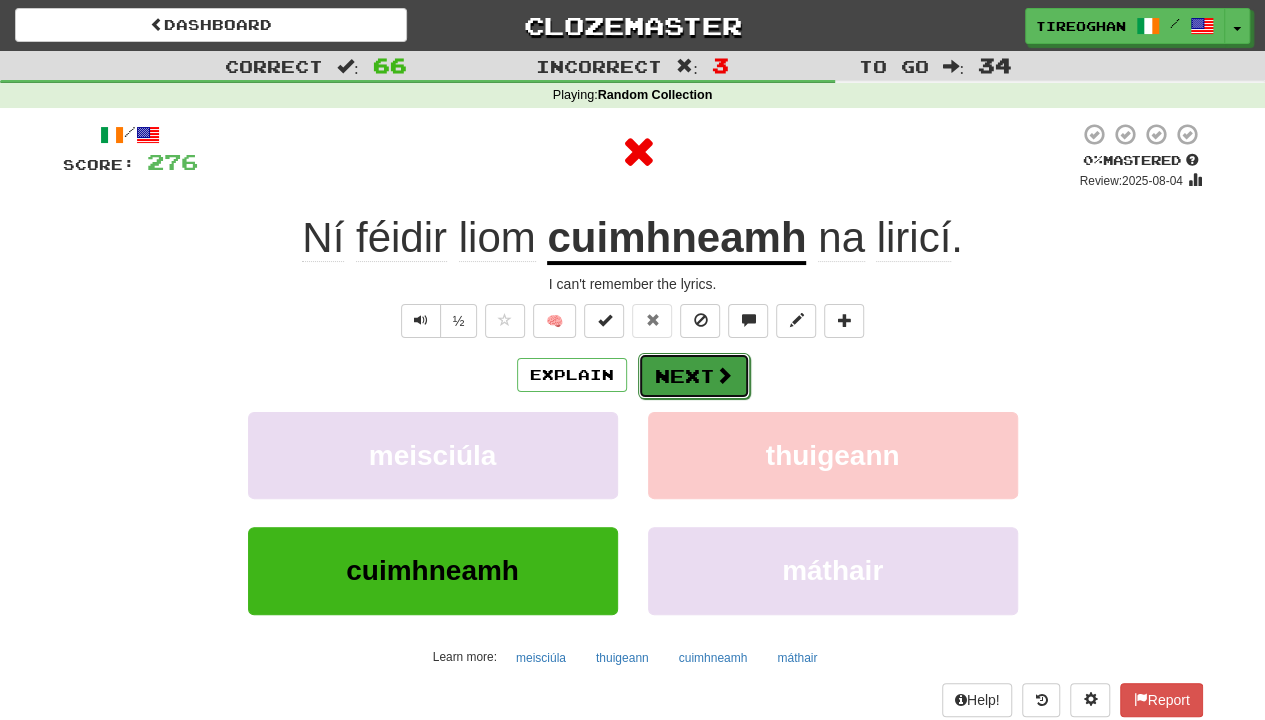 click on "Next" at bounding box center [694, 376] 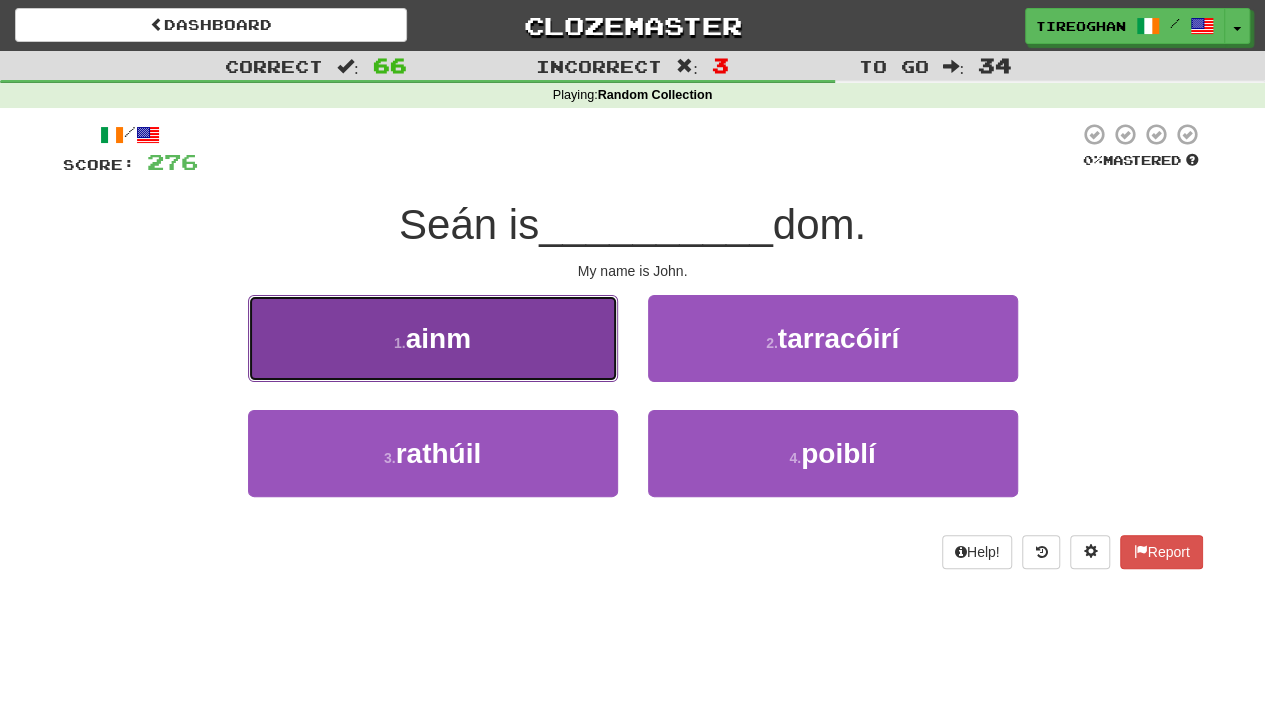 click on "1 .  ainm" at bounding box center (433, 338) 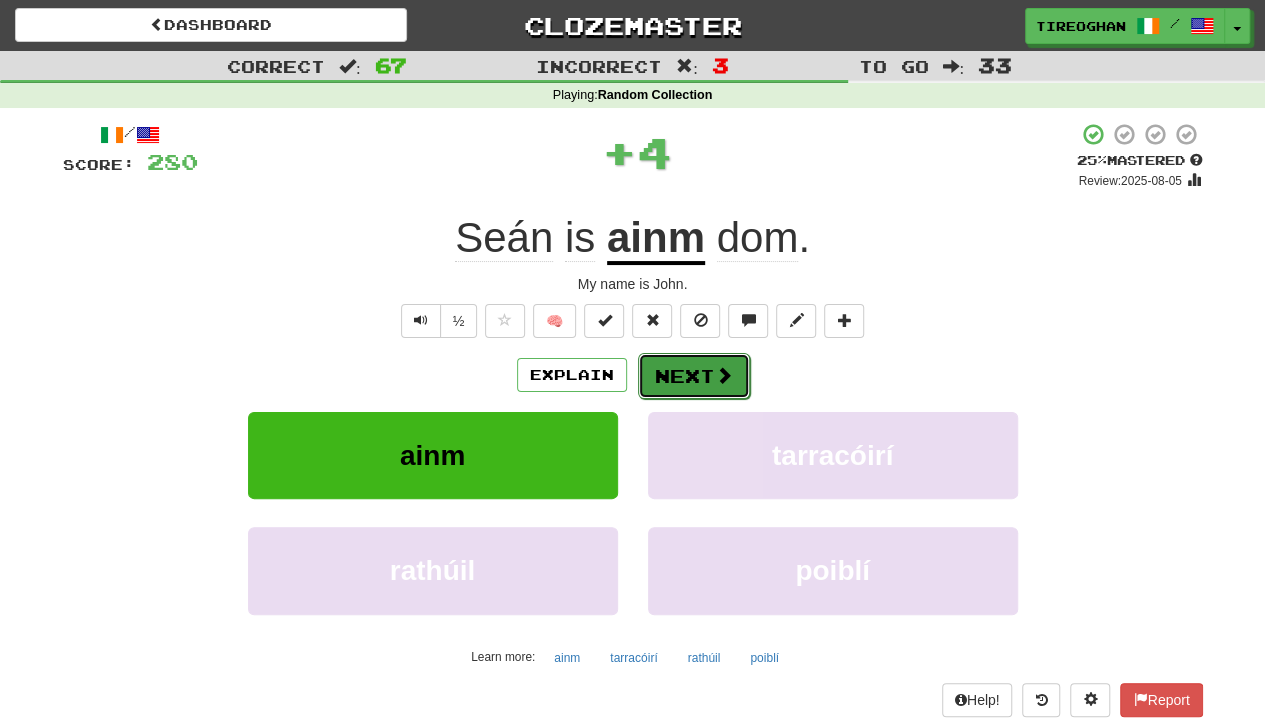 click on "Next" at bounding box center (694, 376) 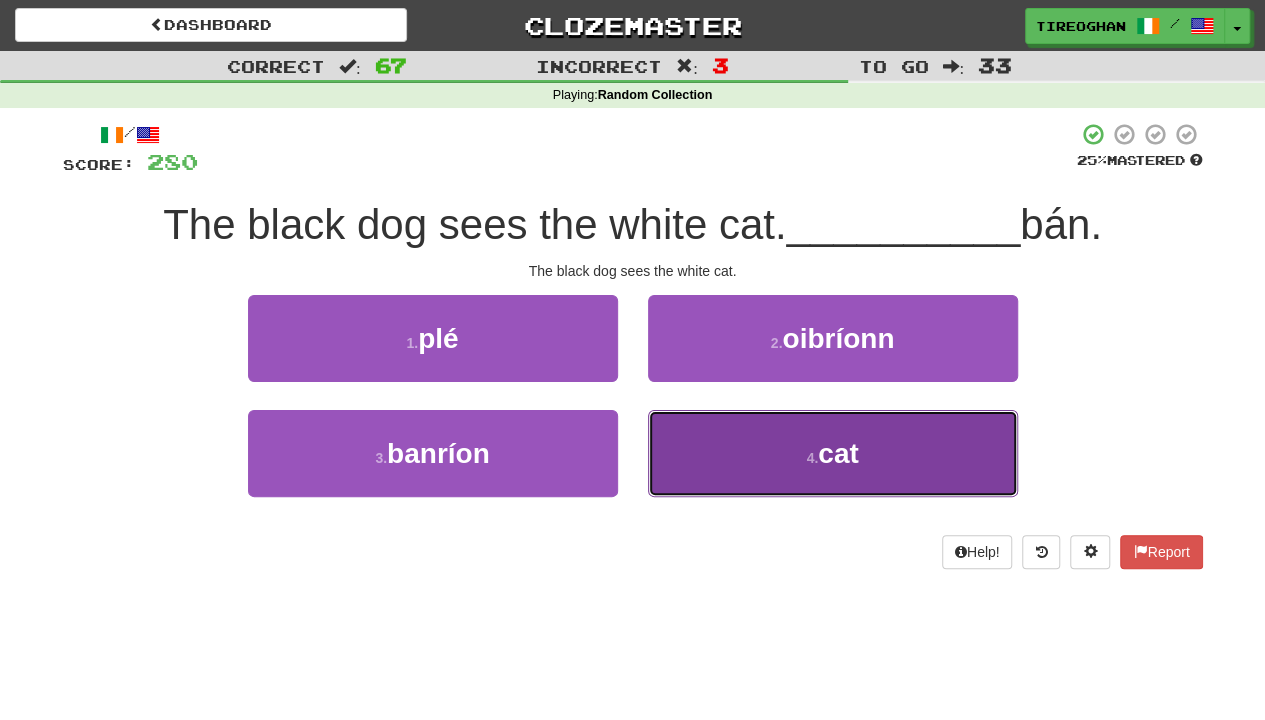 click on "4 .  cat" at bounding box center [833, 453] 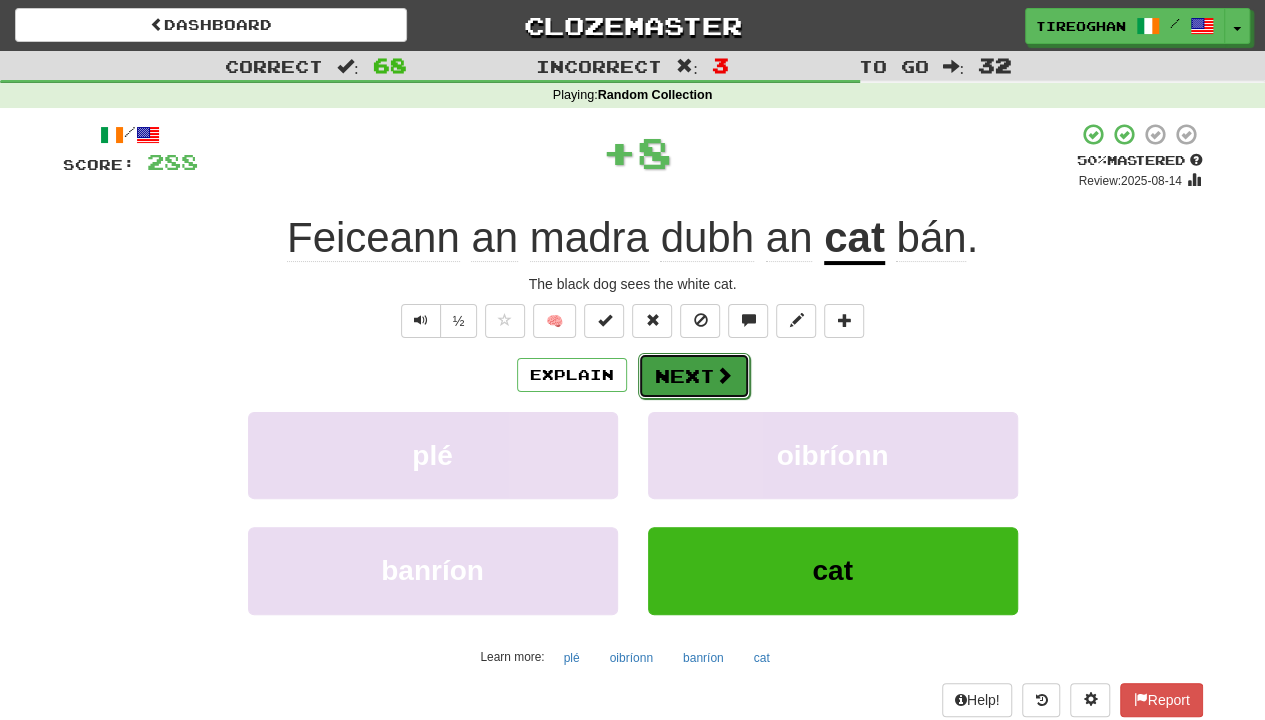 click on "Next" at bounding box center [694, 376] 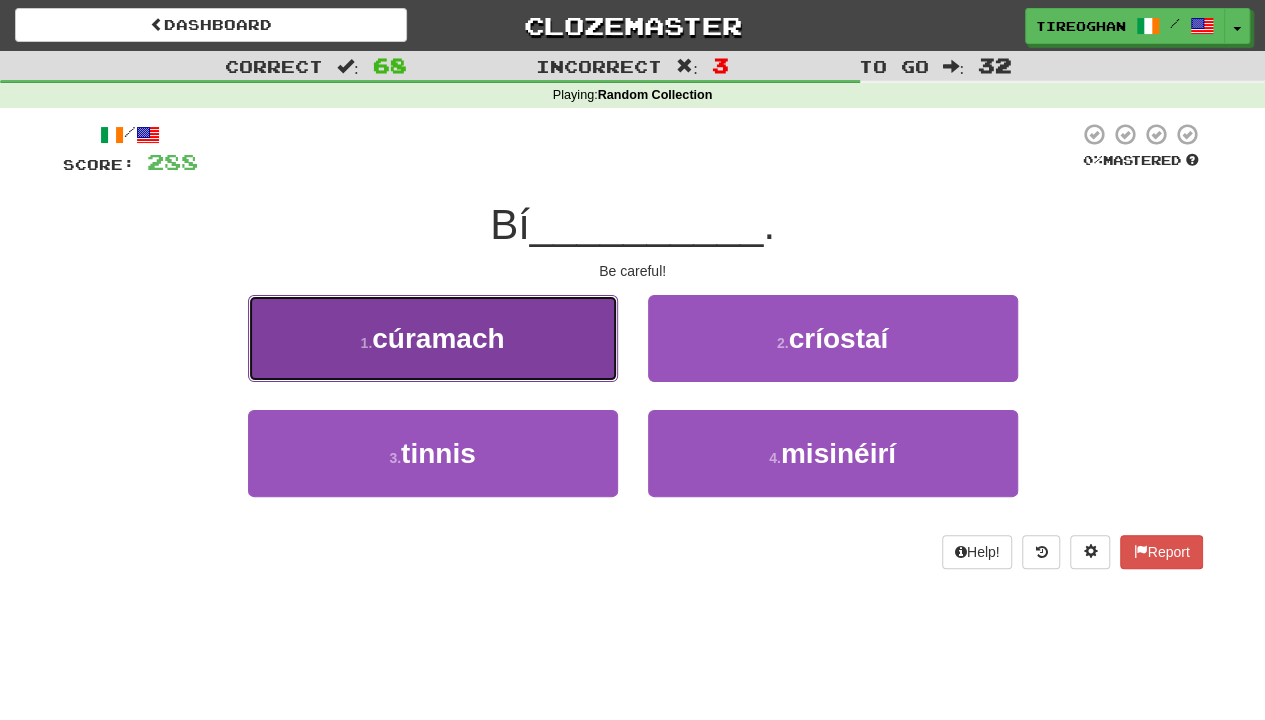 click on "cúramach" at bounding box center (438, 338) 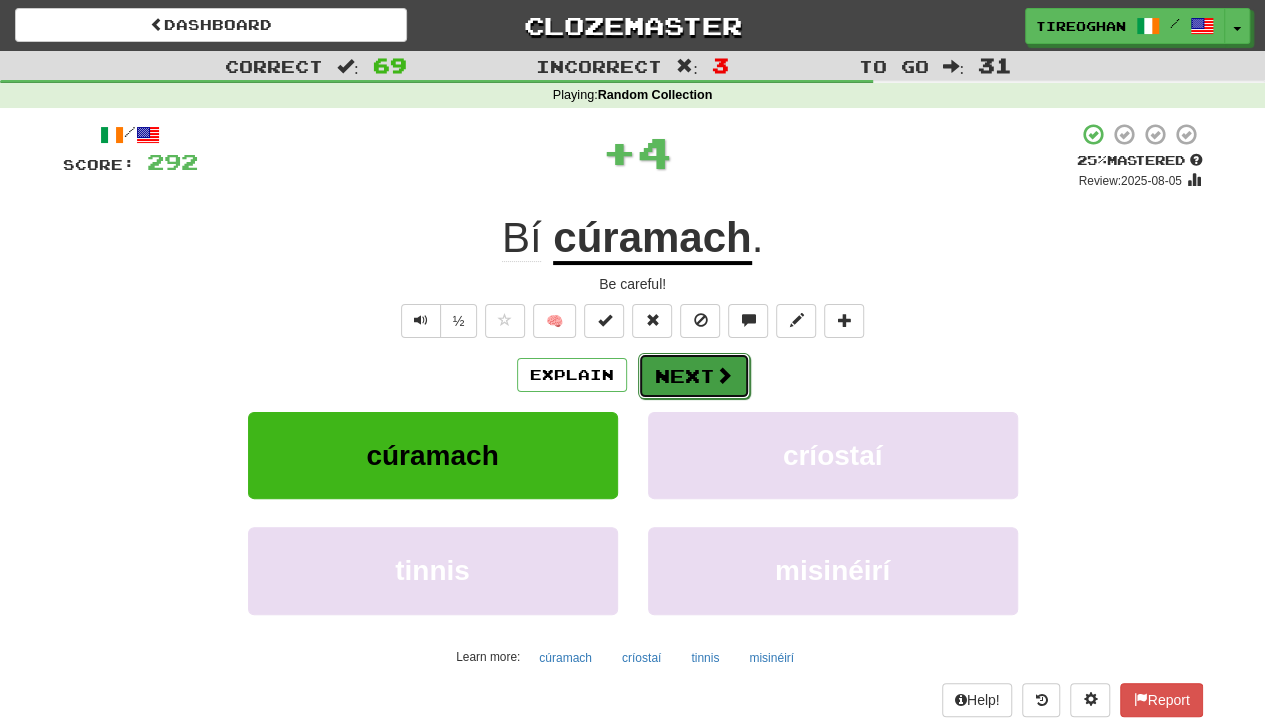 click on "Next" at bounding box center (694, 376) 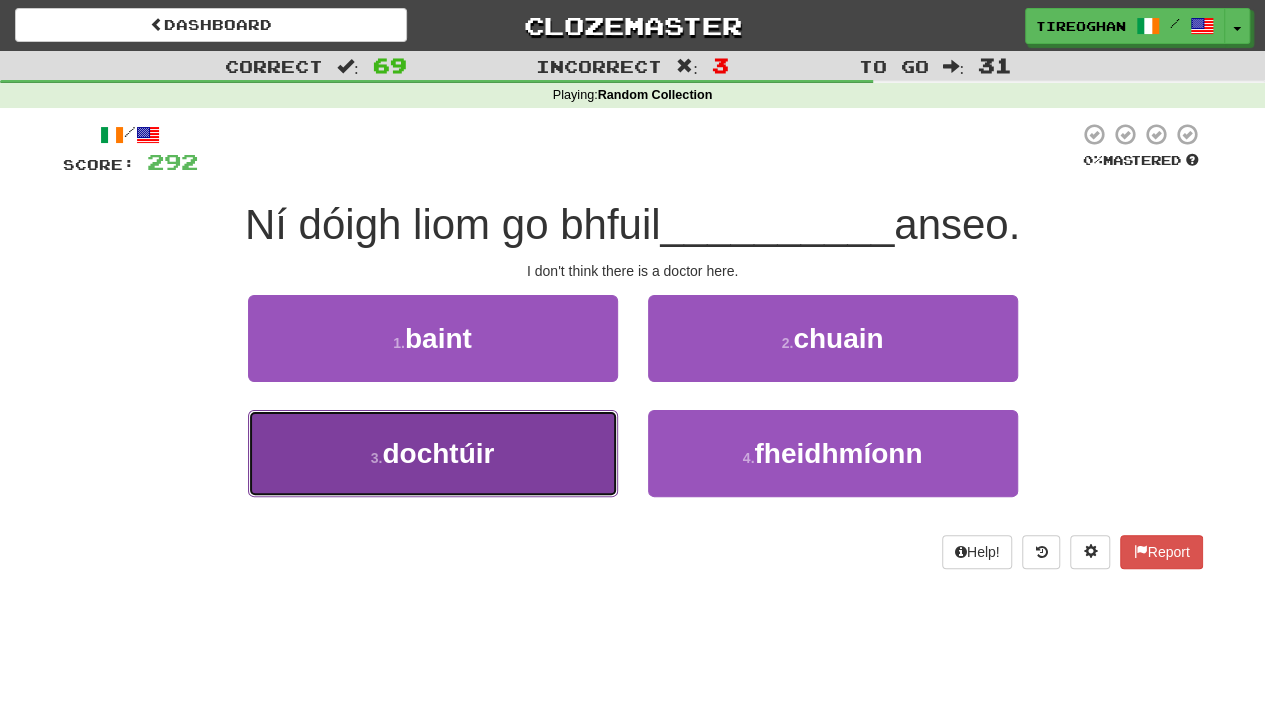 click on "doctor" at bounding box center [433, 453] 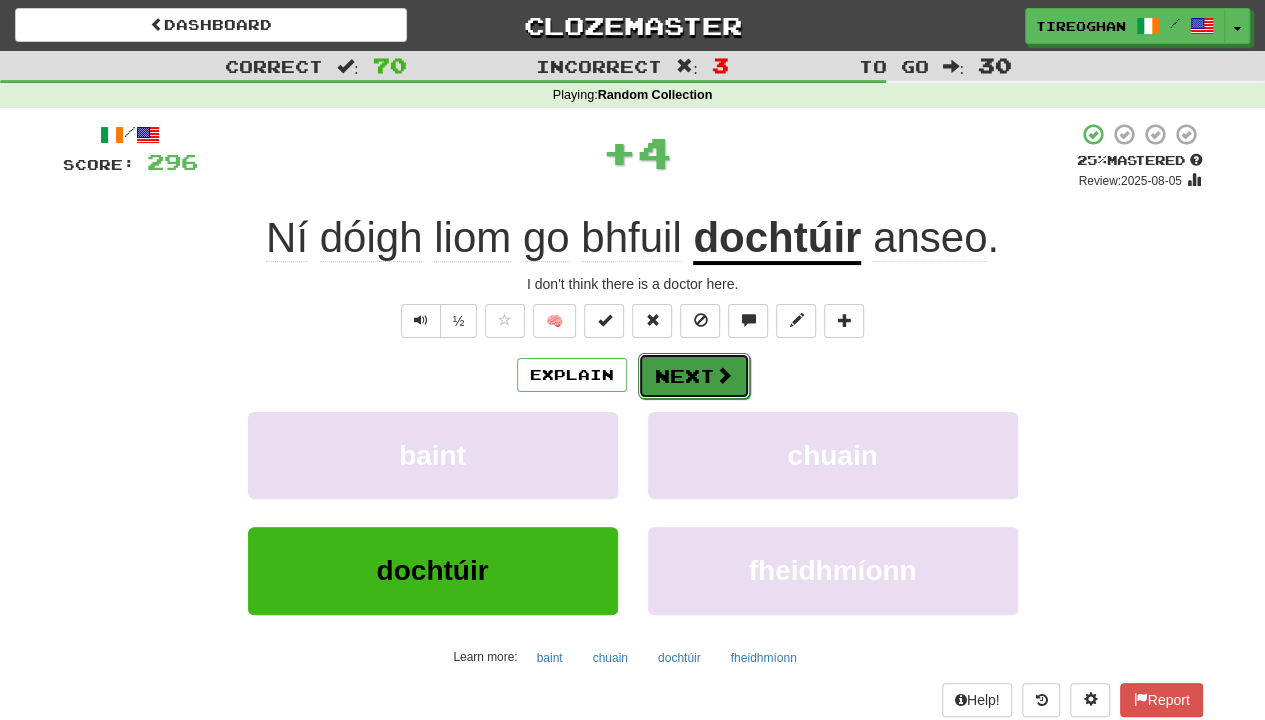 click at bounding box center [724, 375] 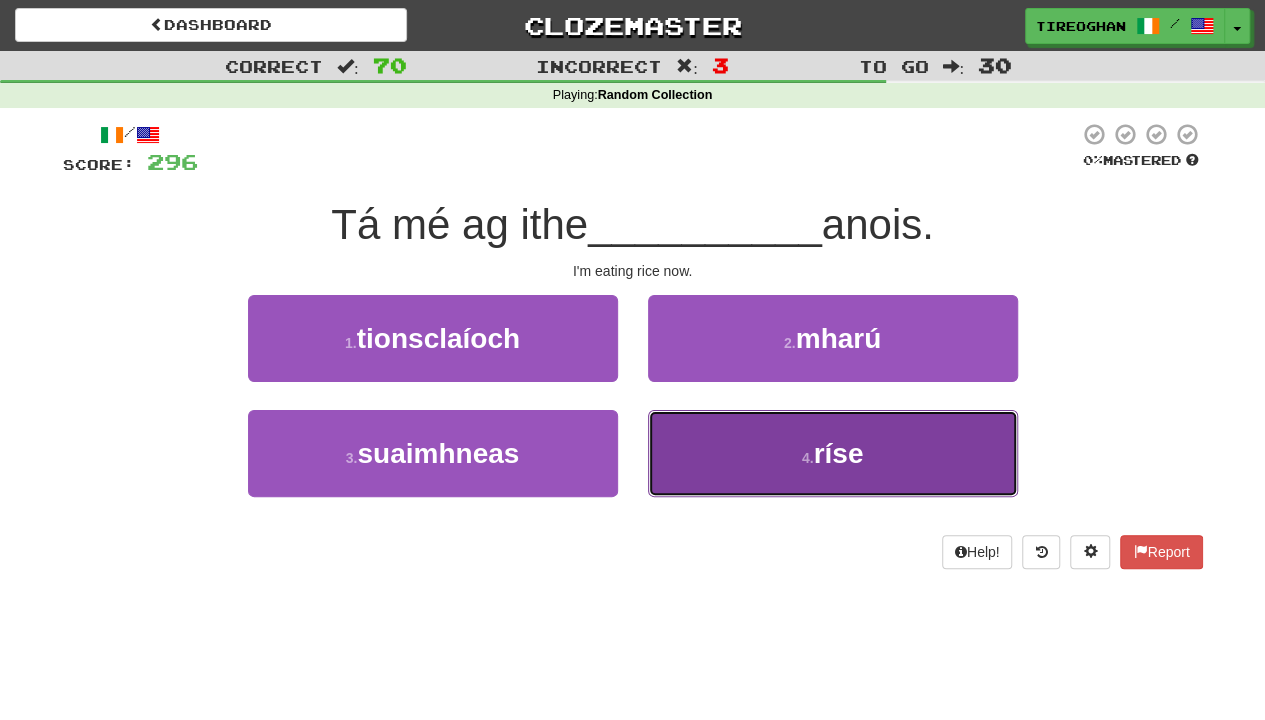 click on "4 .  ríse" at bounding box center (833, 453) 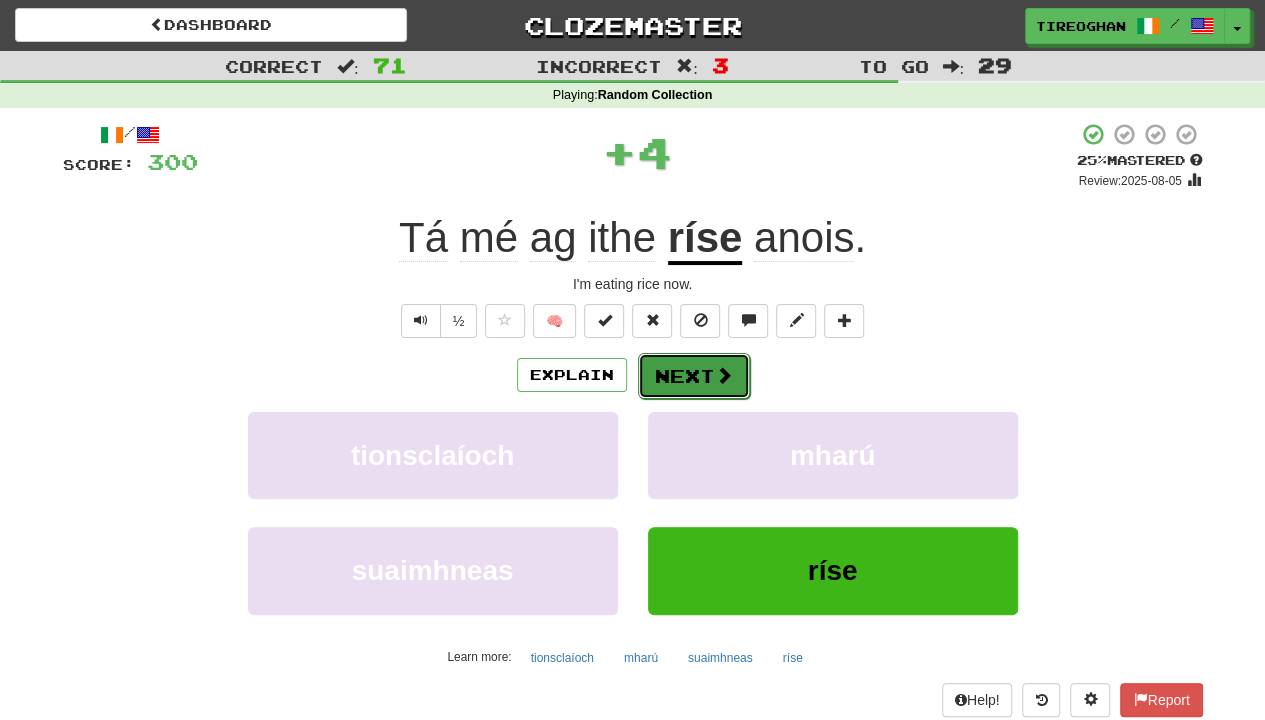 click at bounding box center [724, 375] 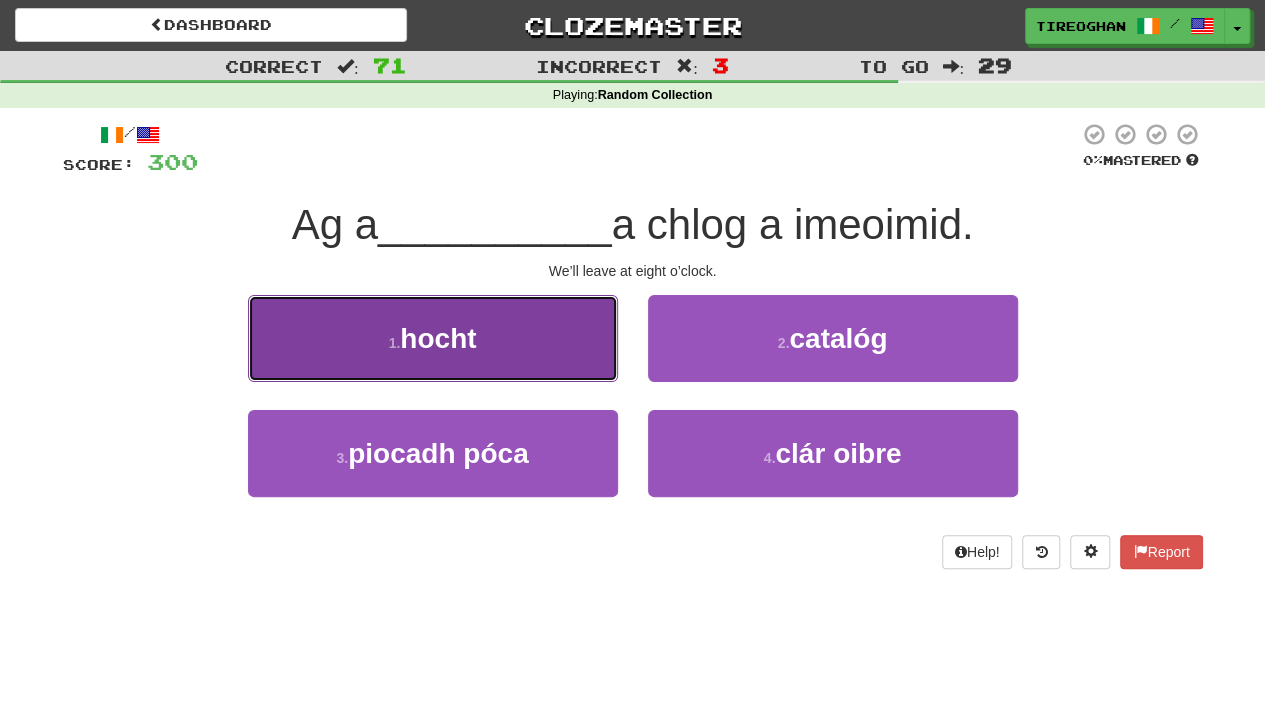 click on "1 .  hocht" at bounding box center [433, 338] 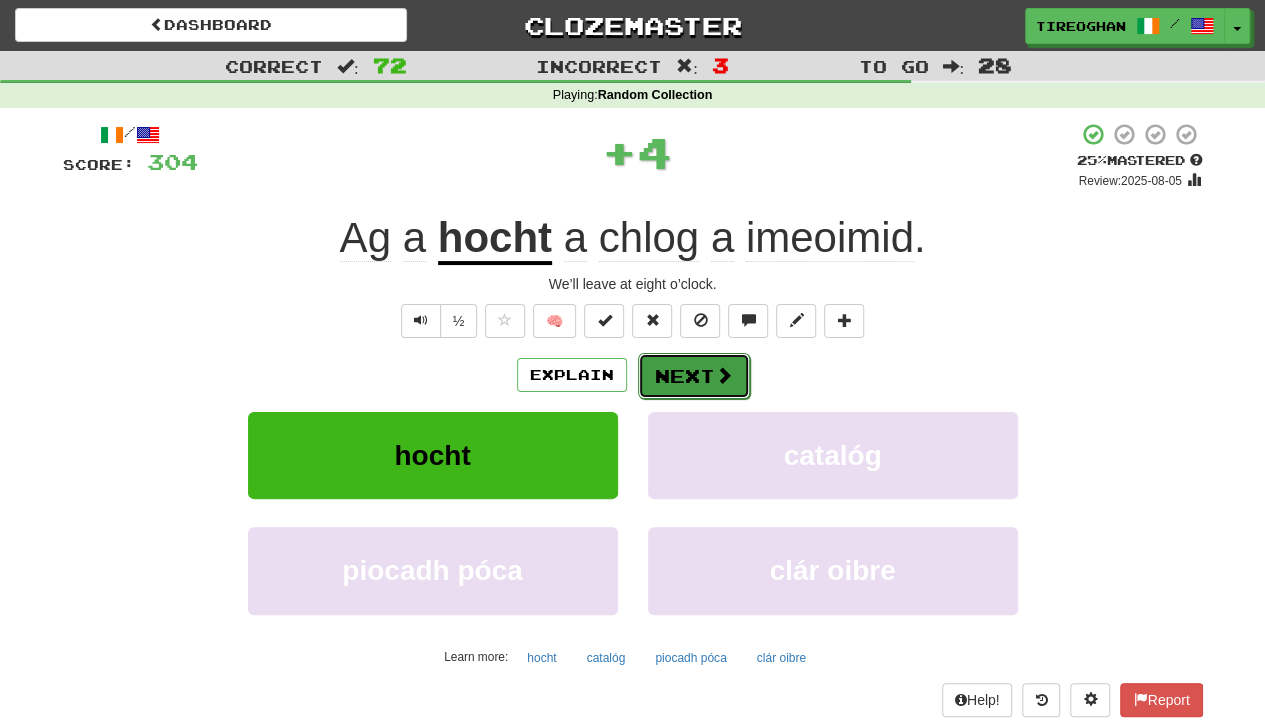 click on "Next" at bounding box center [694, 376] 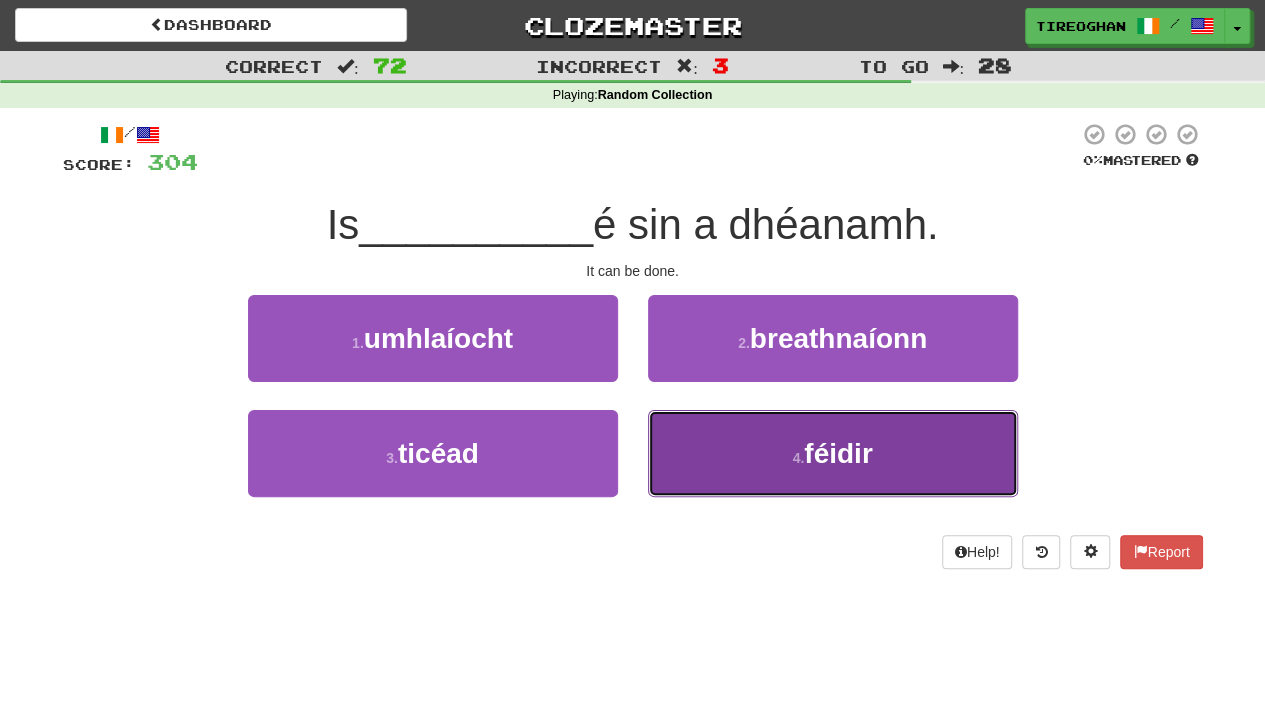 click on "4 .  féidir" at bounding box center [833, 453] 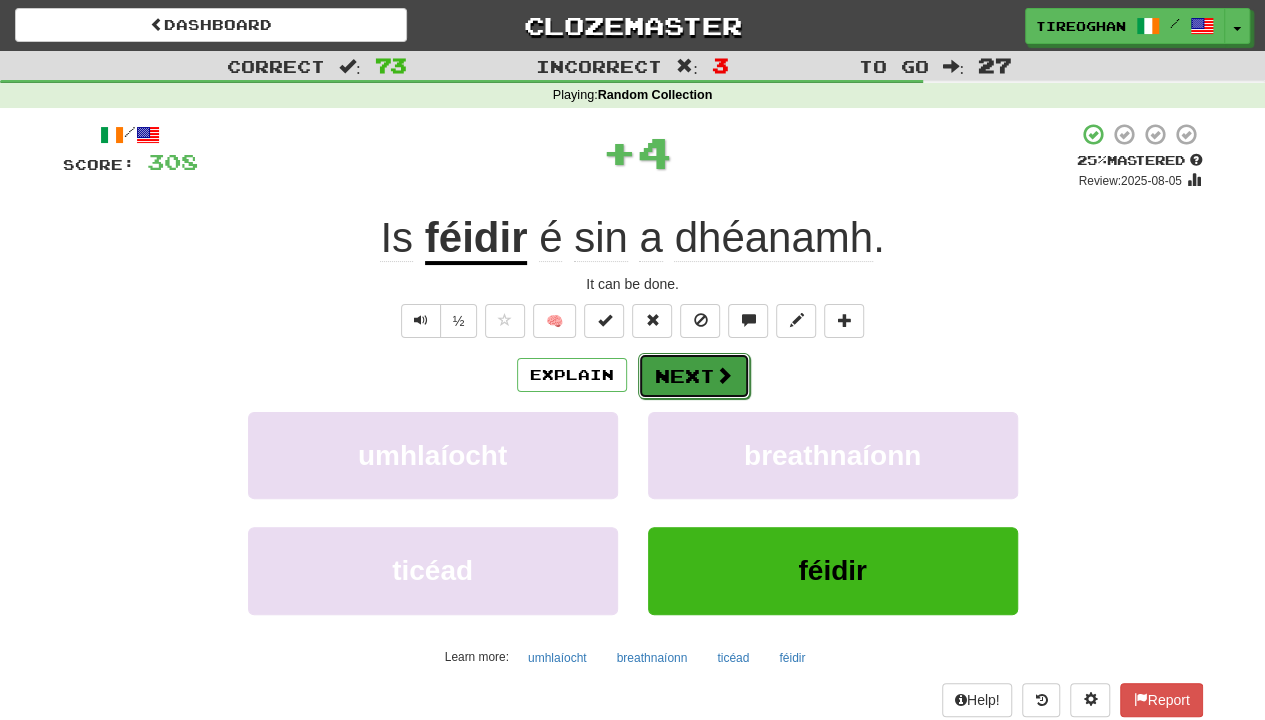 click on "Next" at bounding box center [694, 376] 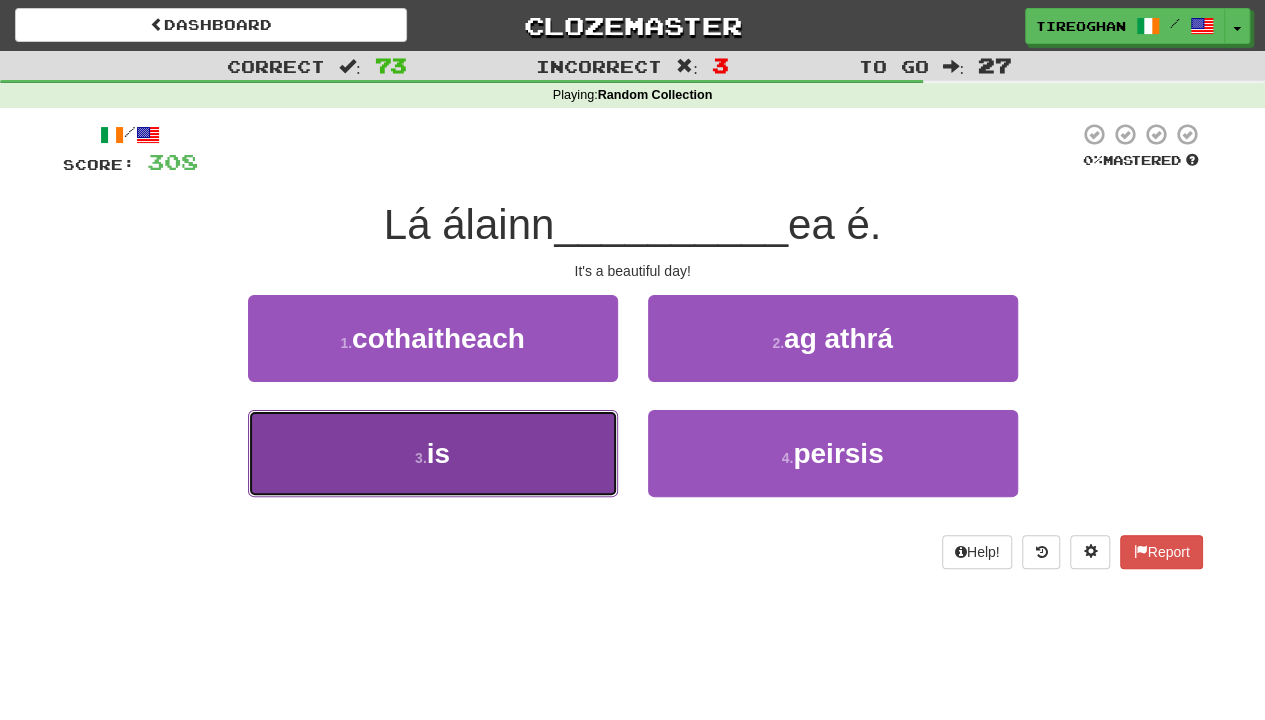 click on "is" at bounding box center (438, 453) 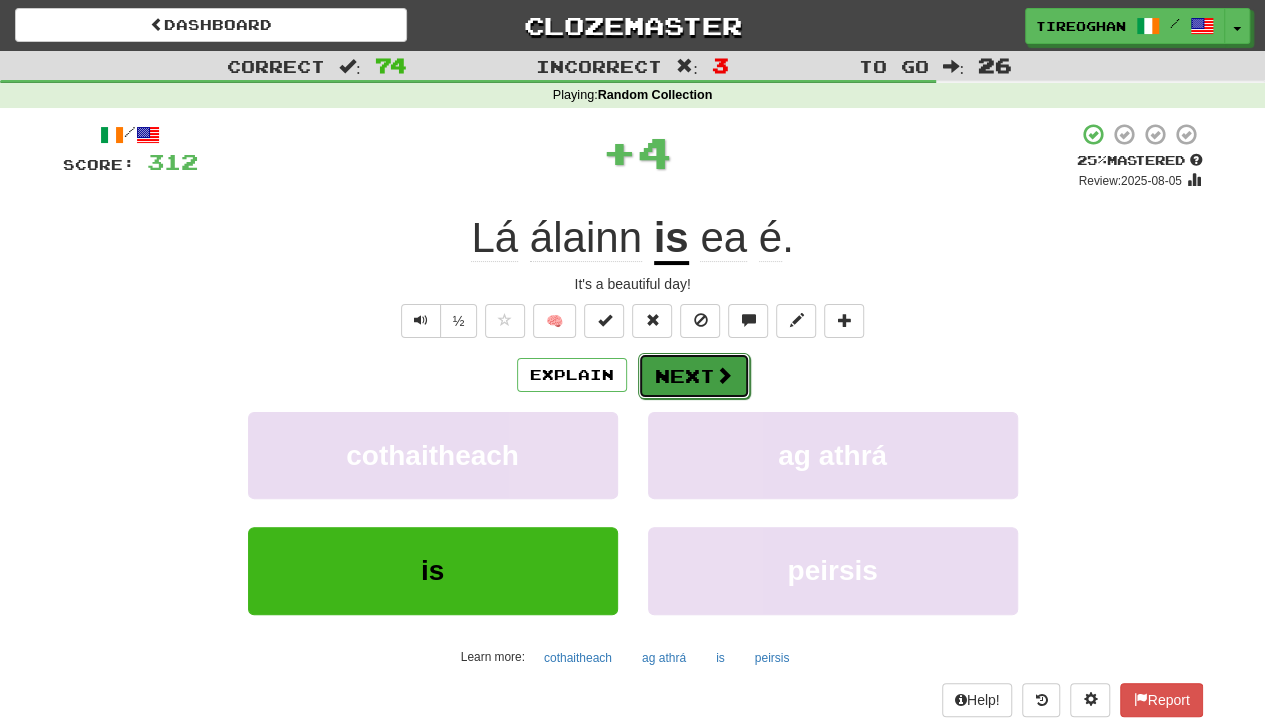 click on "Next" at bounding box center (694, 376) 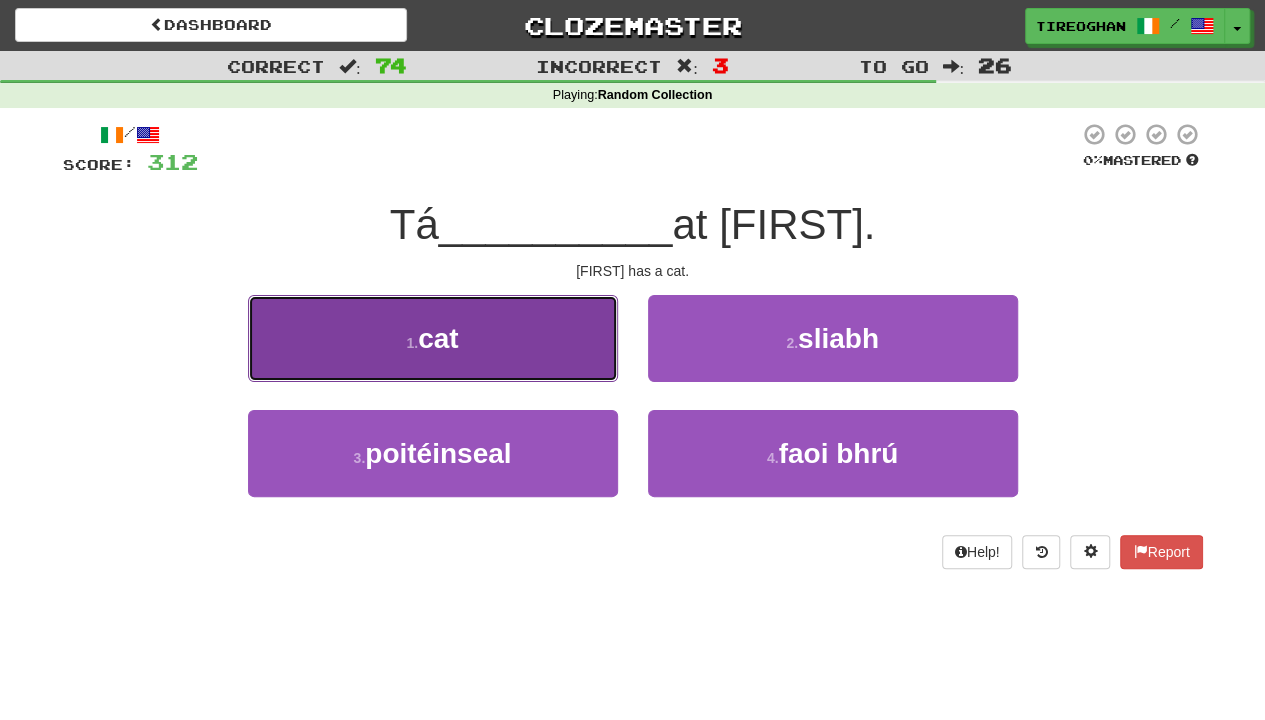 click on "1 .  cat" at bounding box center (433, 338) 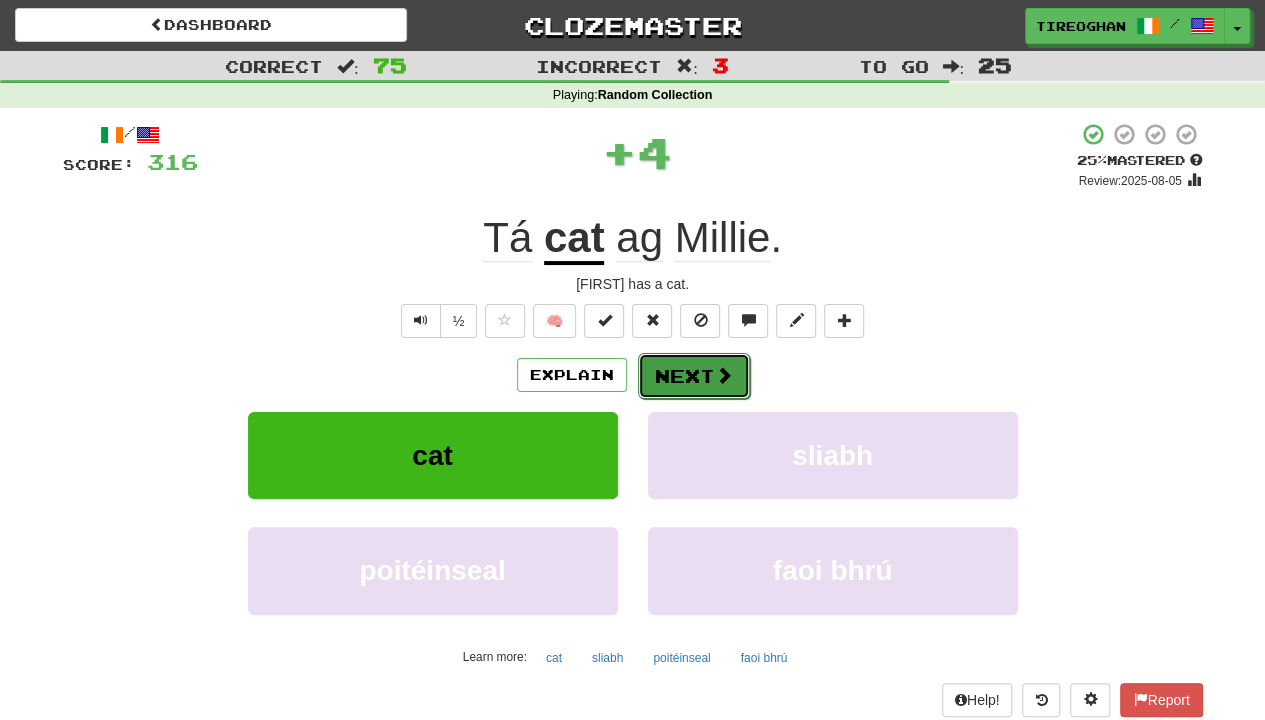 click at bounding box center (724, 375) 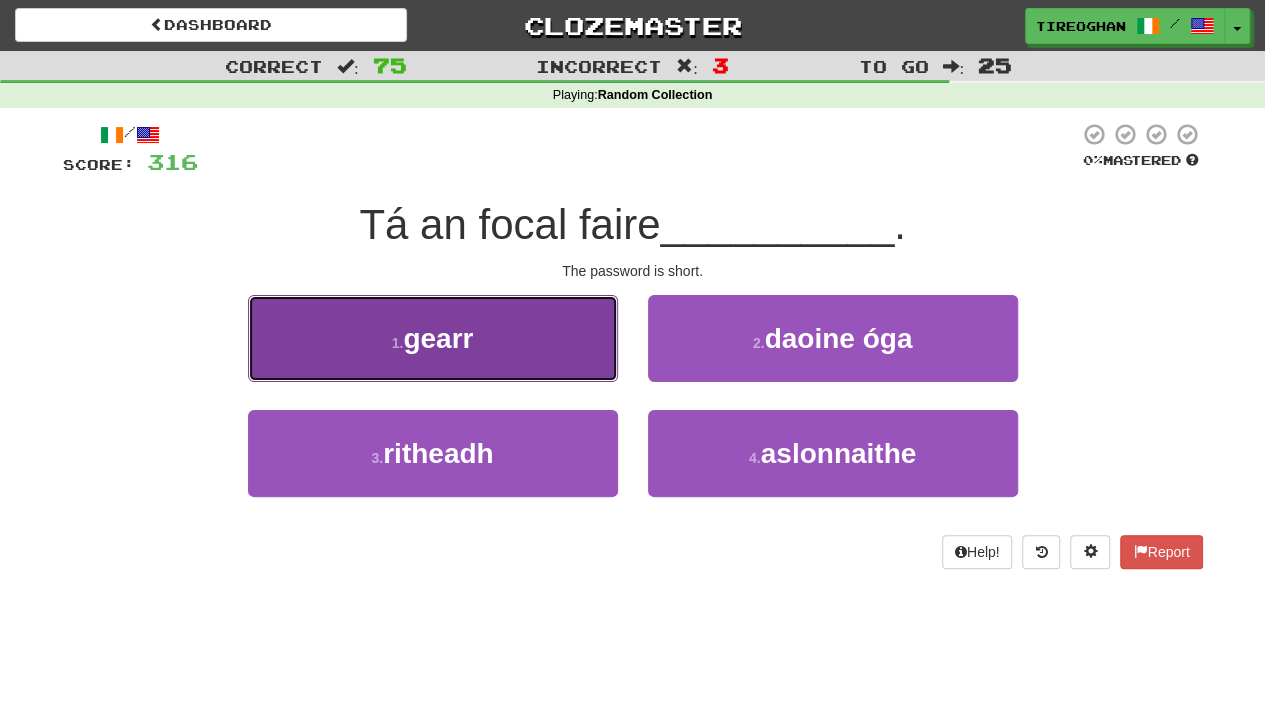 click on "gearr" at bounding box center (438, 338) 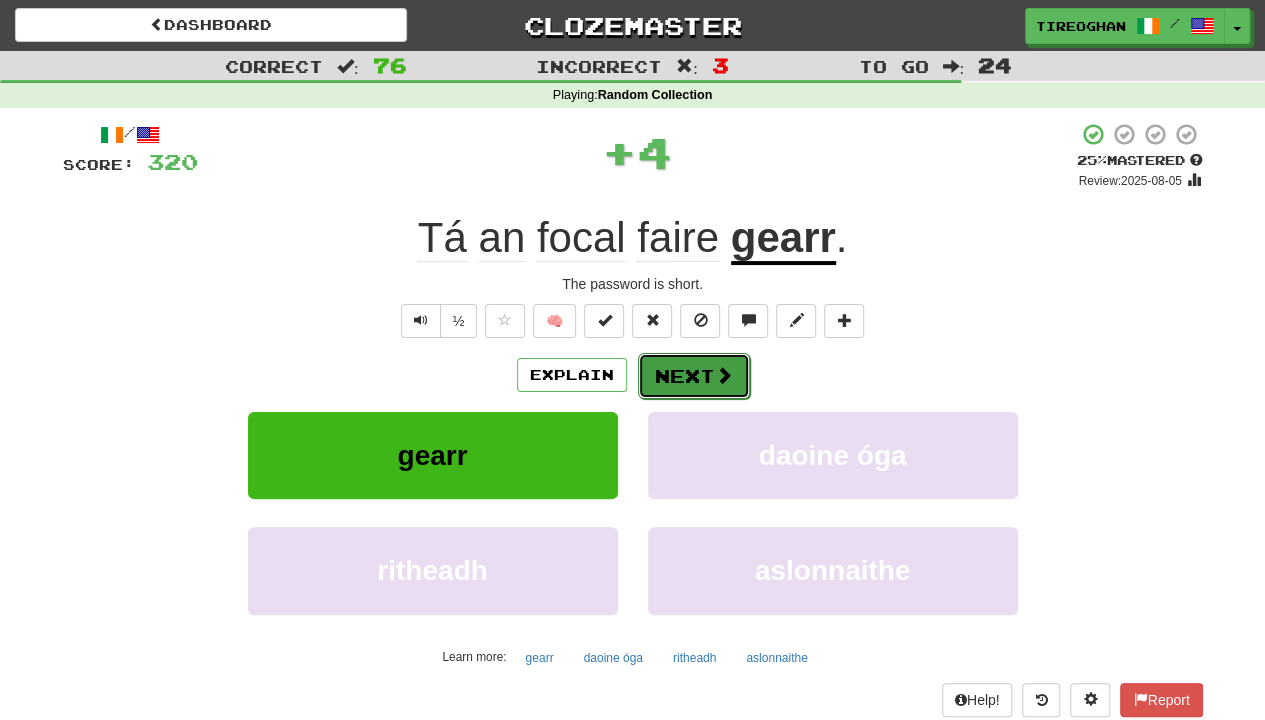 click at bounding box center (724, 375) 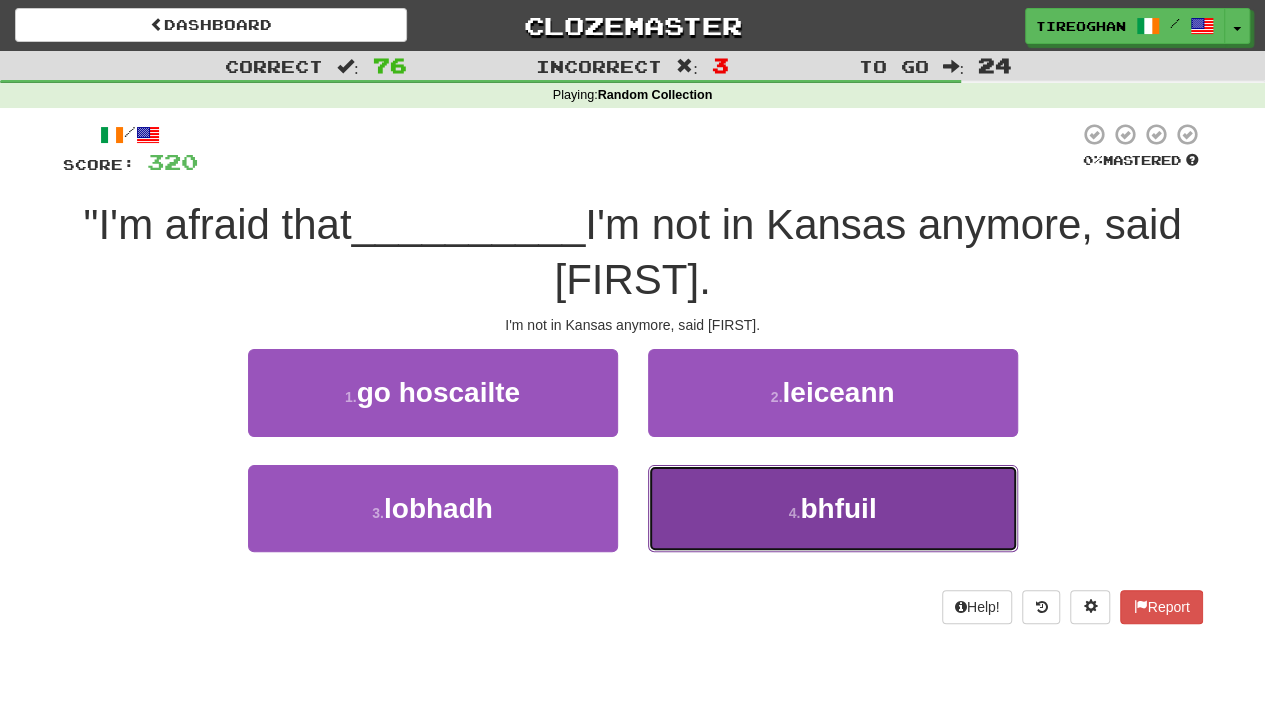 click on "bhfuil" at bounding box center [838, 508] 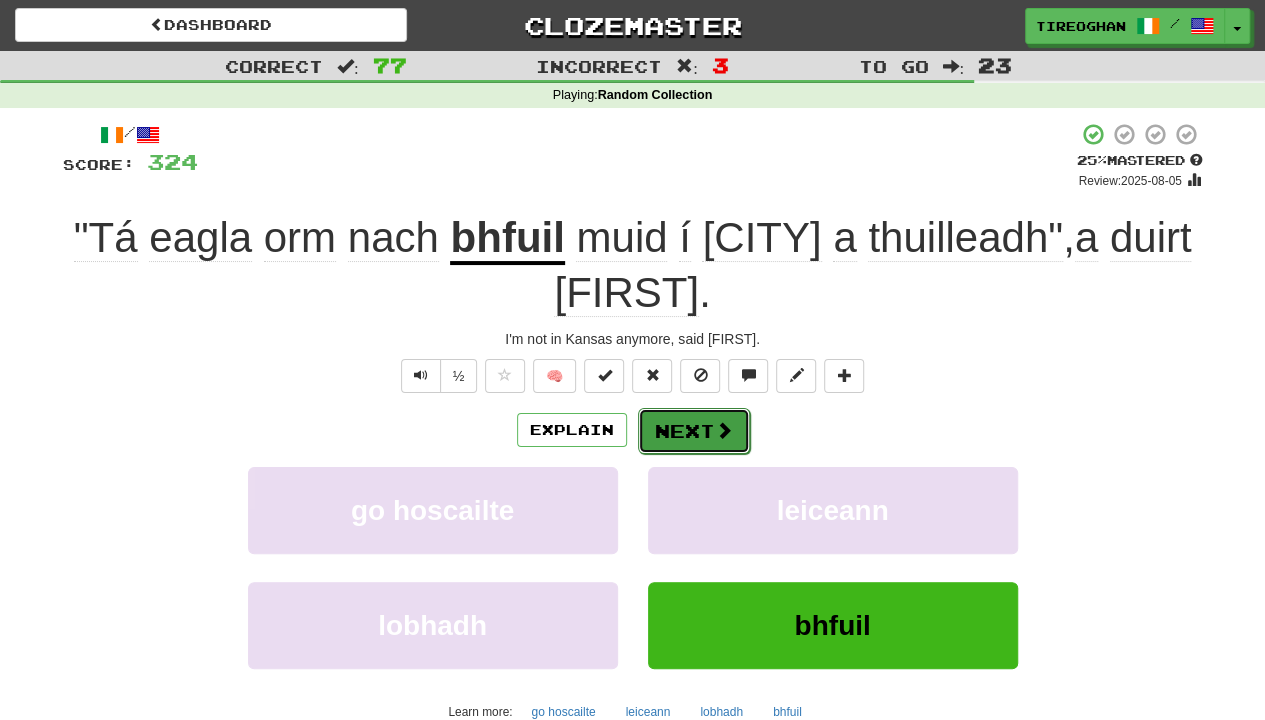 click on "Next" at bounding box center (694, 431) 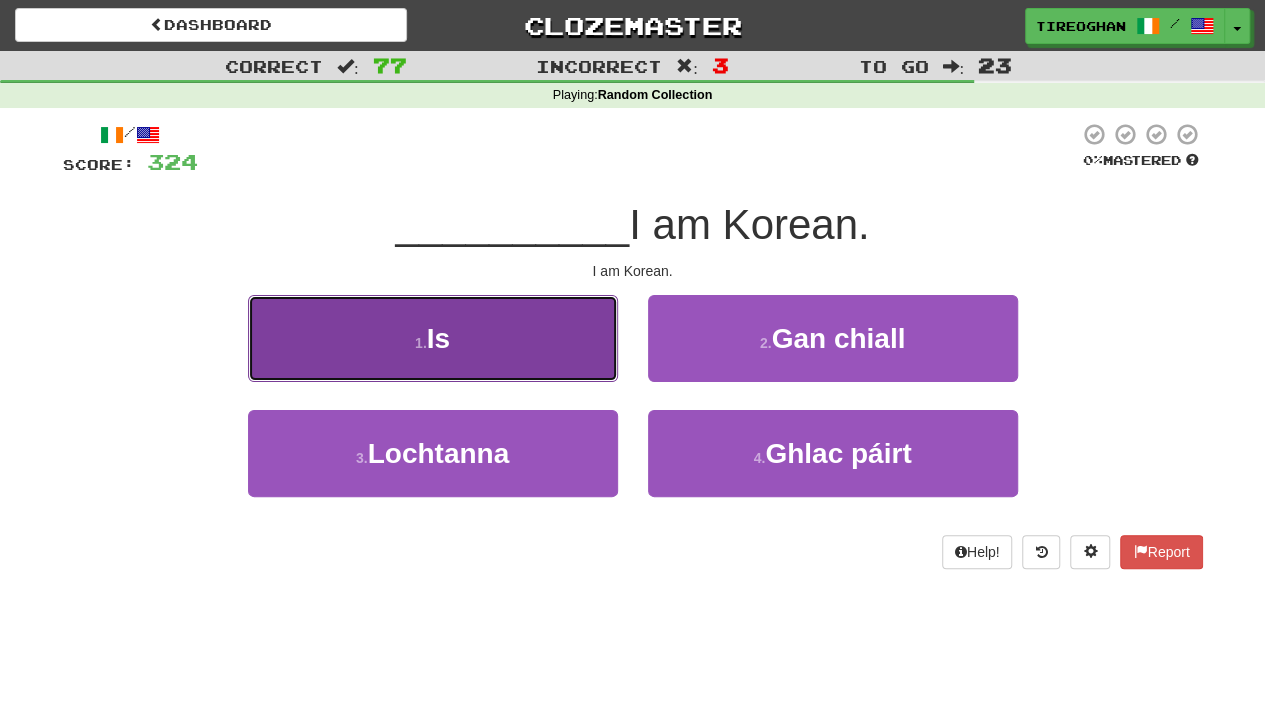 click on "1 .  Is" at bounding box center (433, 338) 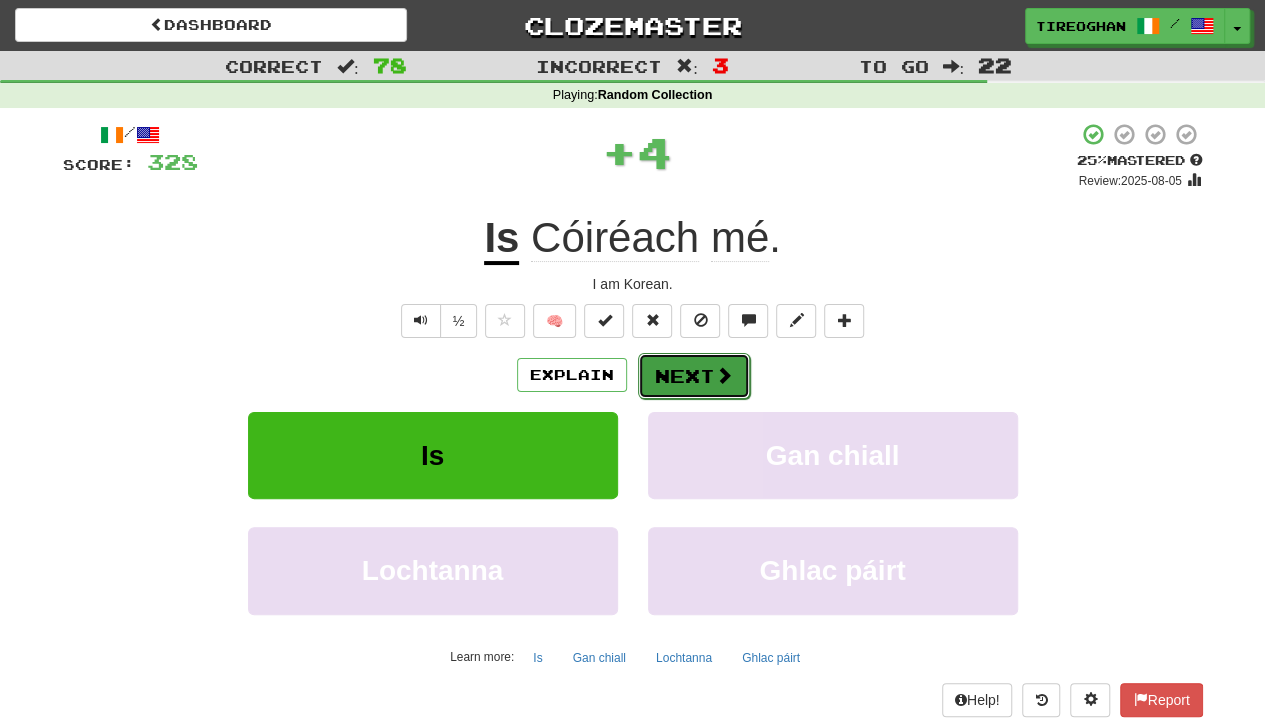 click on "Next" at bounding box center (694, 376) 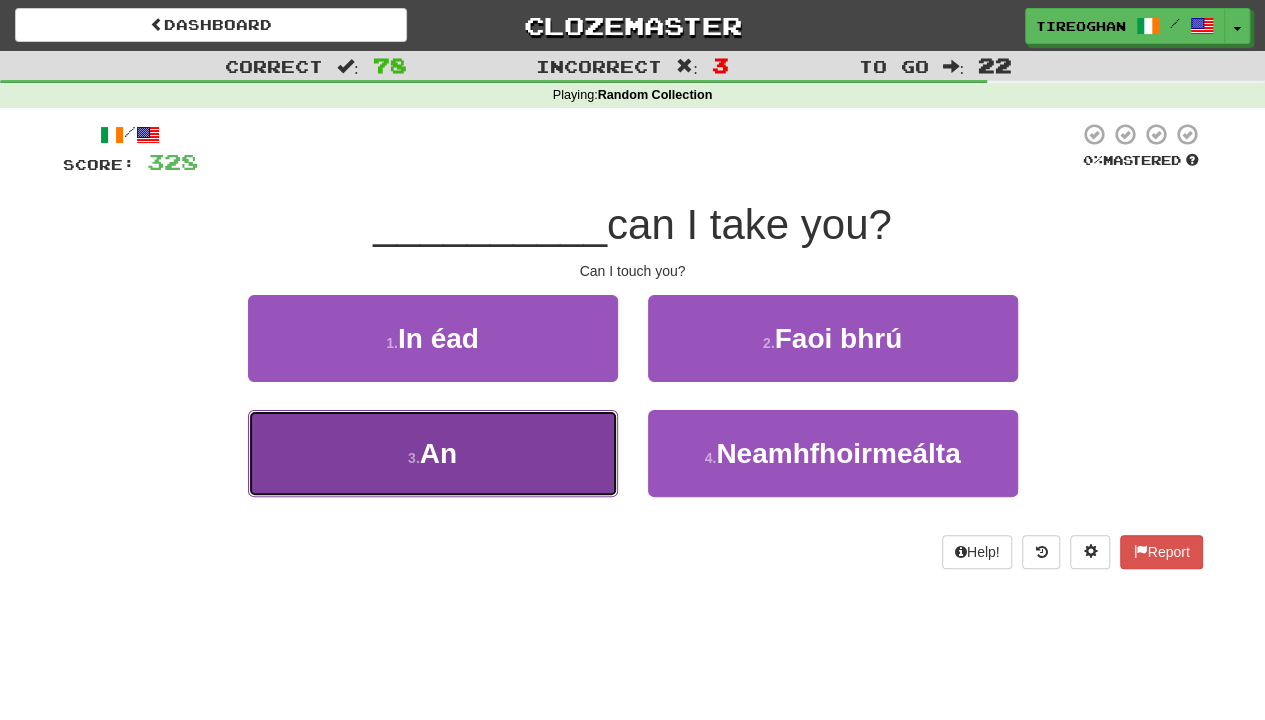 click on "3 .  An" at bounding box center [433, 453] 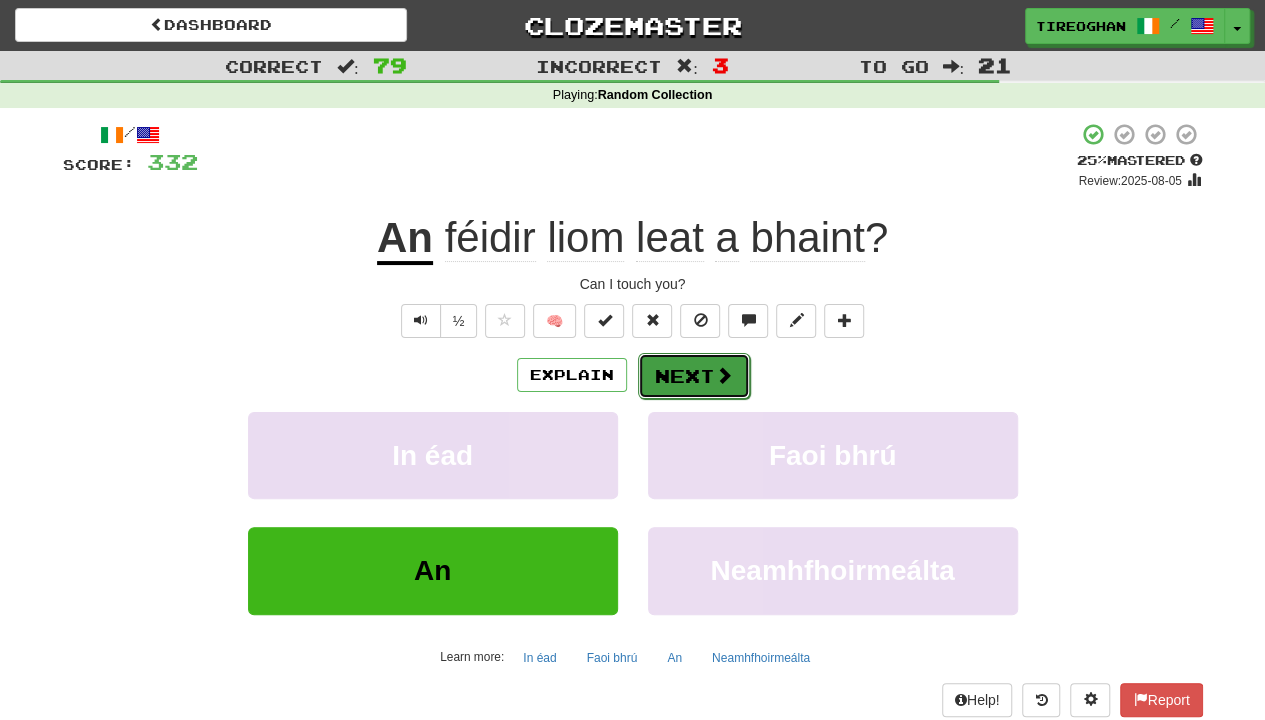 click on "Next" at bounding box center [694, 376] 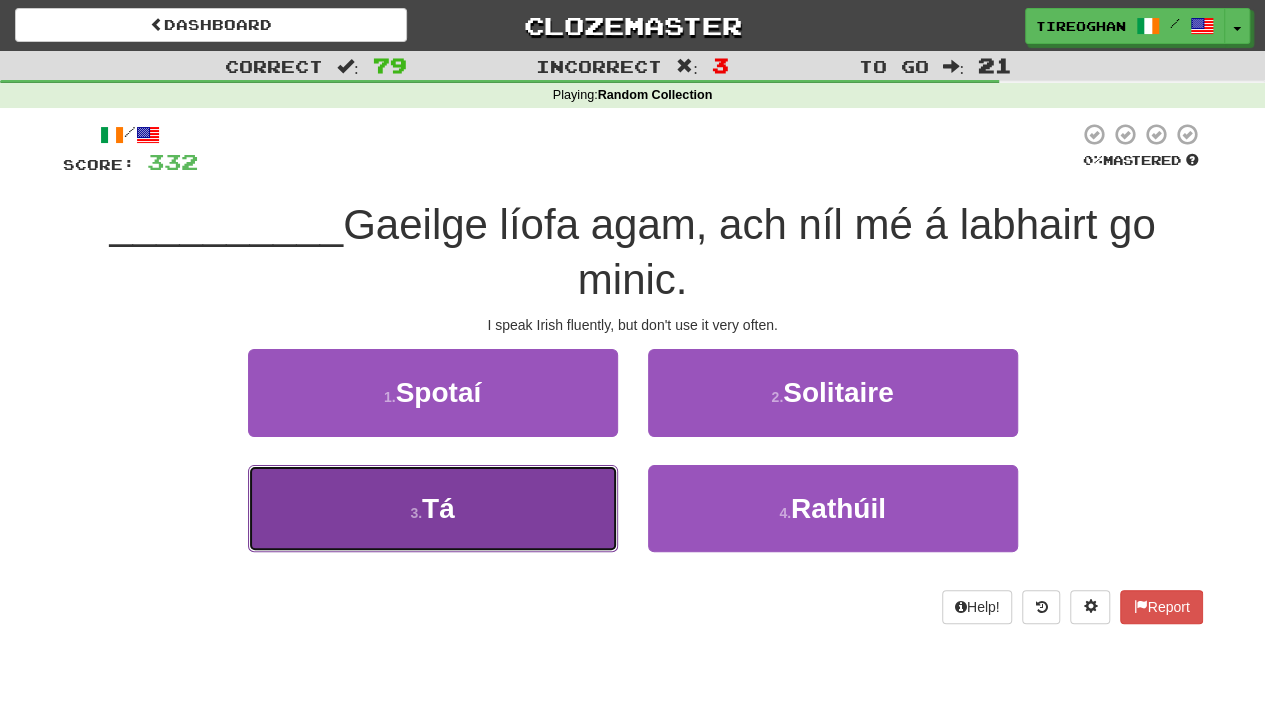 click on "3 .  Tá" at bounding box center (433, 508) 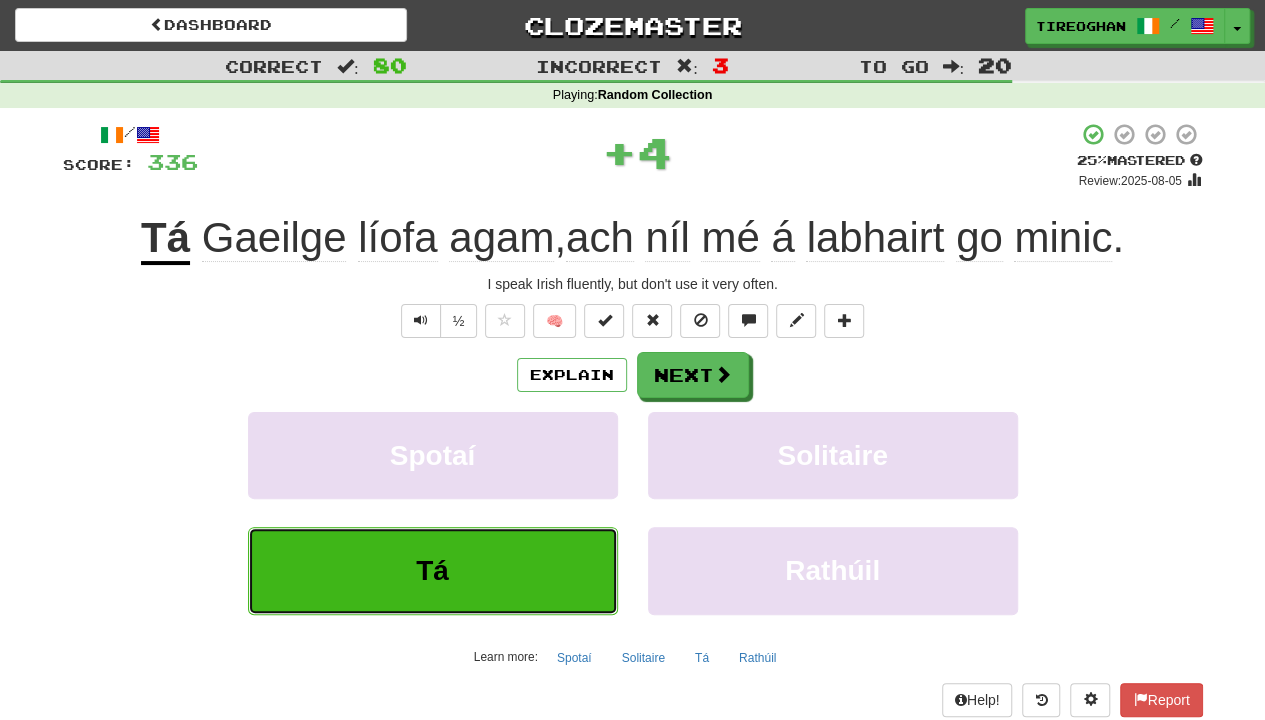 type 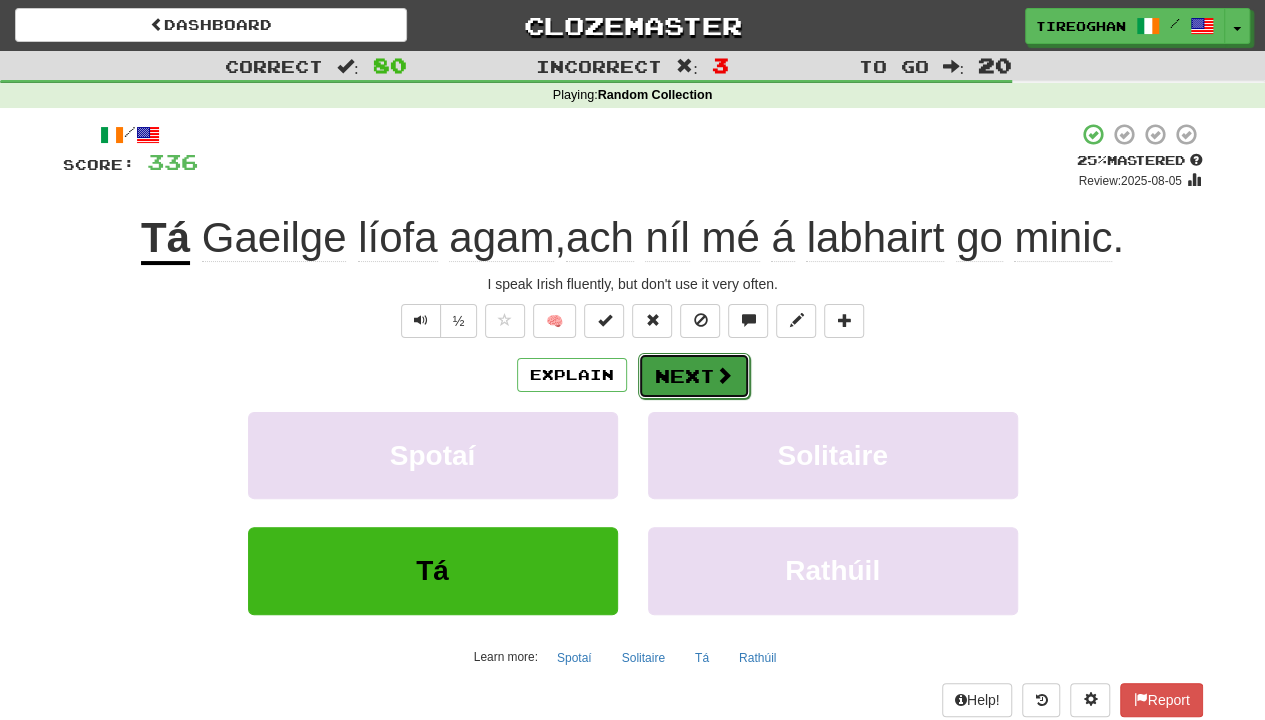 click on "Next" at bounding box center [694, 376] 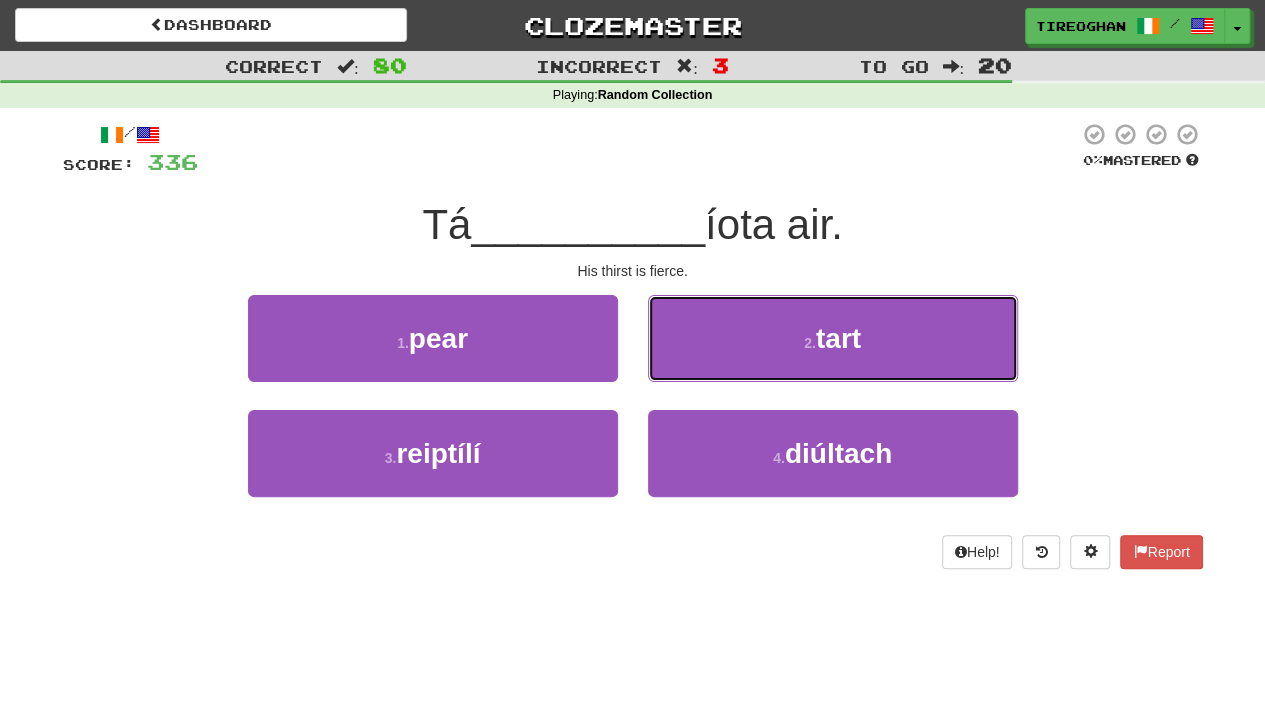 click on "2 .  tart" at bounding box center [833, 338] 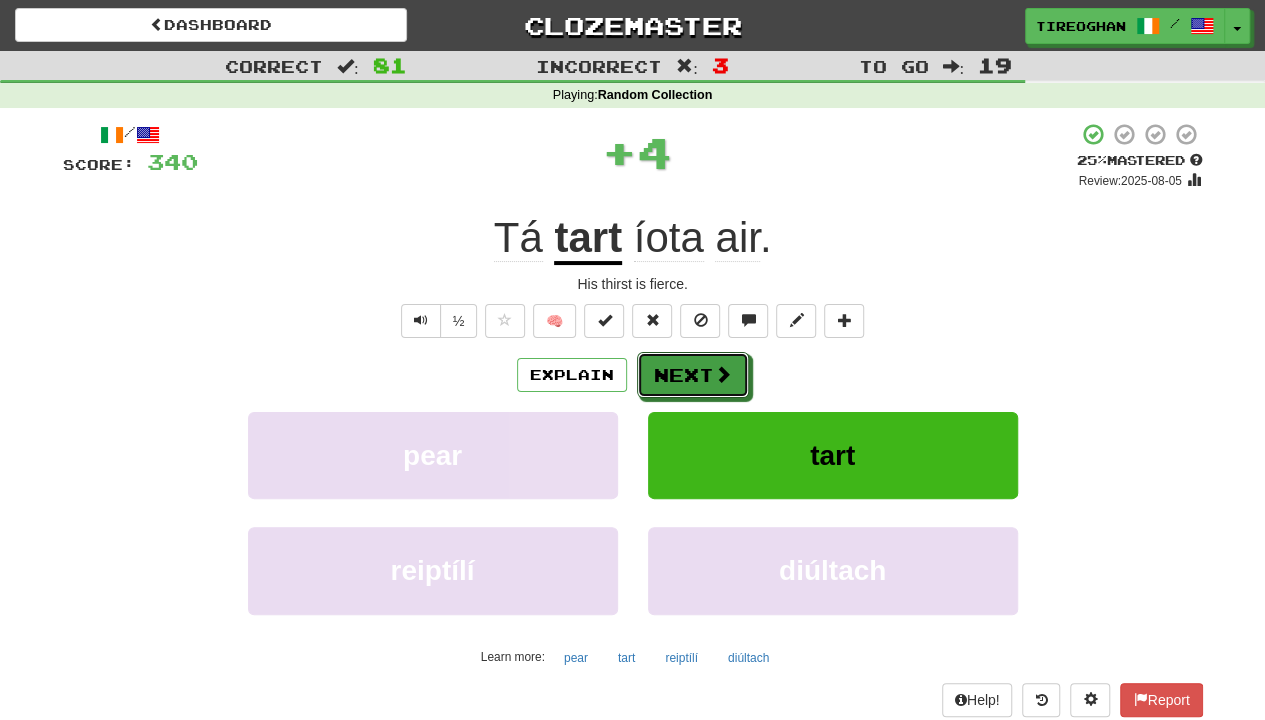 click on "Next" at bounding box center (693, 375) 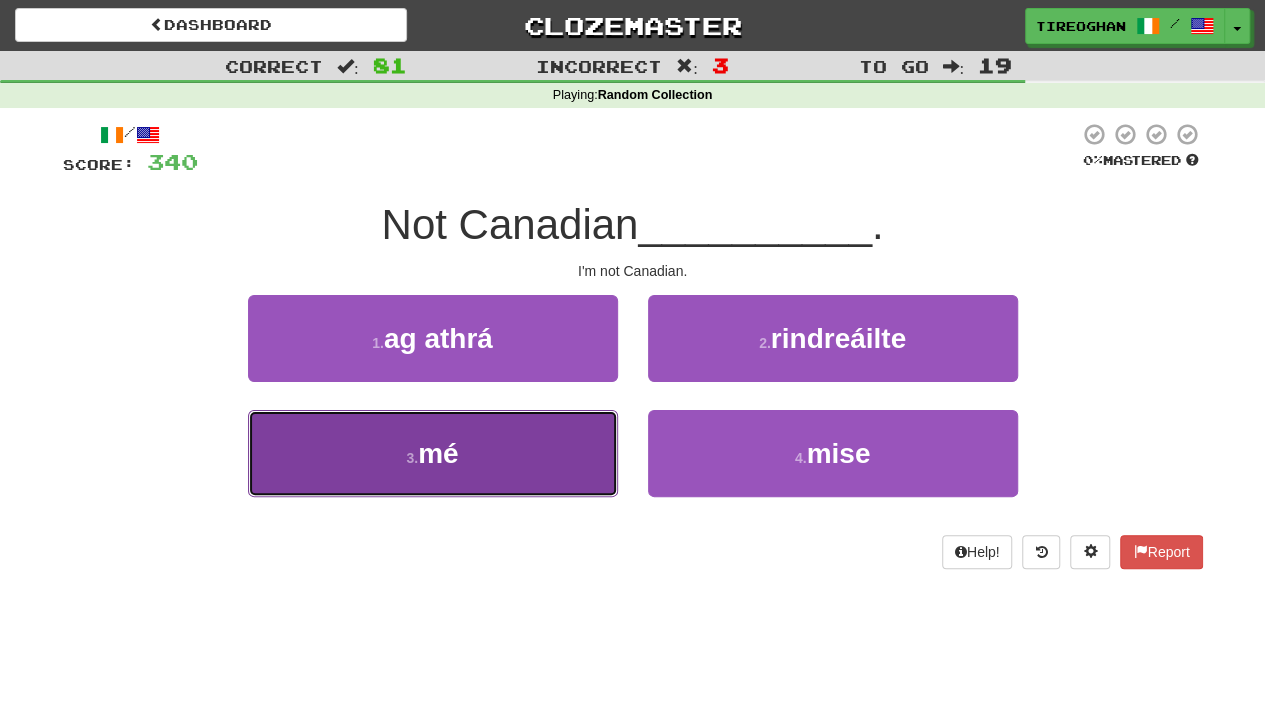 click on "3 .  mé" at bounding box center [433, 453] 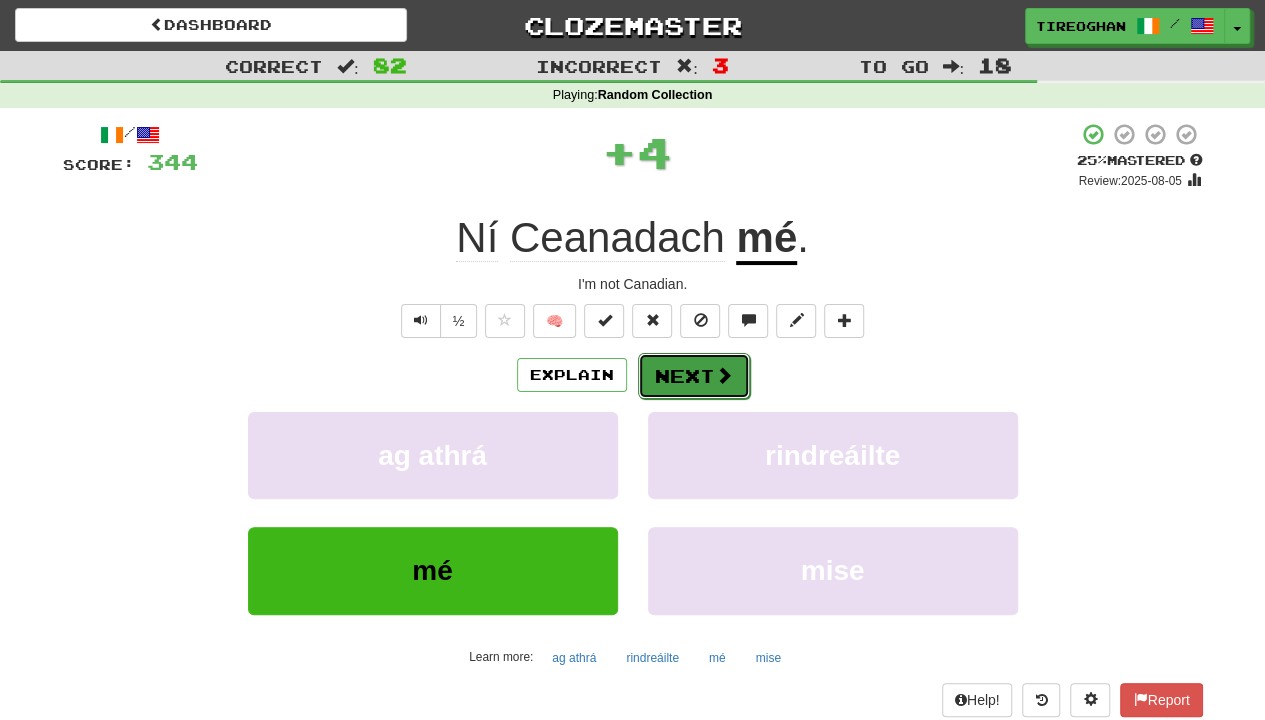 click on "Next" at bounding box center [694, 376] 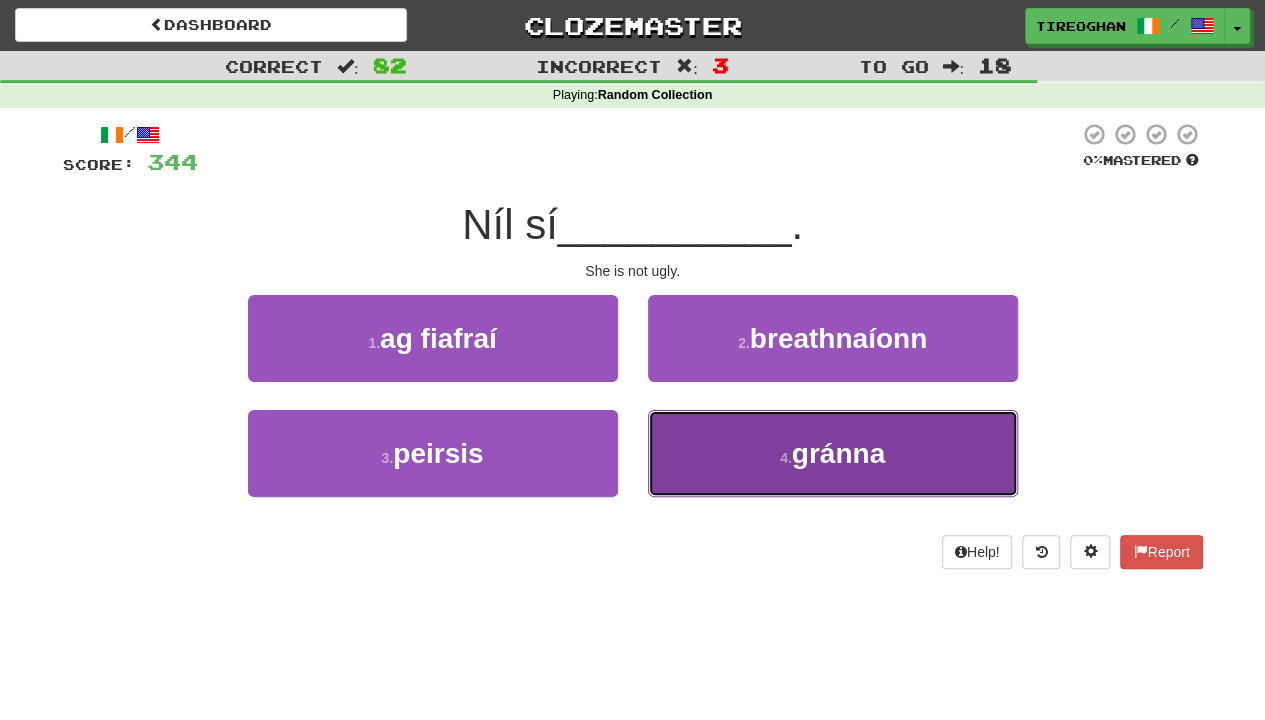 click on "4 .  gránna" at bounding box center [833, 453] 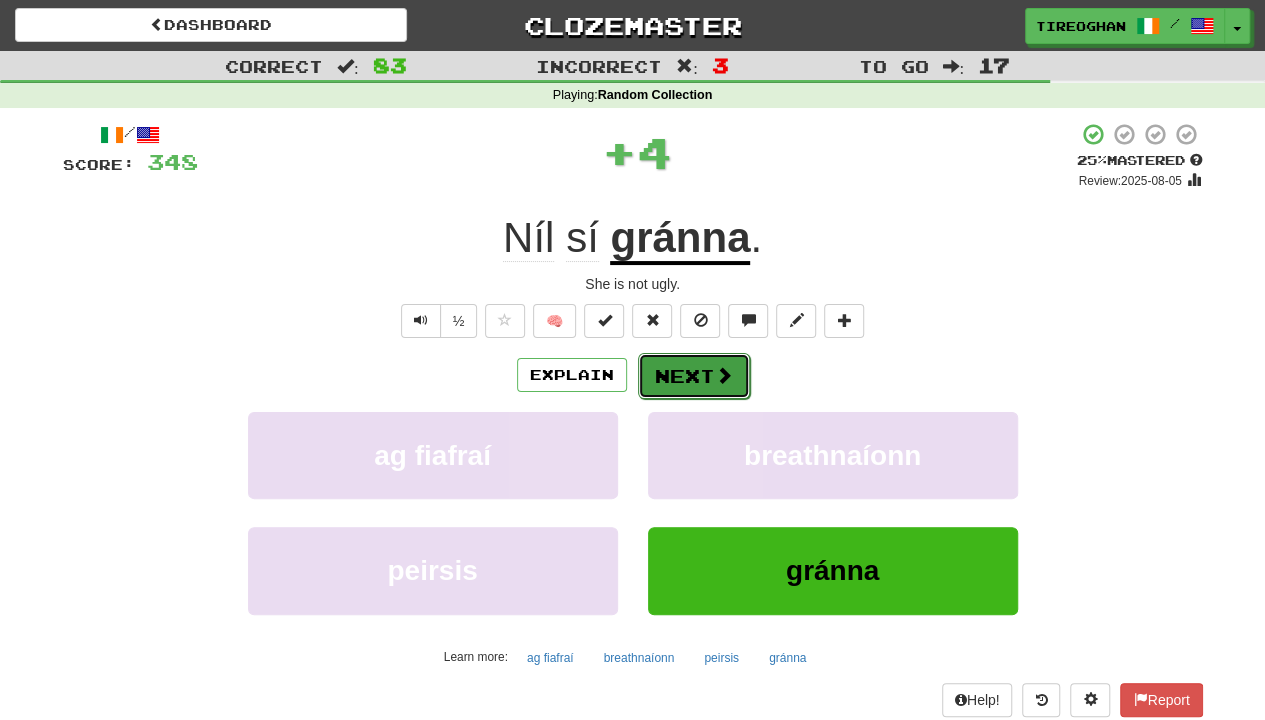 click on "Next" at bounding box center [694, 376] 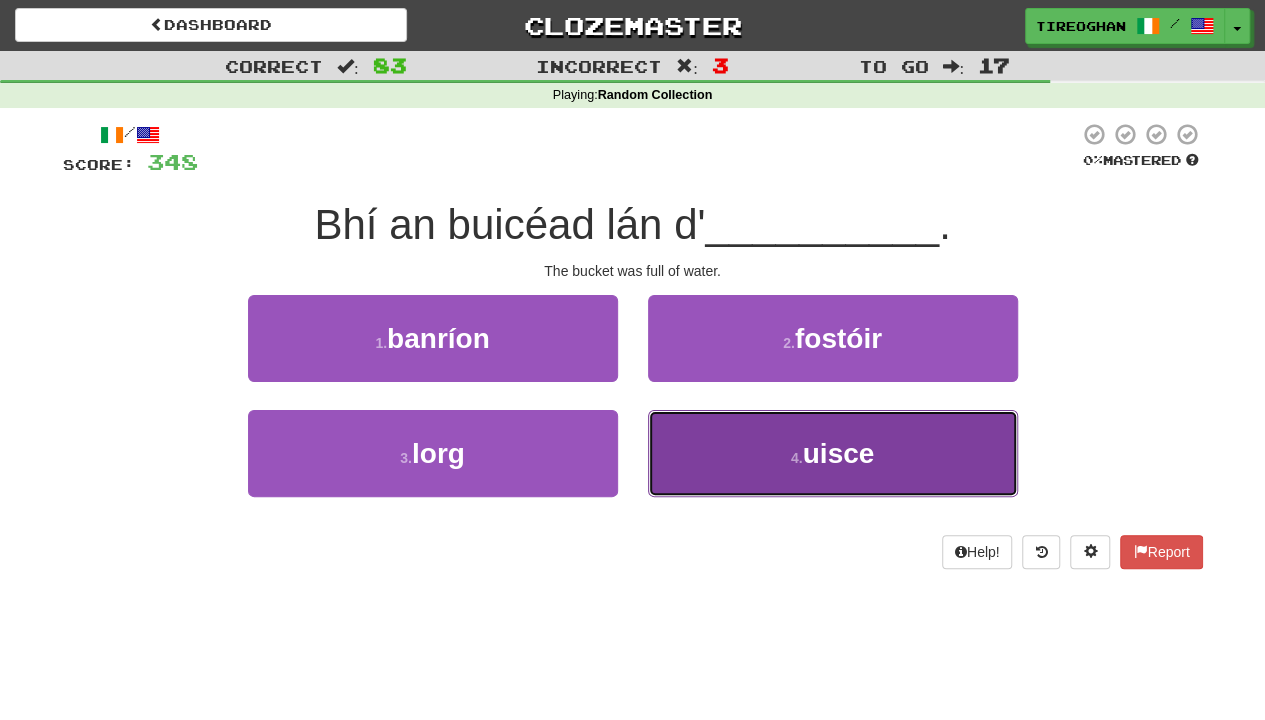 click on "4 ." at bounding box center (797, 458) 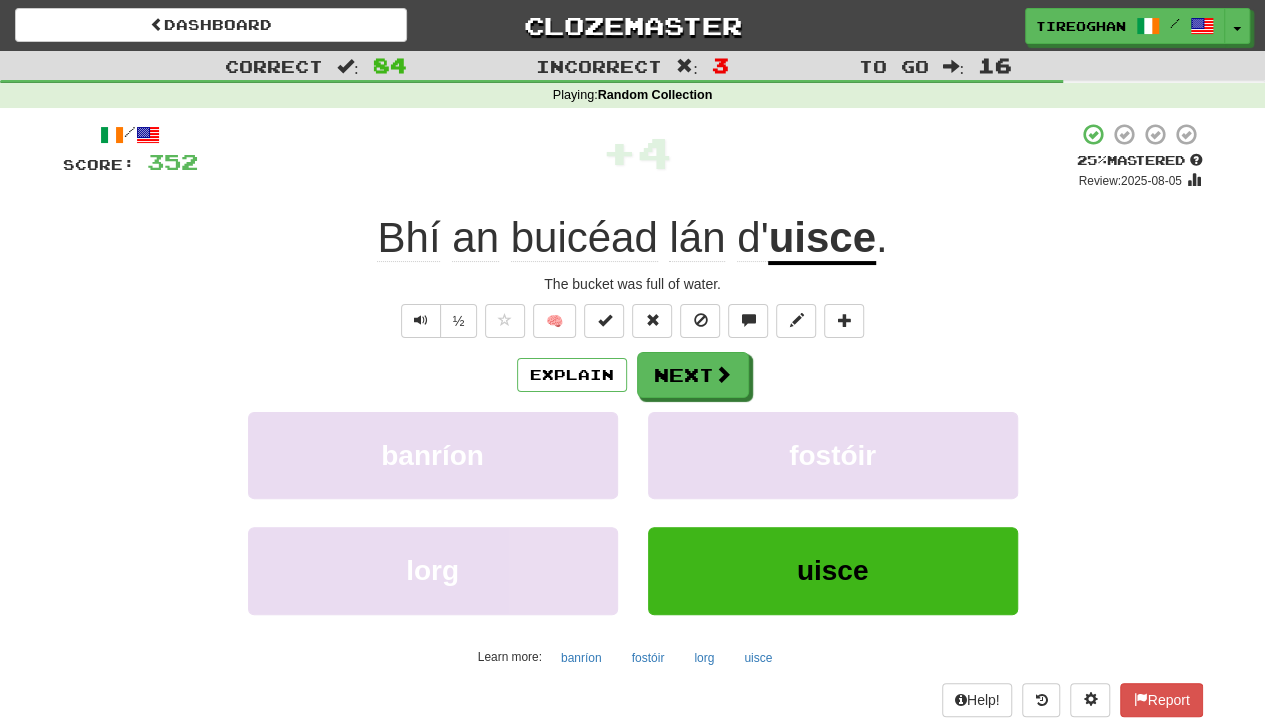 click on "/ Score: 352 + 4 25 % Mastered Review: 2025-08-05 The bucket was full of water. ½ 🧠 Explain Next queen employer look water Learn more: queen employer look water Help! Report Sentence Source" at bounding box center (633, 435) 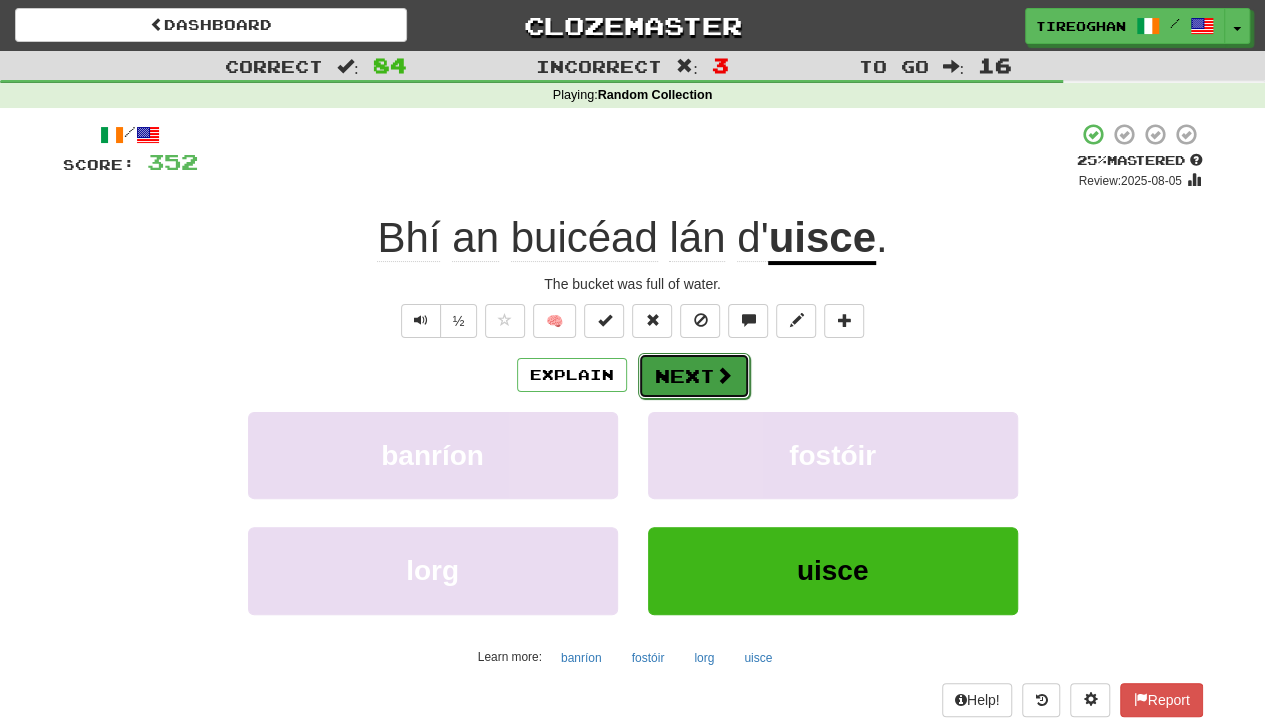 click on "Next" at bounding box center (694, 376) 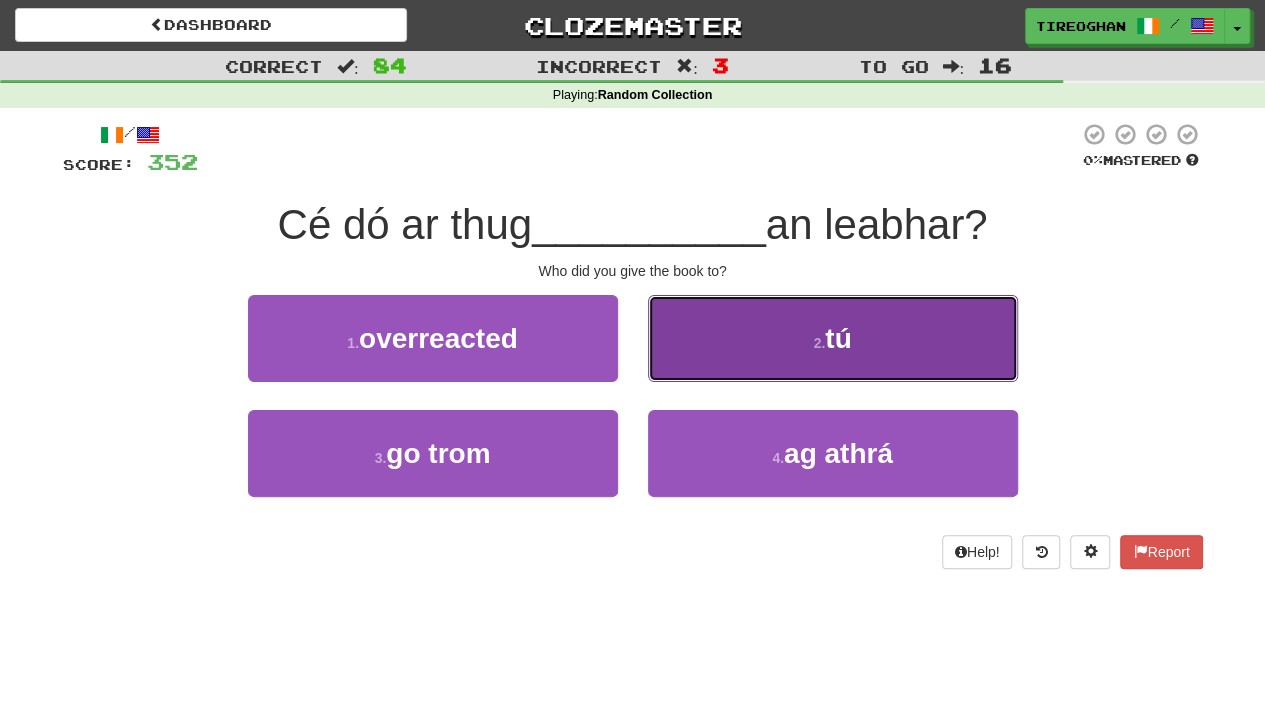 click on "2 .  tú" at bounding box center (833, 338) 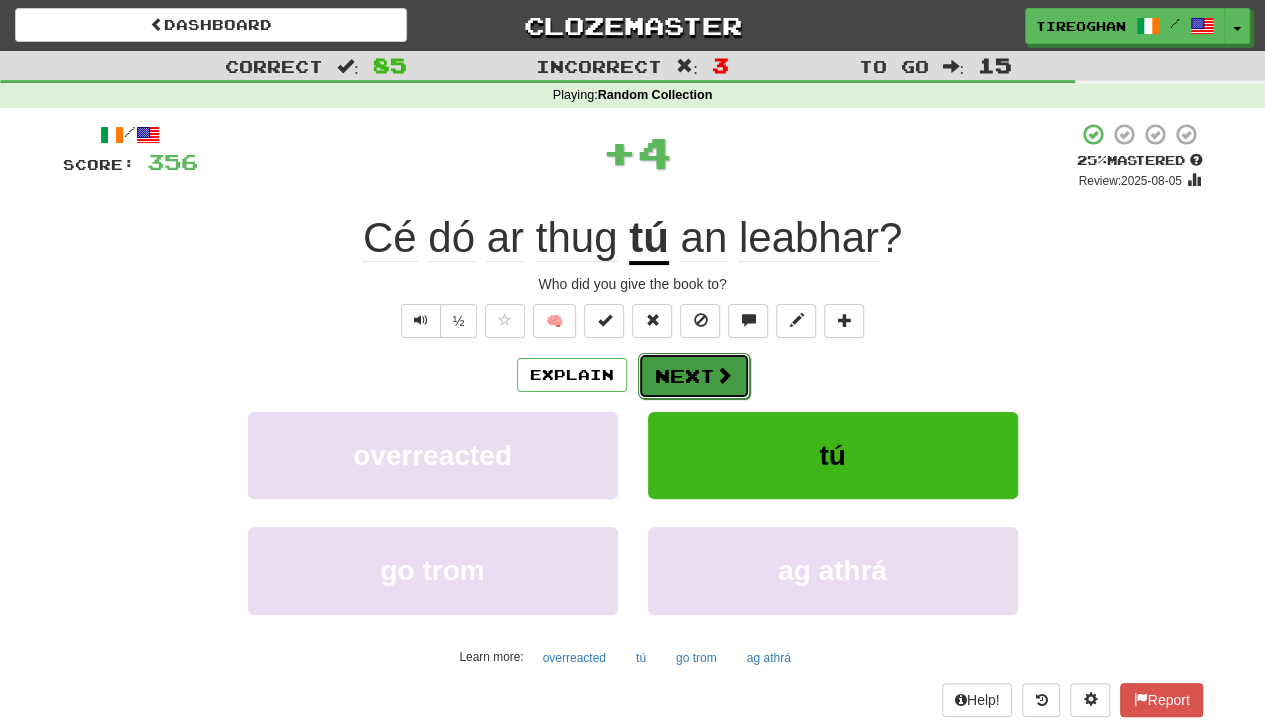 click on "Next" at bounding box center (694, 376) 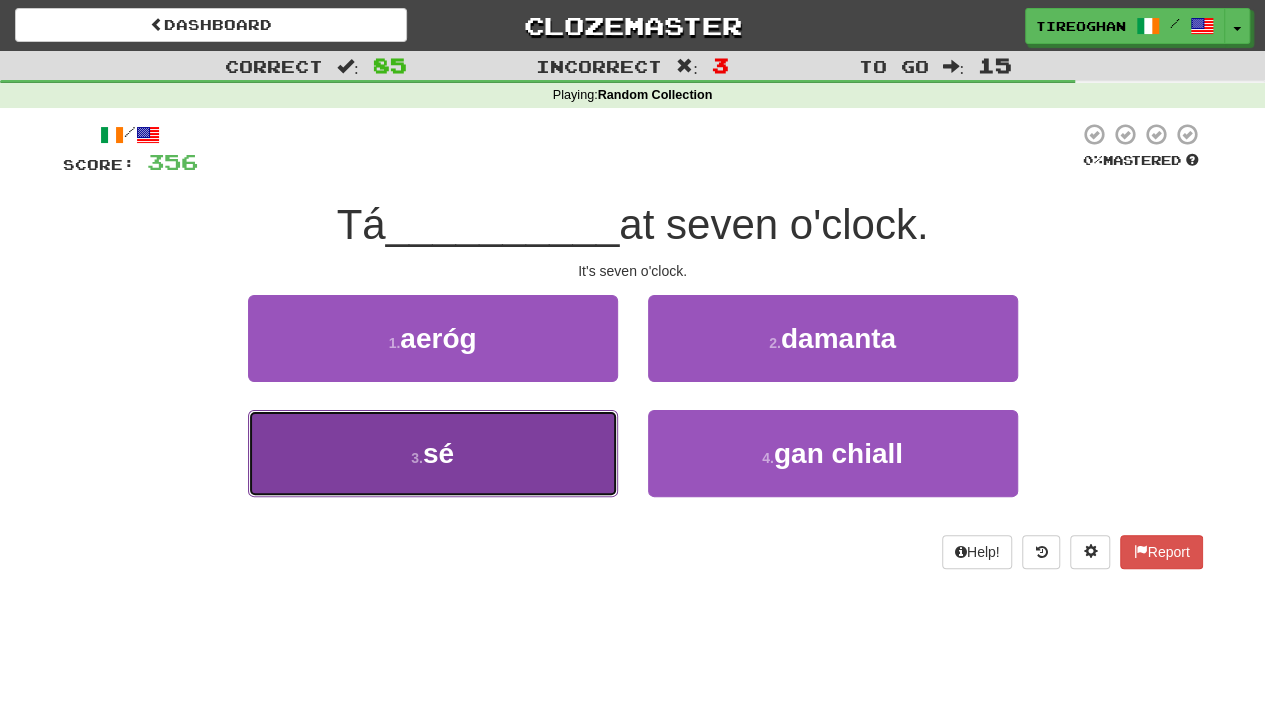 click on "3 .  sé" at bounding box center [433, 453] 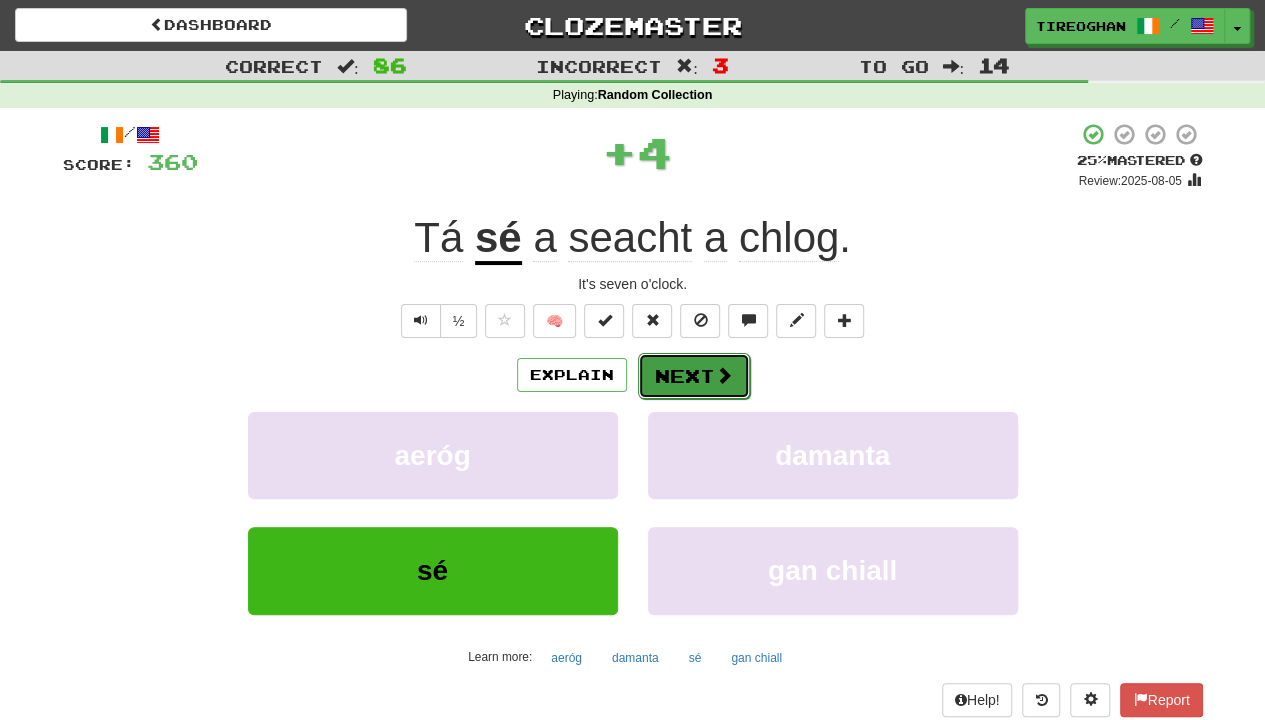 click on "Next" at bounding box center [694, 376] 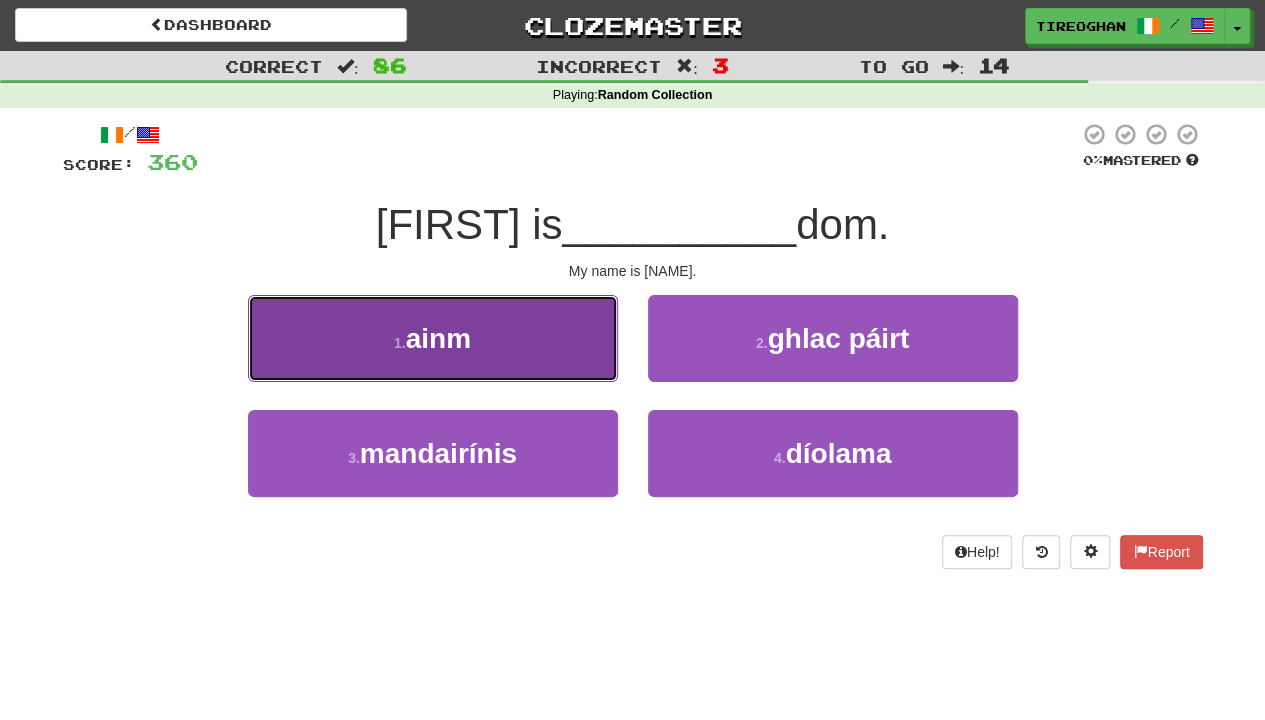 click on "1 .  ainm" at bounding box center [433, 338] 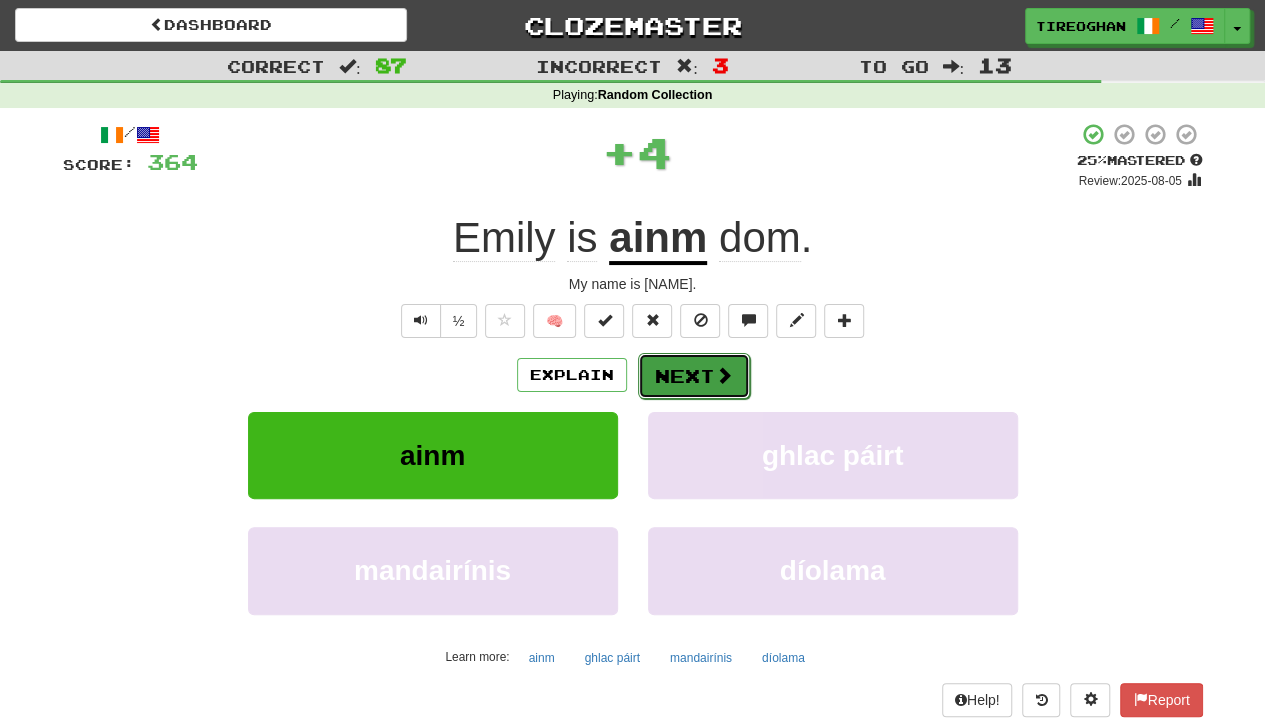 click on "Next" at bounding box center (694, 376) 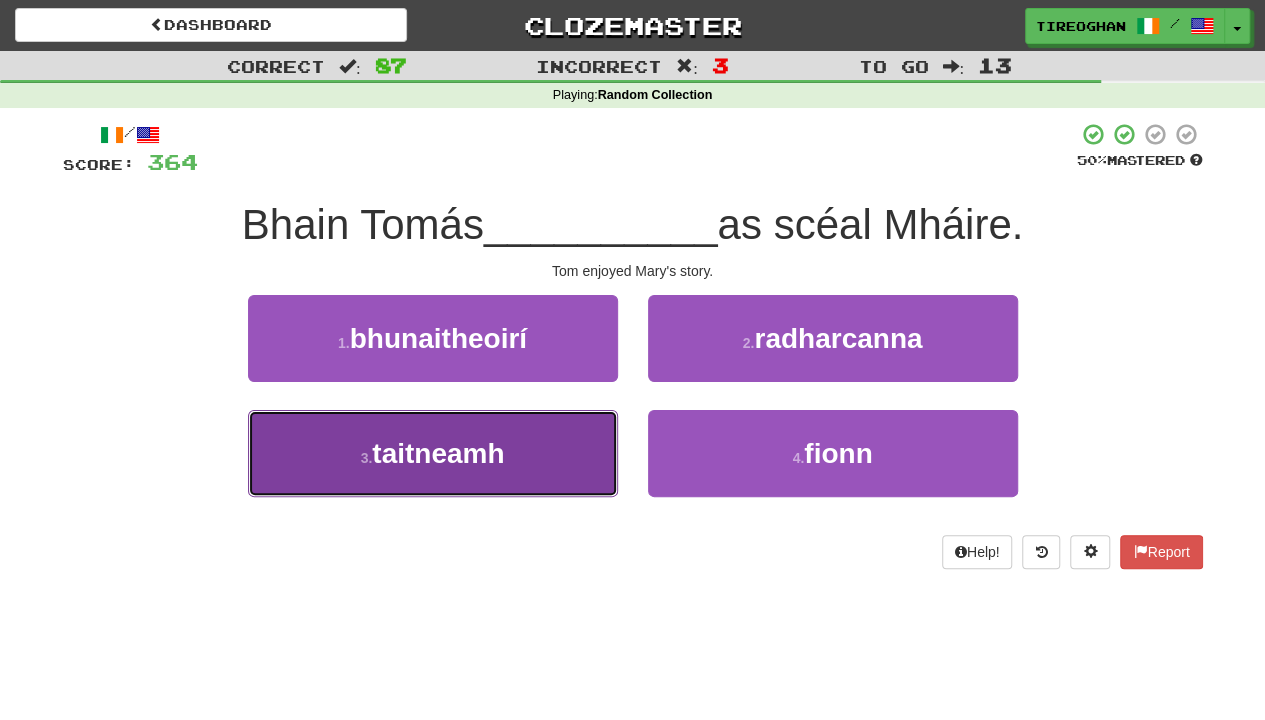 click on "3 .  taitneamh" at bounding box center (433, 453) 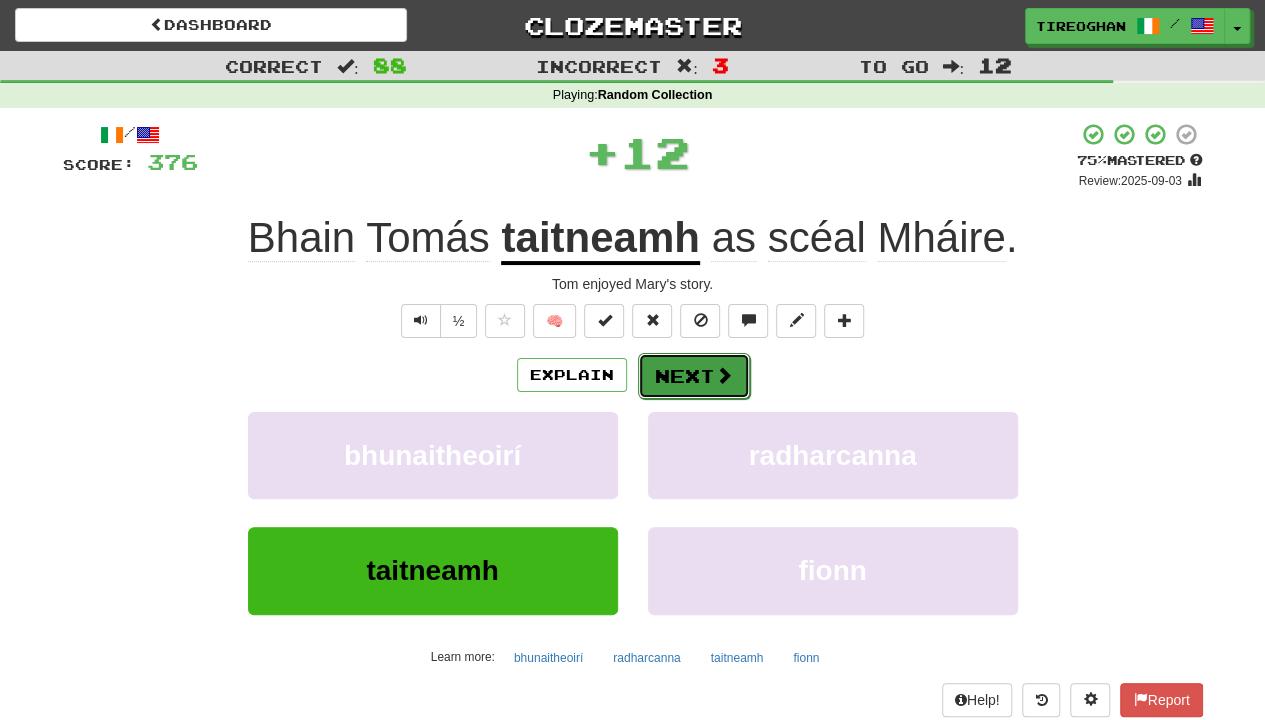 click on "Next" at bounding box center (694, 376) 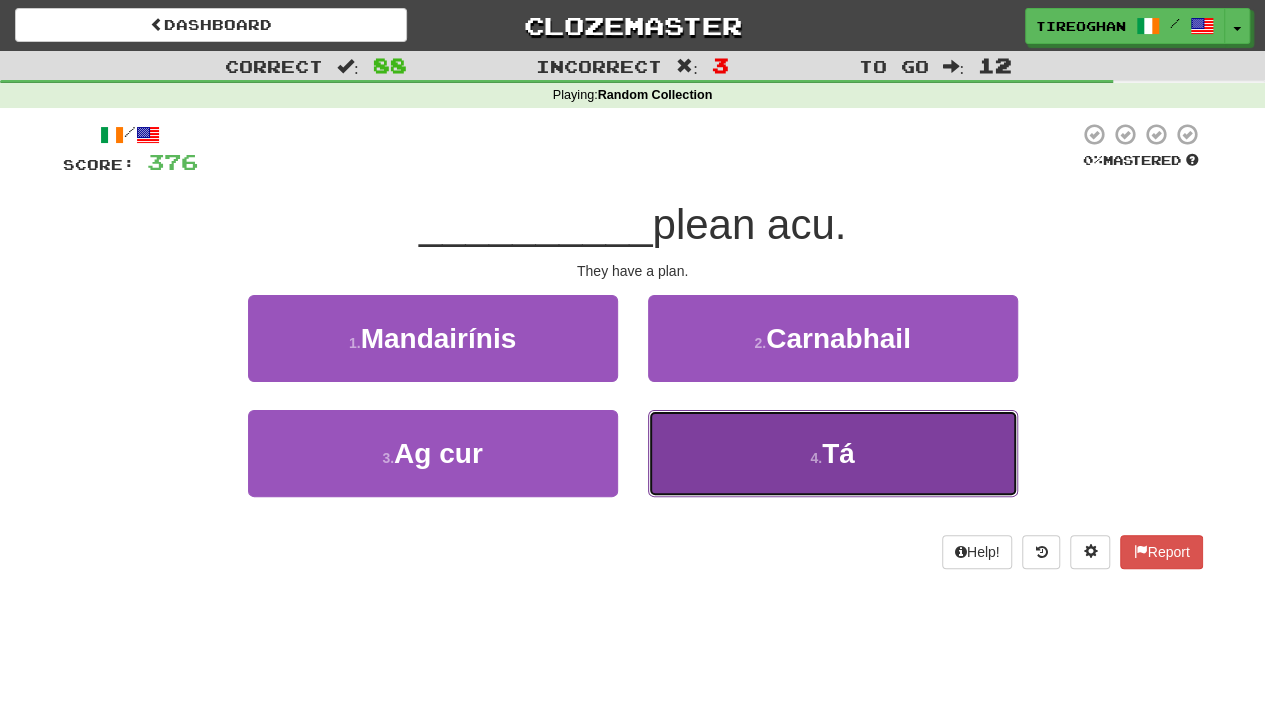 click on "4 .  Tá" at bounding box center [833, 453] 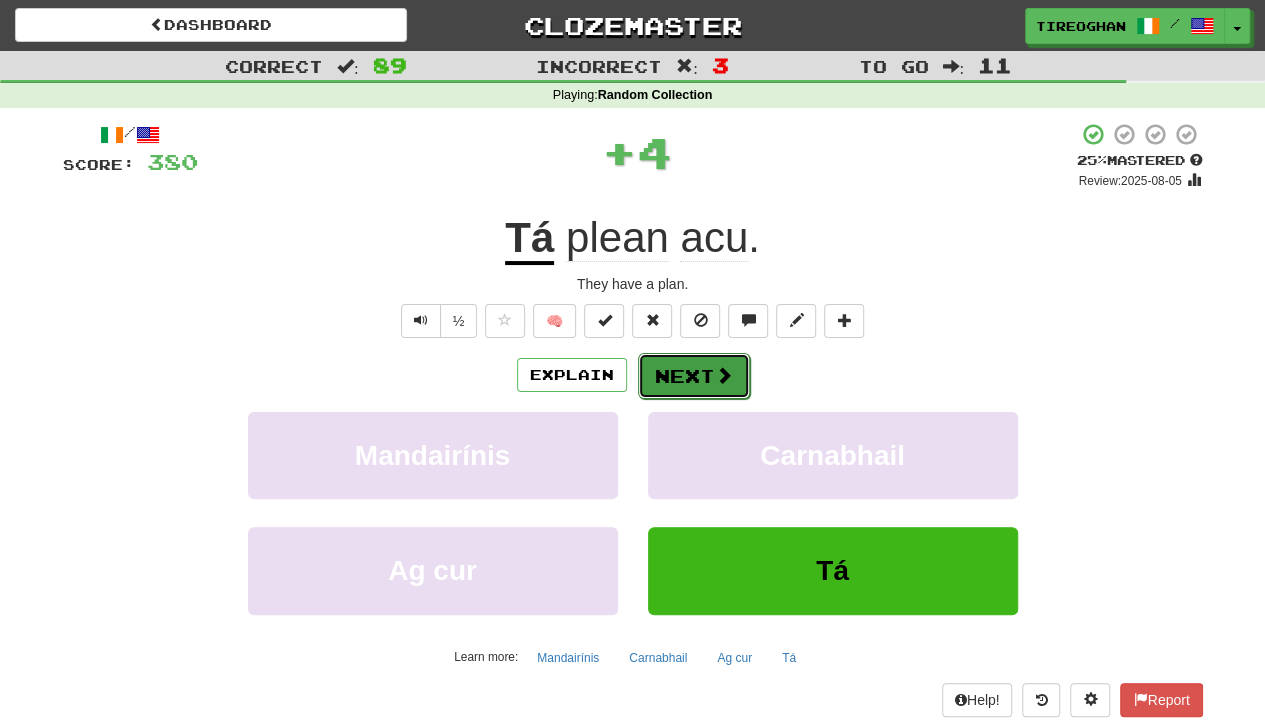 click on "Next" at bounding box center (694, 376) 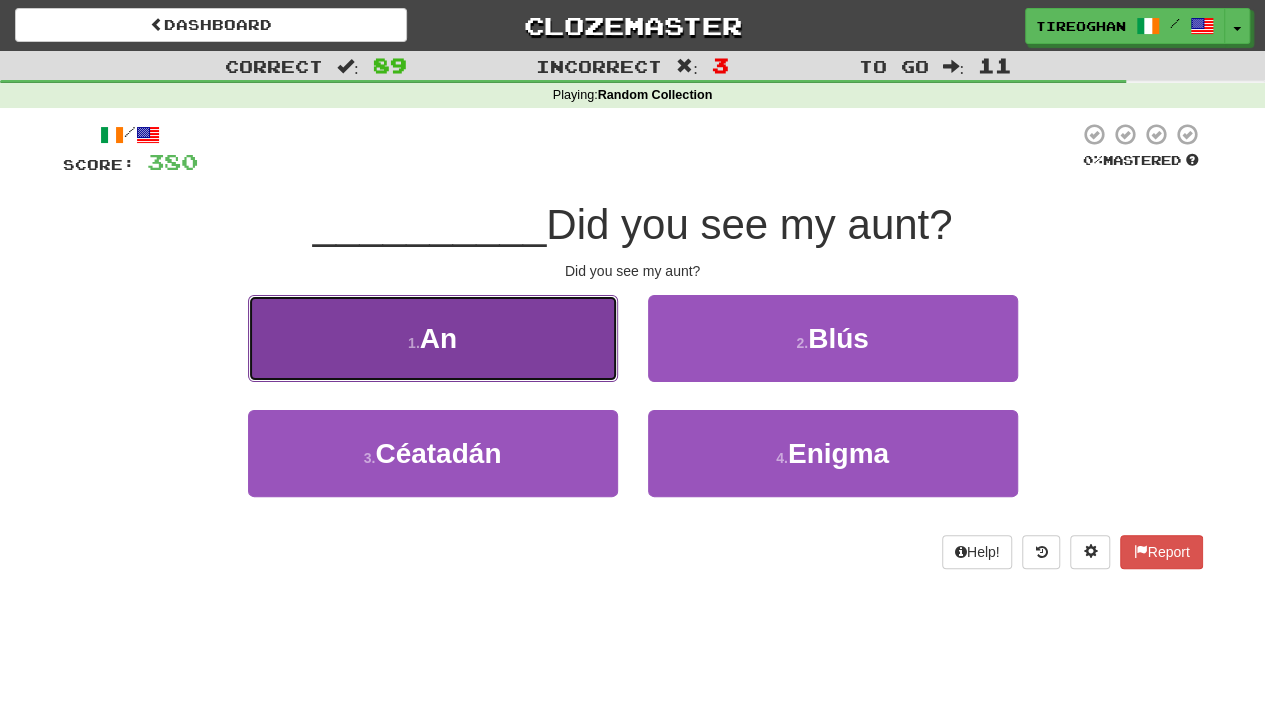 click on "1 .  An" at bounding box center [433, 338] 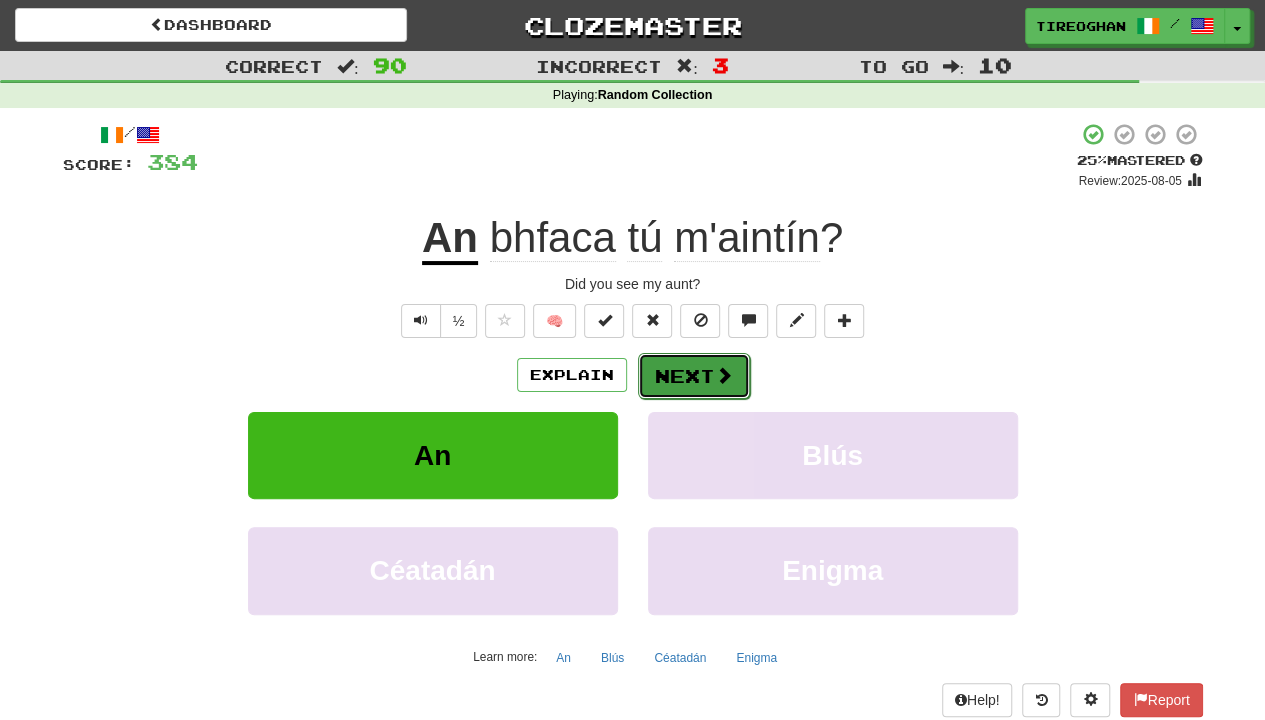click on "Next" at bounding box center (694, 376) 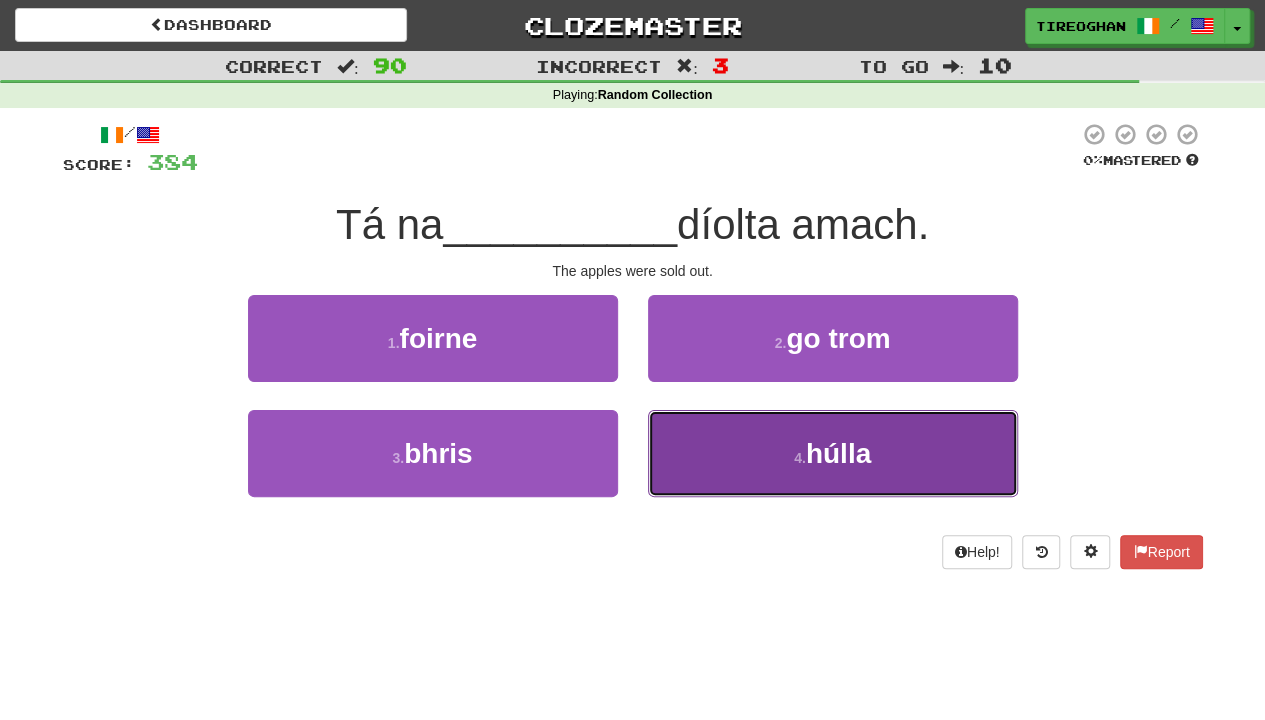 click on "húlla" at bounding box center [838, 453] 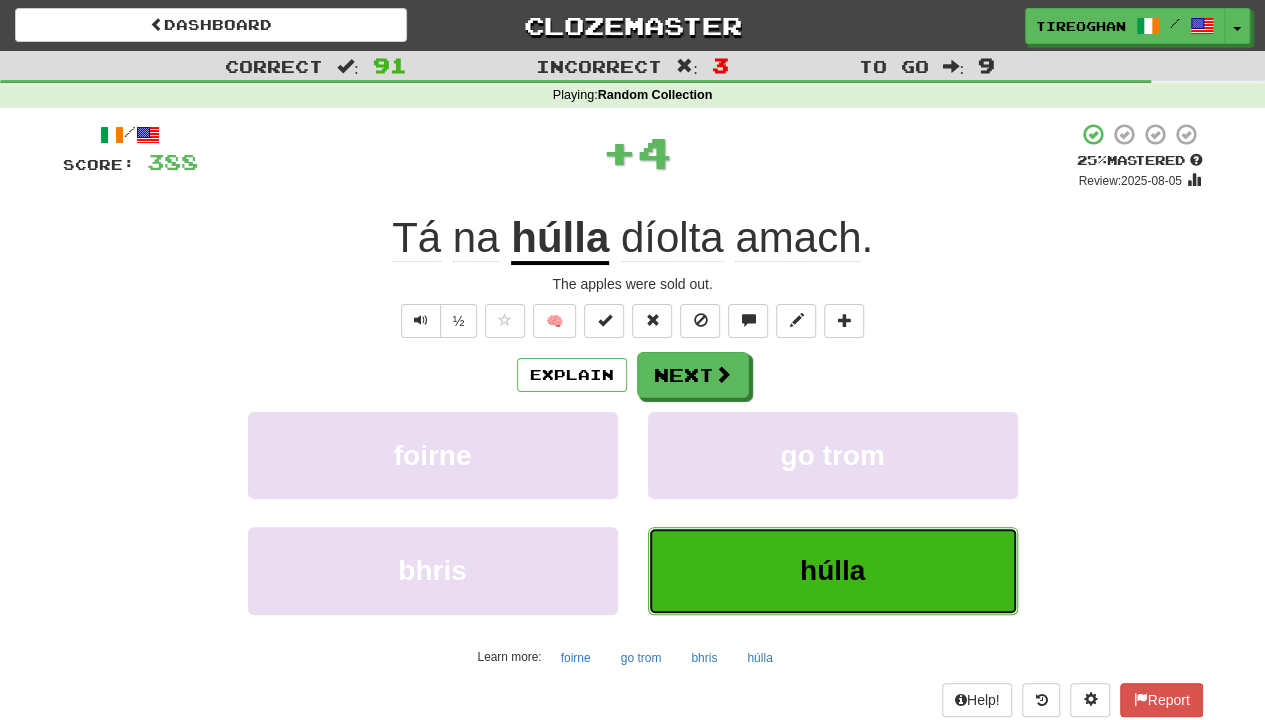 type 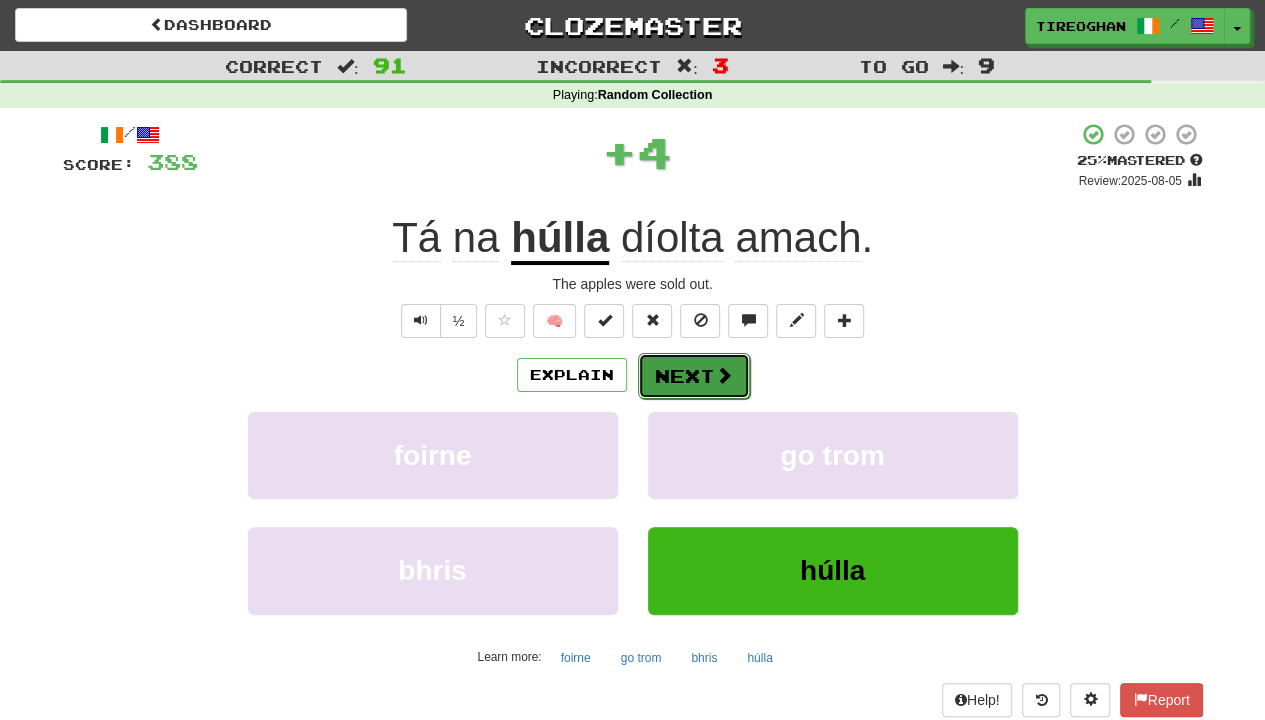 click on "Next" at bounding box center [694, 376] 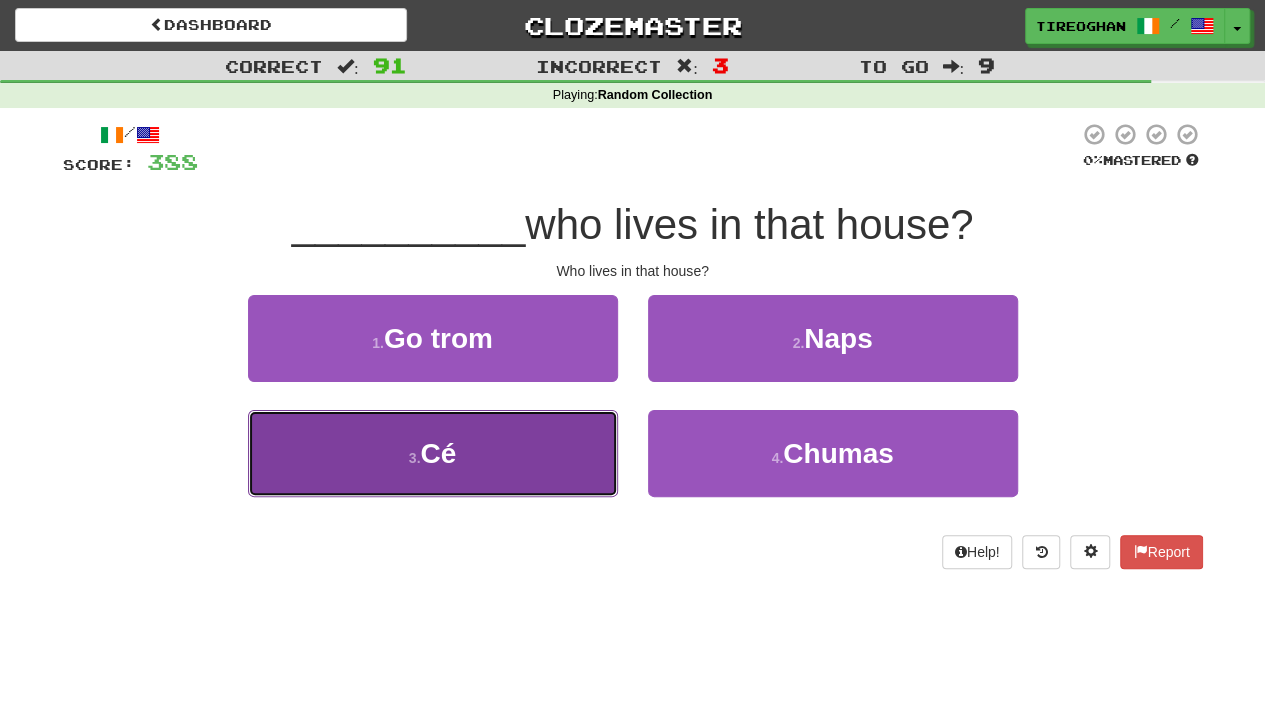 click on "3 .  Cé" at bounding box center (433, 453) 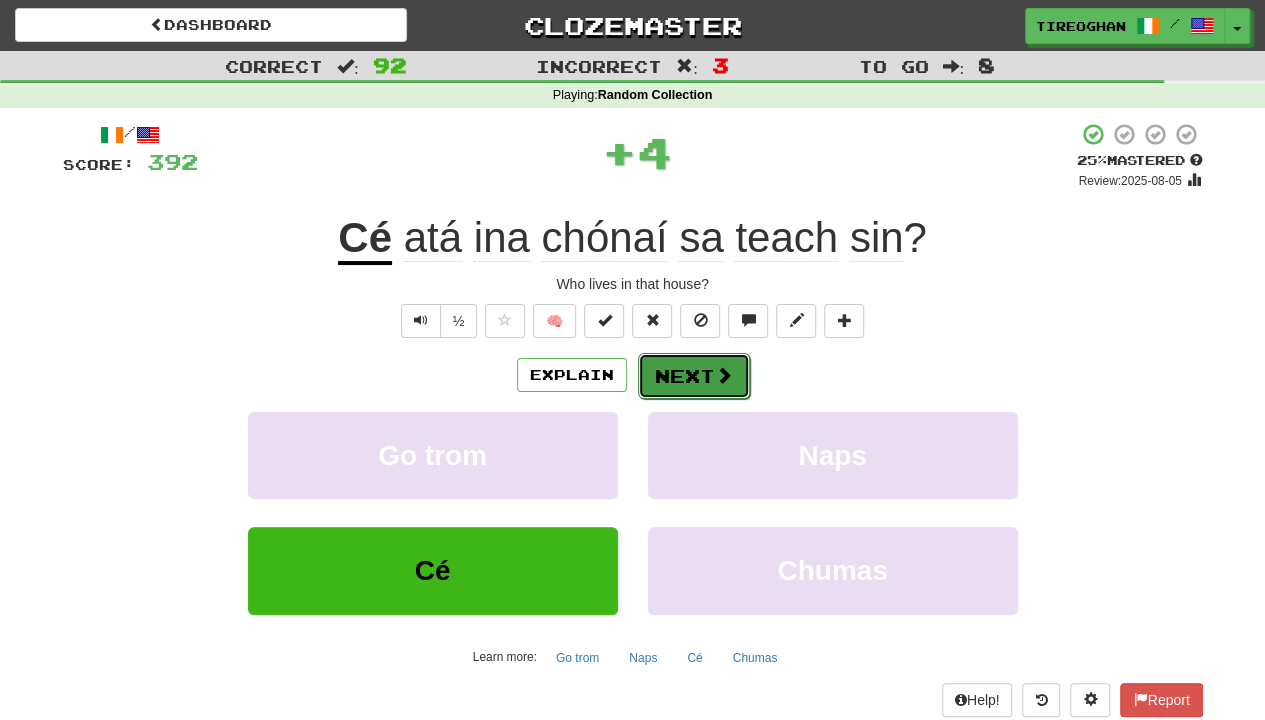 click at bounding box center (724, 375) 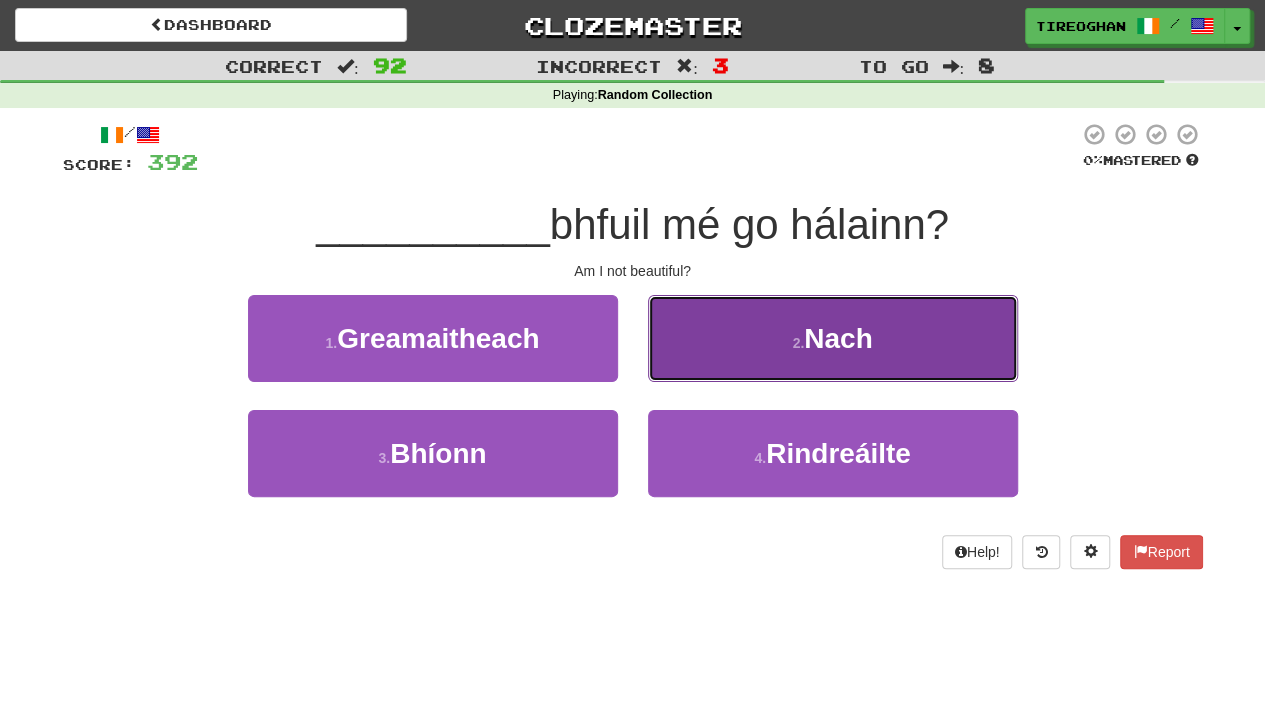click on "2 .  Nach" at bounding box center (833, 338) 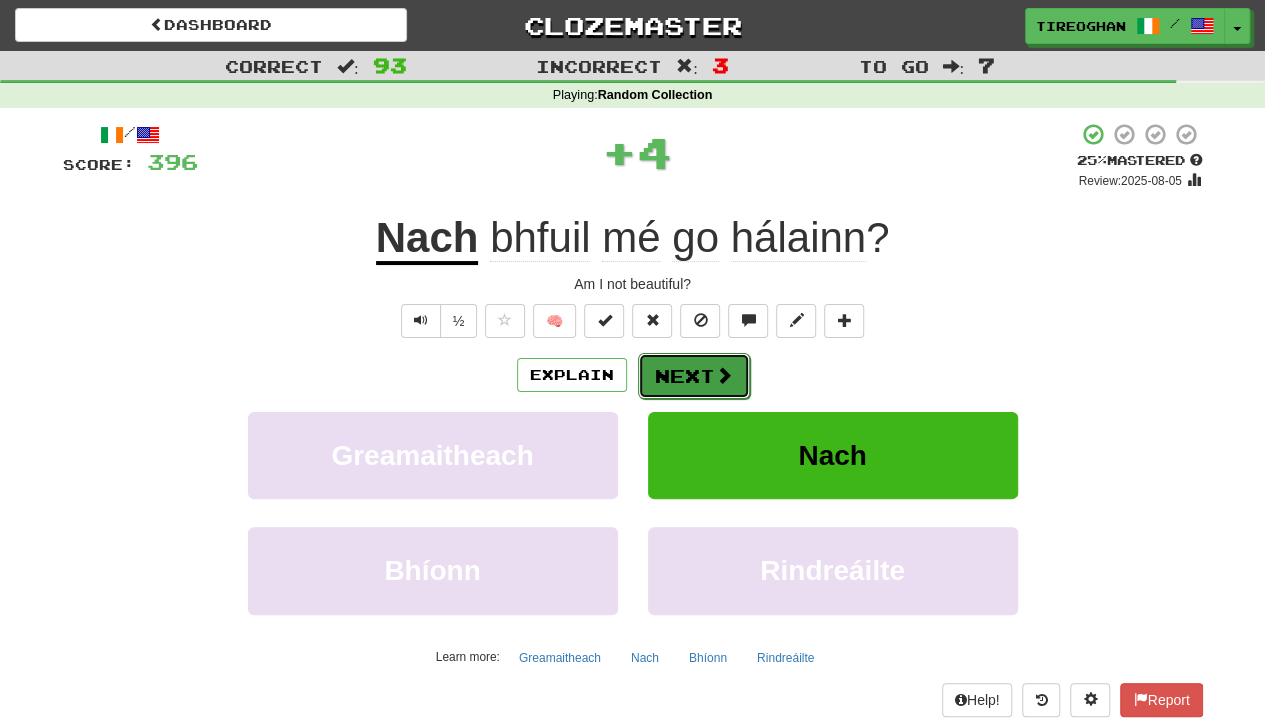 click on "Next" at bounding box center (694, 376) 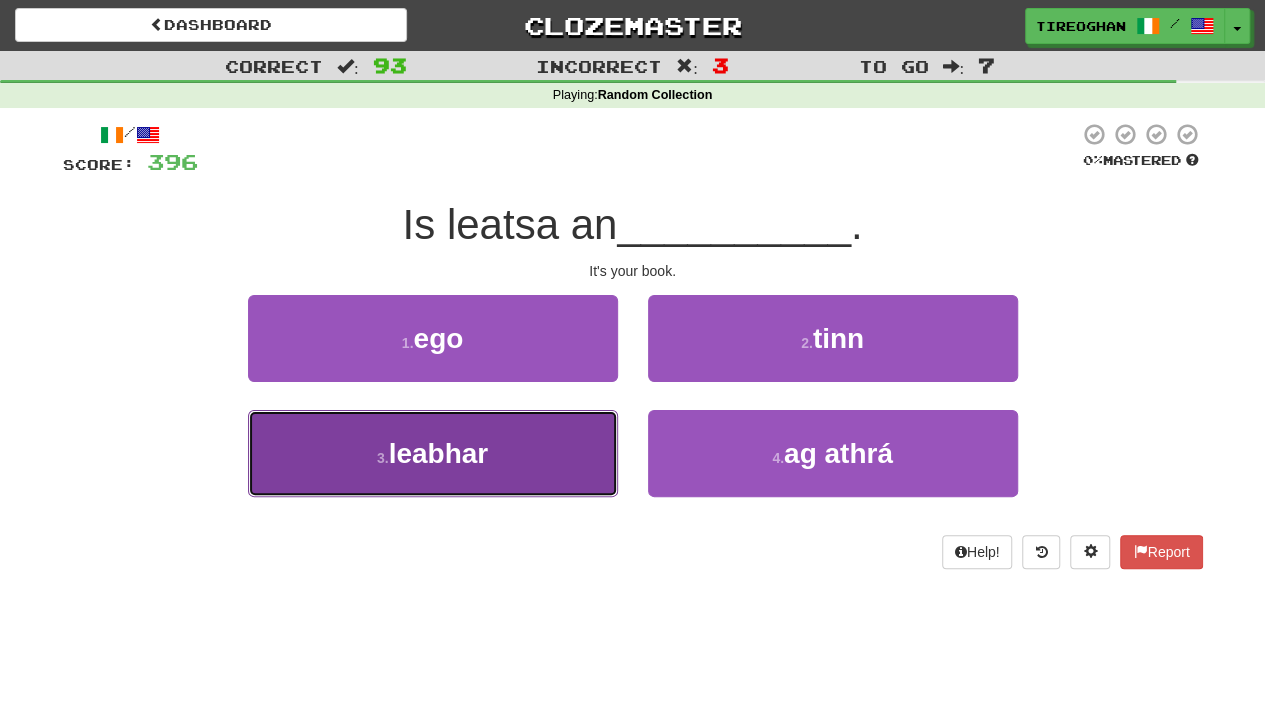 click on "3 .  leabhar" at bounding box center [433, 453] 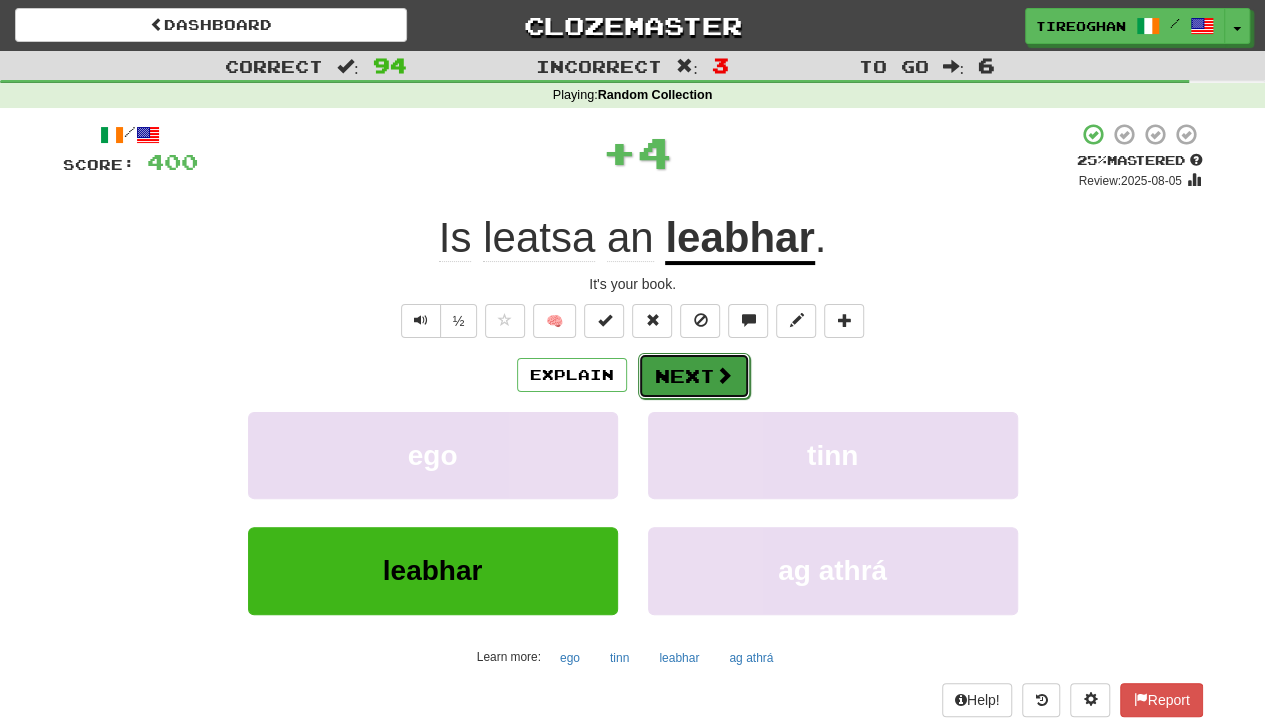 click at bounding box center (724, 375) 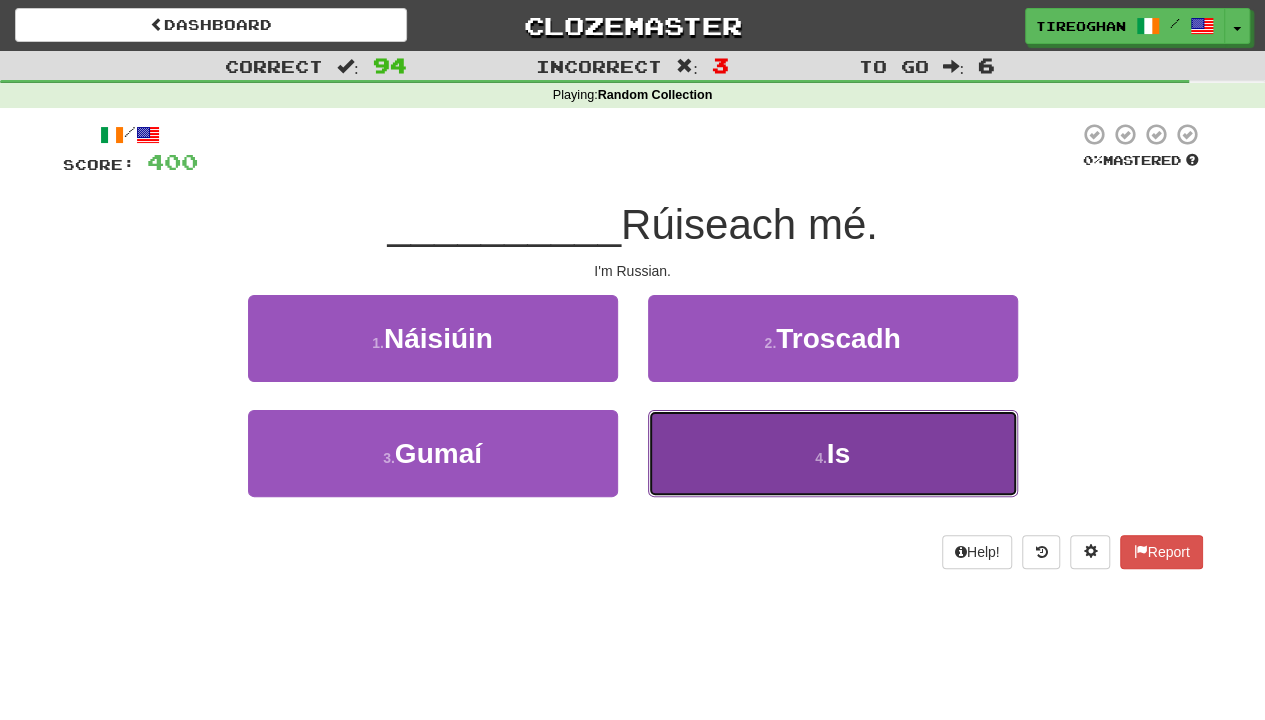 click on "4 .  Is" at bounding box center (833, 453) 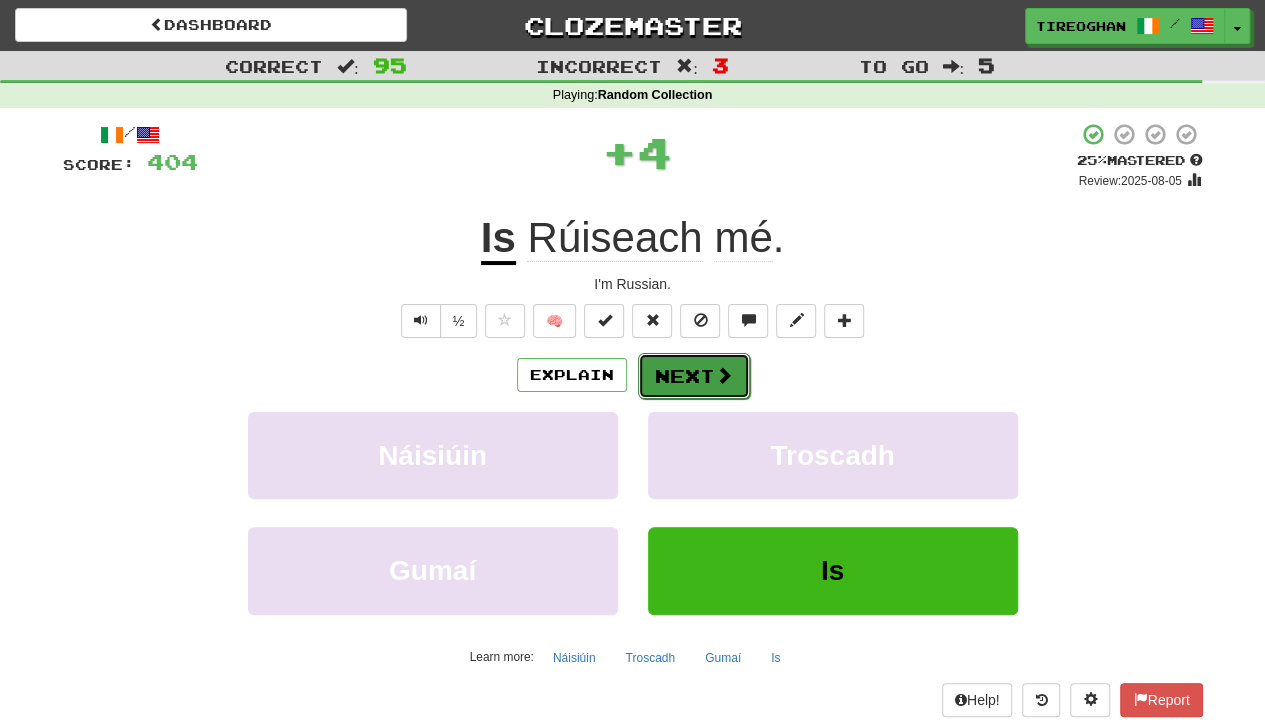 click on "Next" at bounding box center (694, 376) 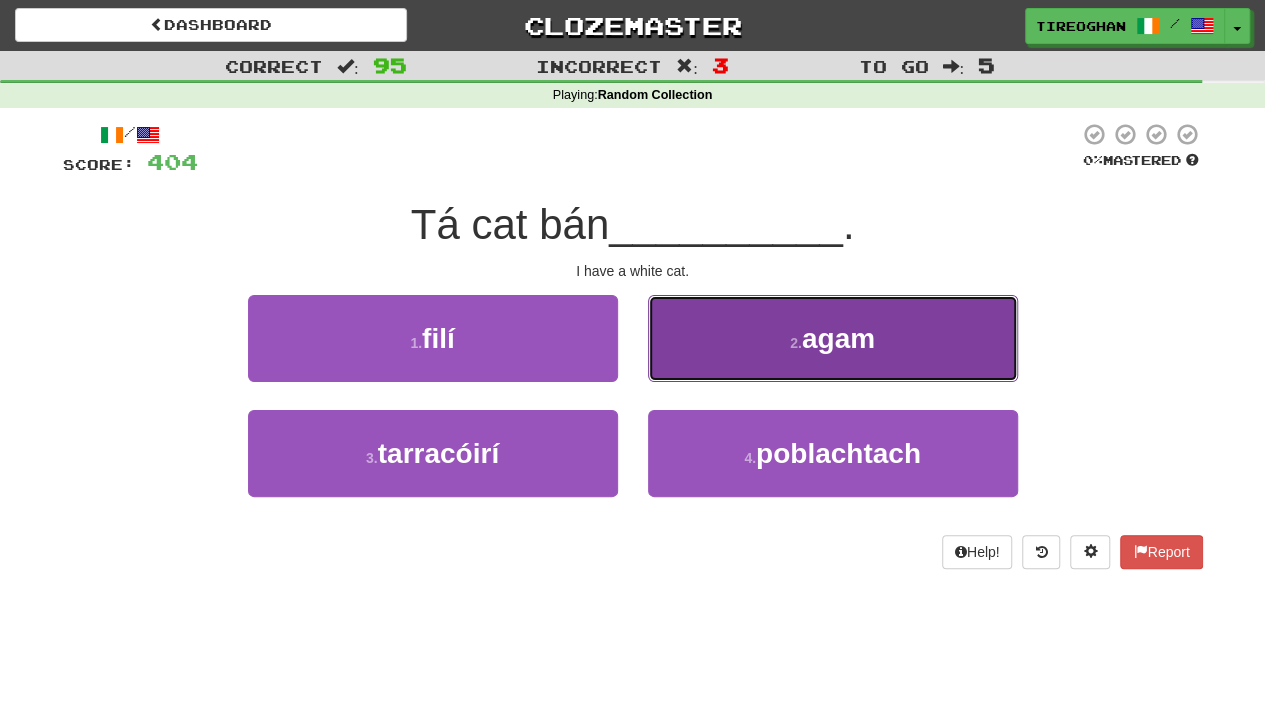 click on "2 .  agam" at bounding box center (833, 338) 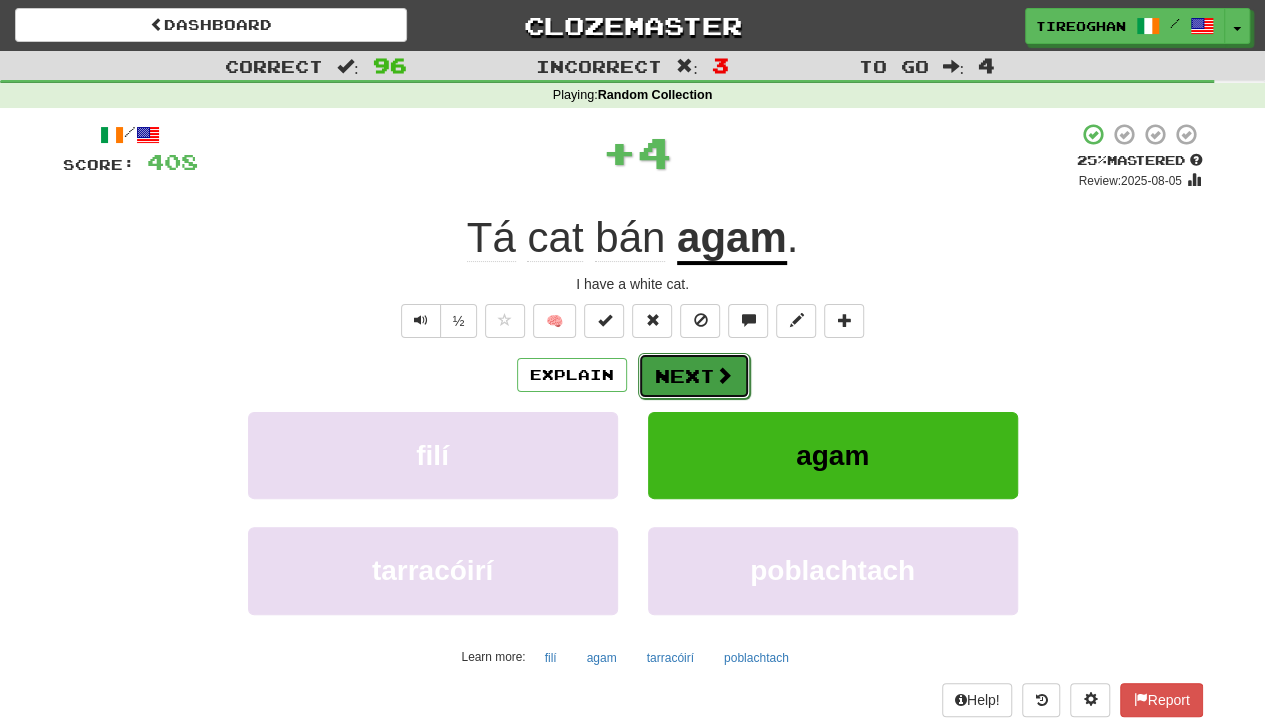 click on "Next" at bounding box center (694, 376) 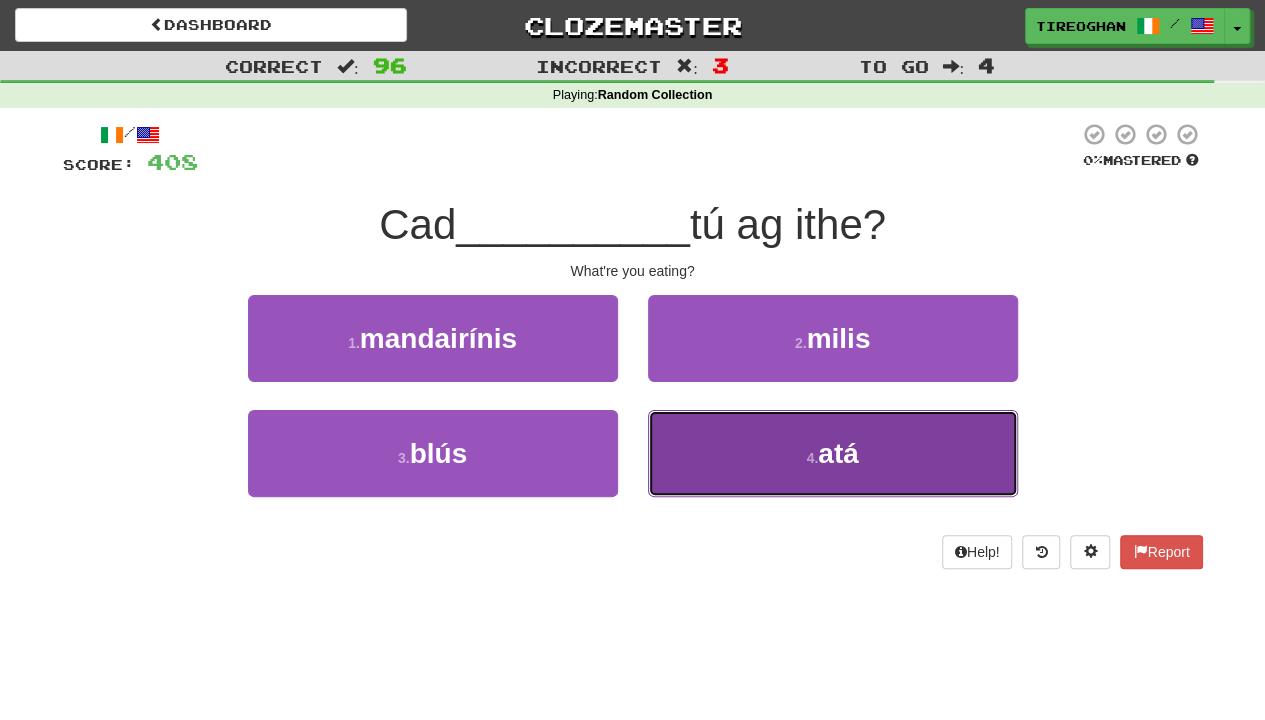 click on "4 ." at bounding box center [812, 458] 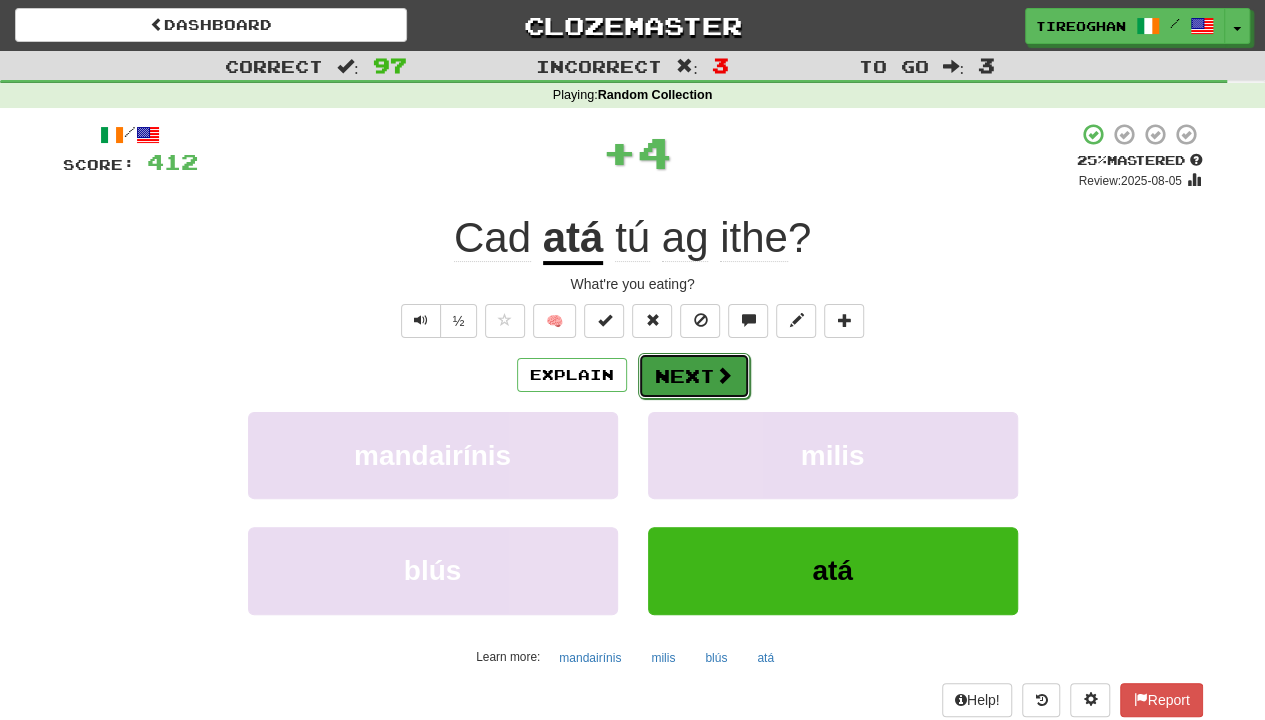 click on "Next" at bounding box center [694, 376] 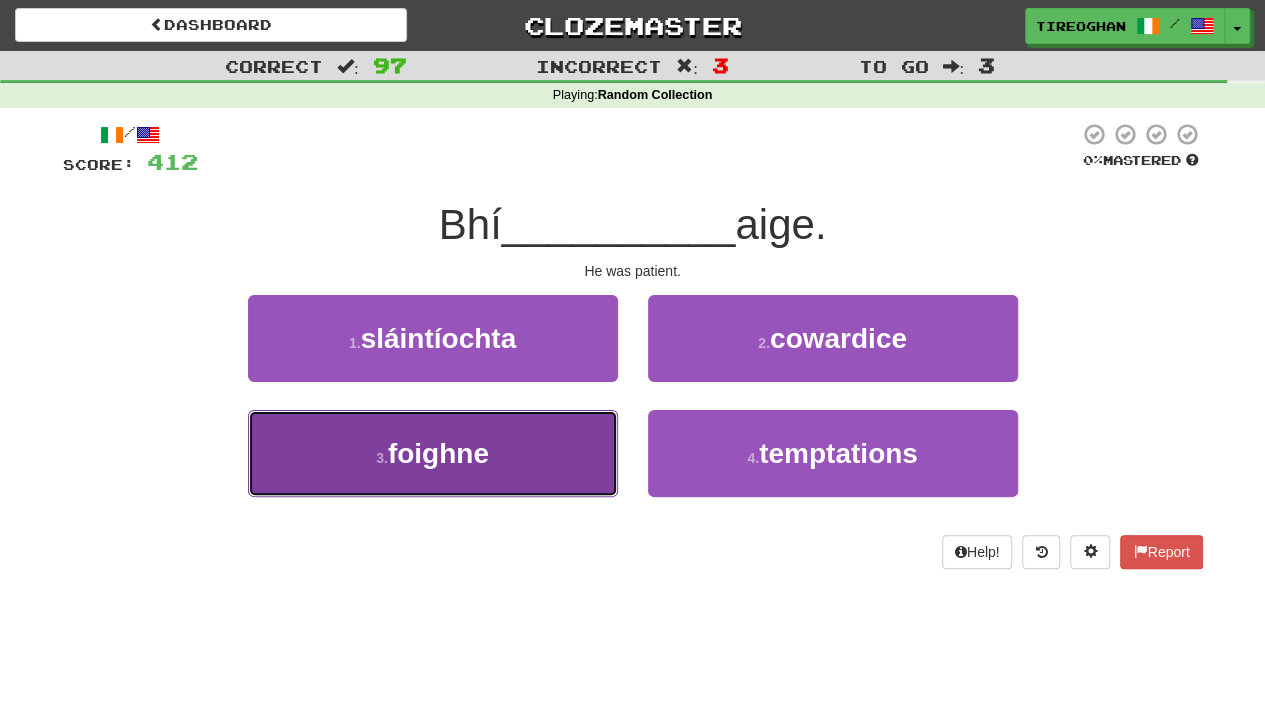 click on "3 .  foighne" at bounding box center (433, 453) 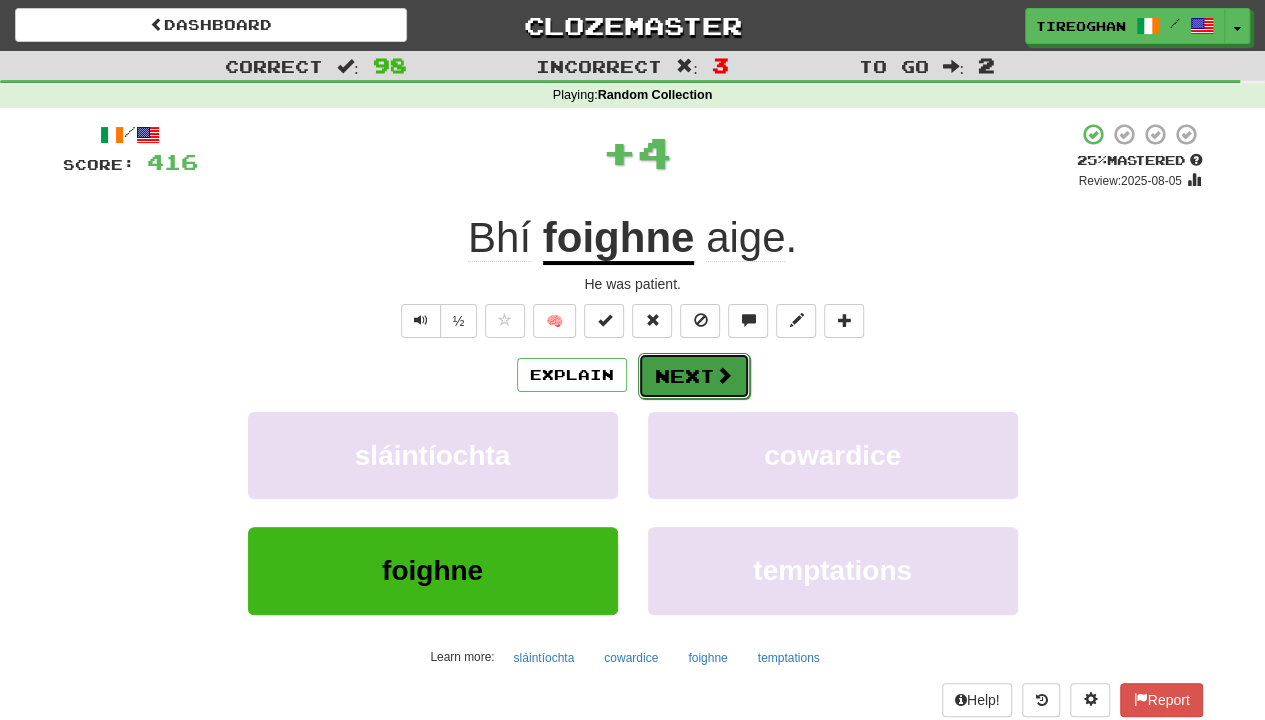 click at bounding box center (724, 375) 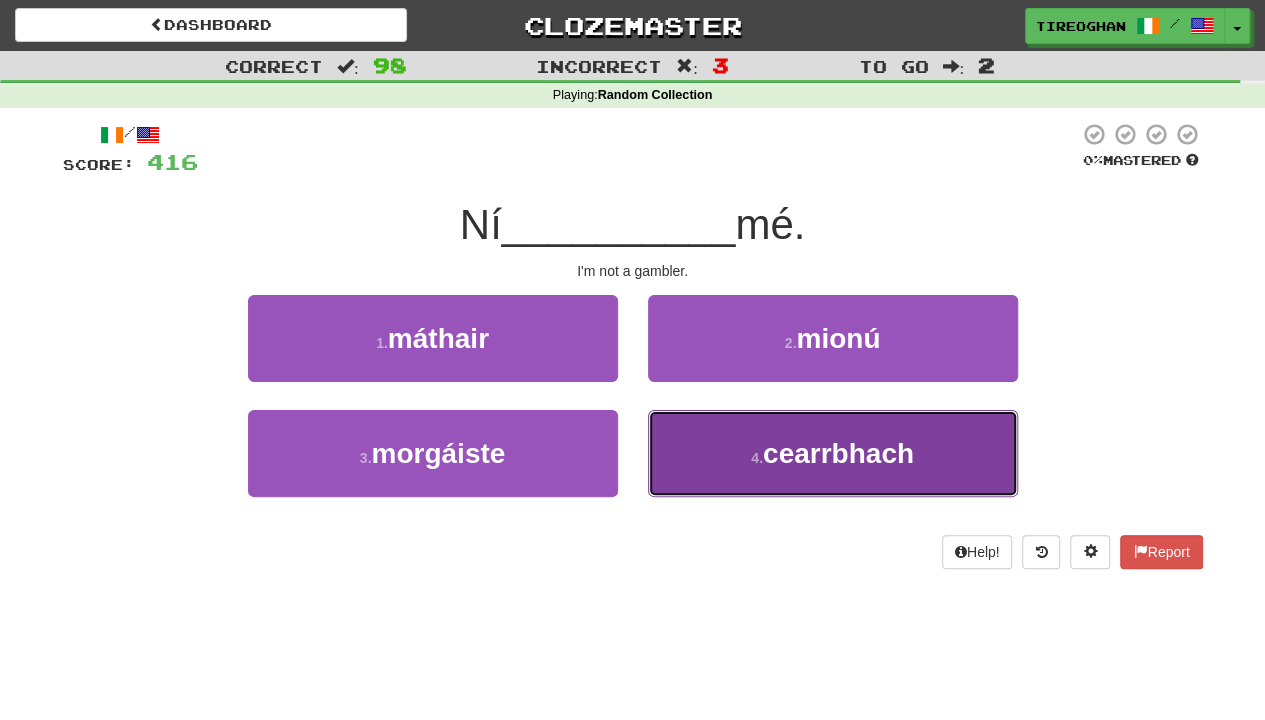 click on "4 .  cearrbhach" at bounding box center (833, 453) 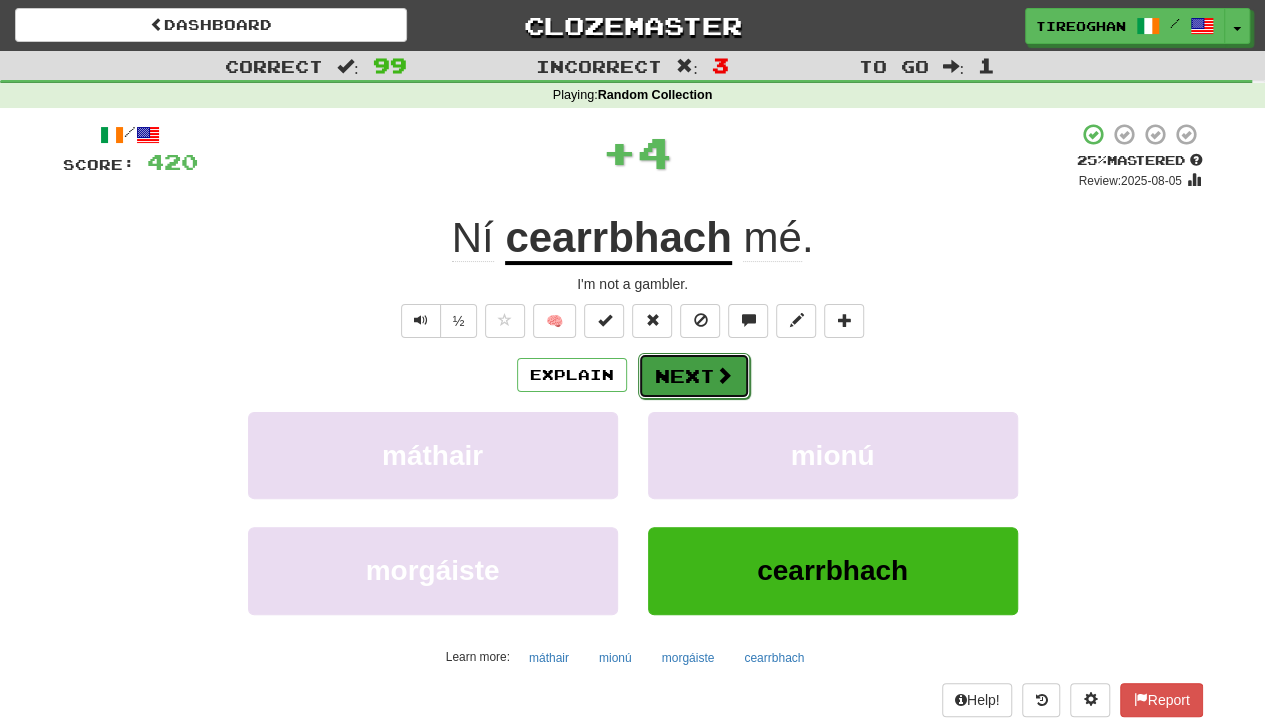 click on "Next" at bounding box center (694, 376) 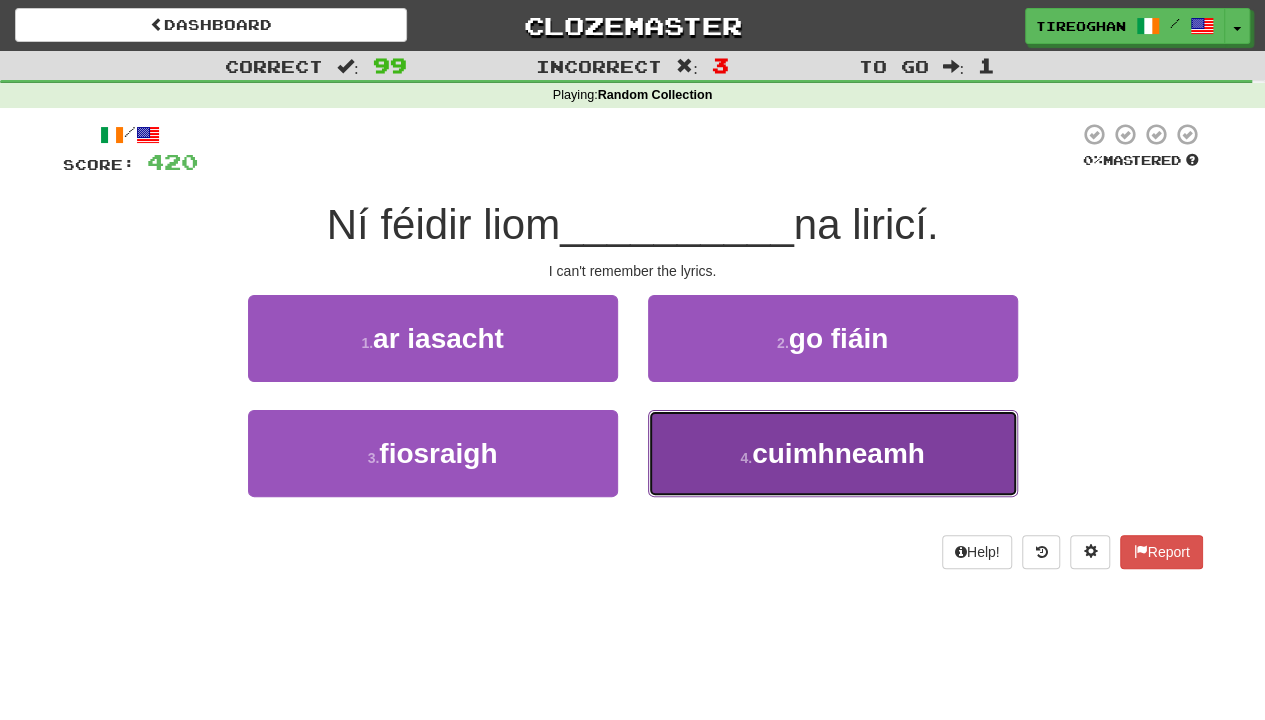 click on "cuimhneamh" at bounding box center [838, 453] 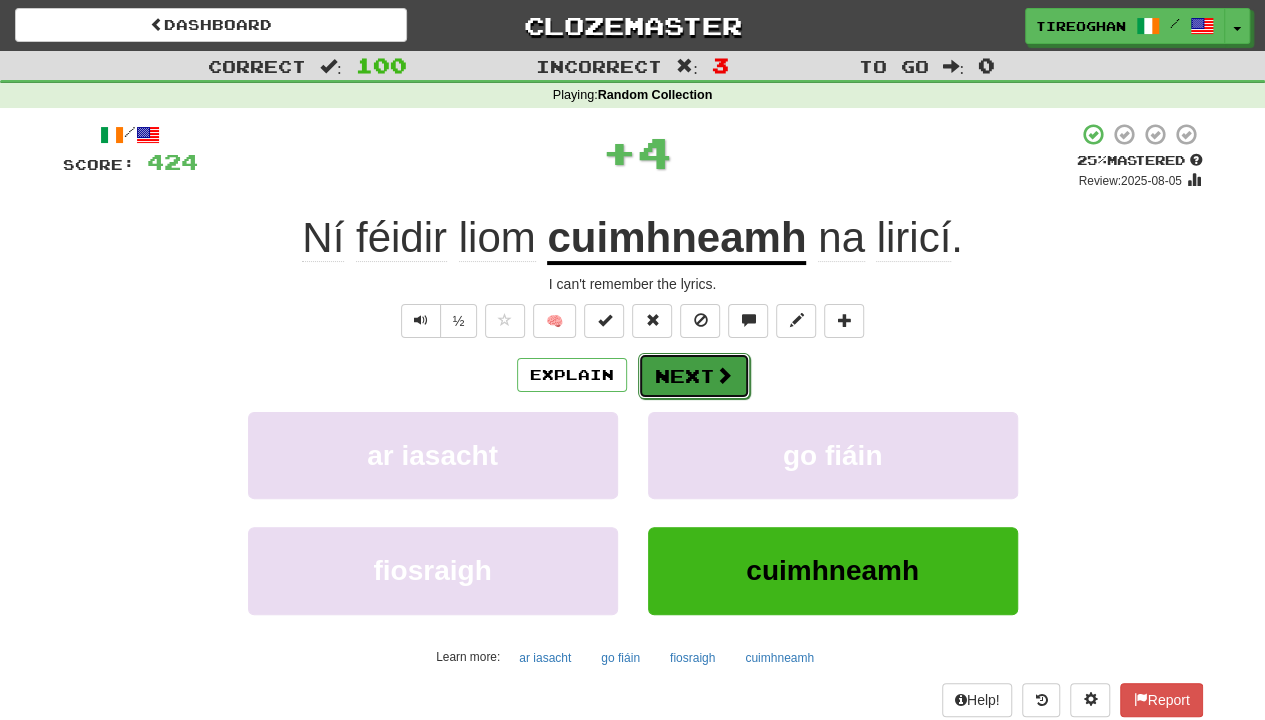 click at bounding box center [724, 375] 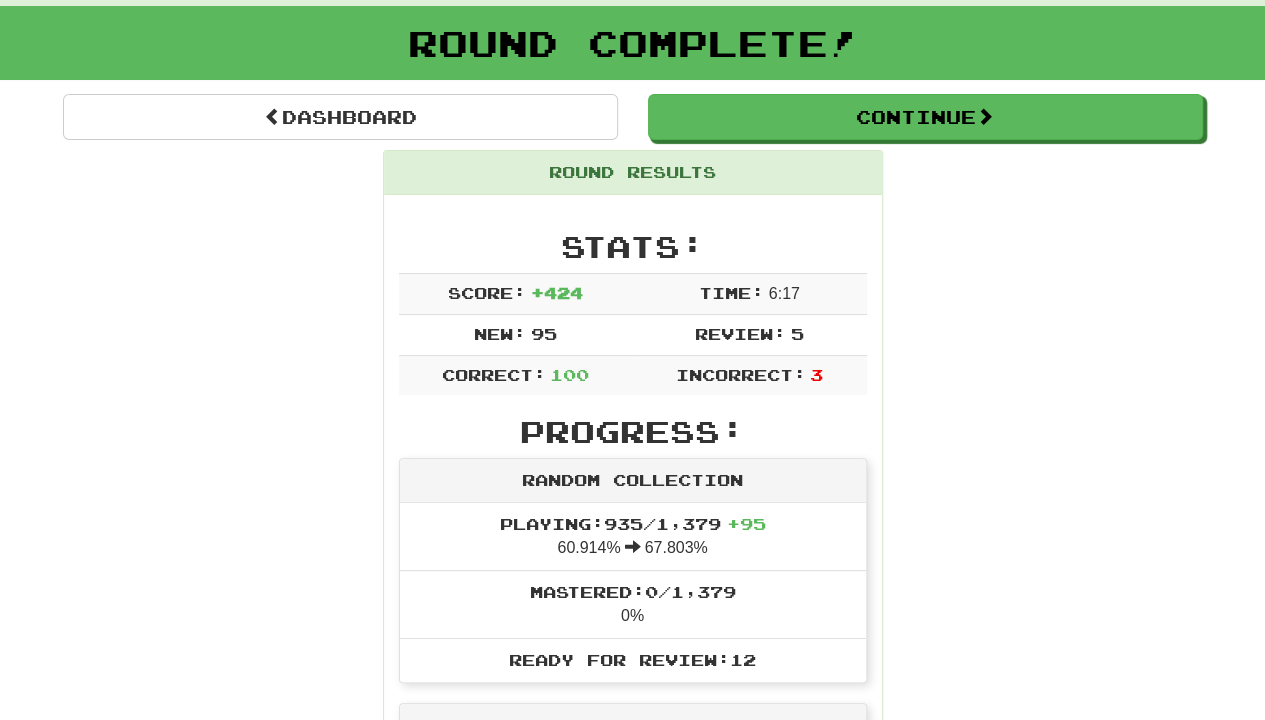 scroll, scrollTop: 0, scrollLeft: 0, axis: both 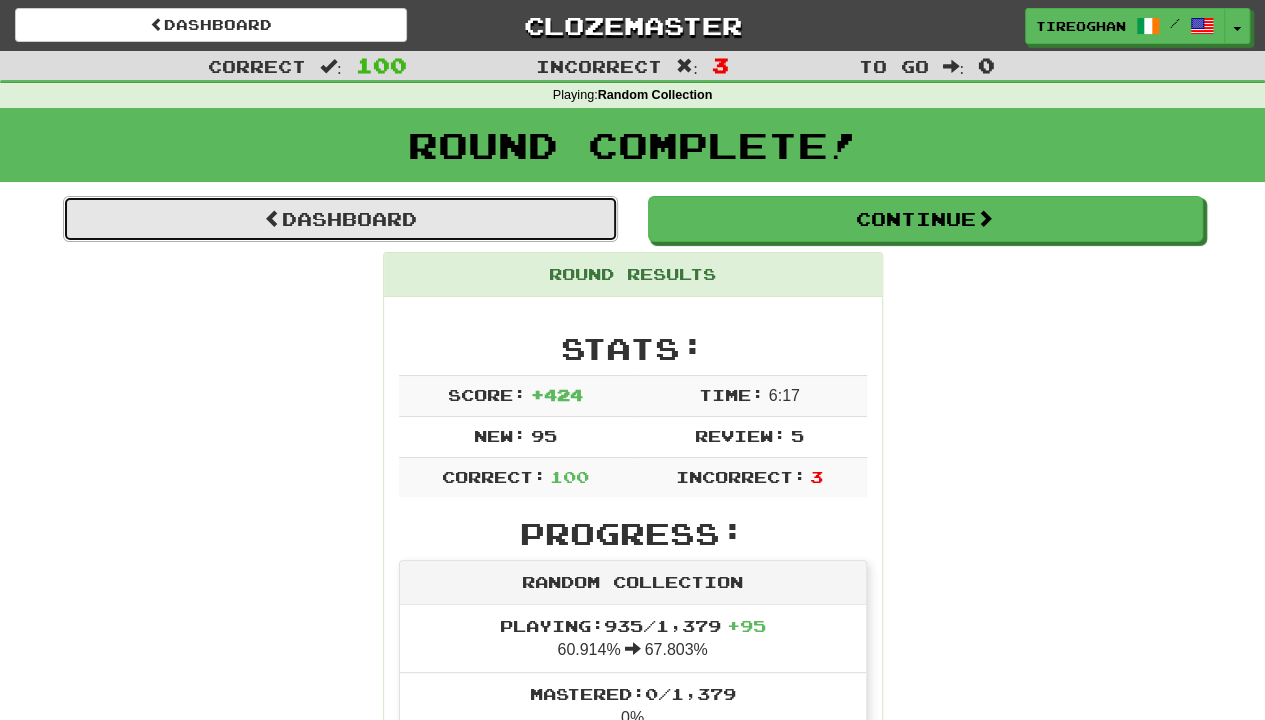 click on "Dashboard" at bounding box center [340, 219] 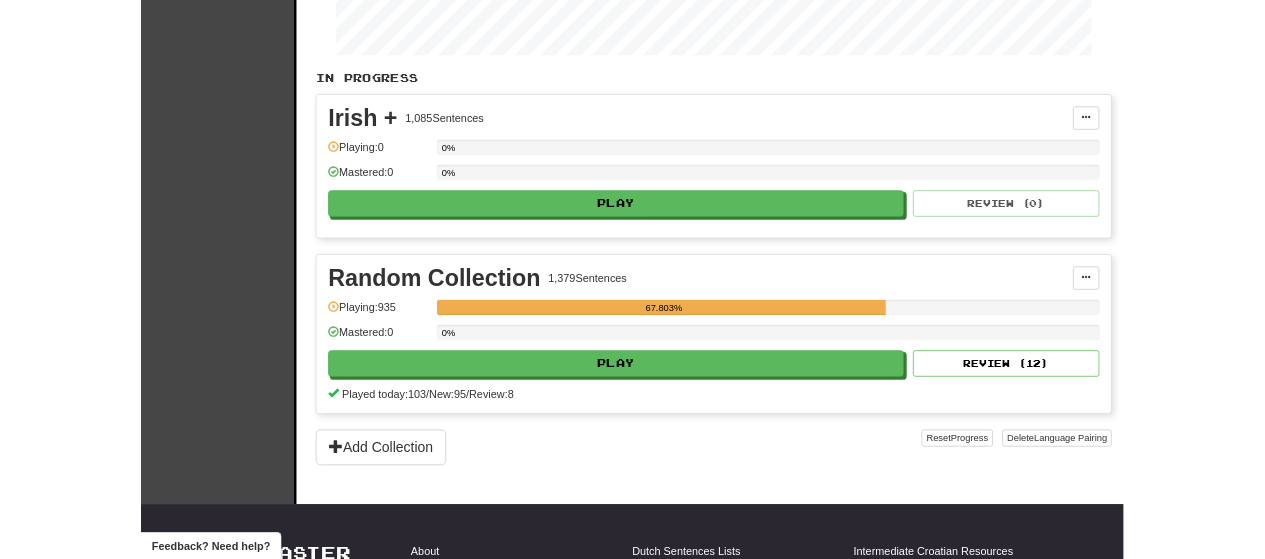 scroll, scrollTop: 343, scrollLeft: 0, axis: vertical 